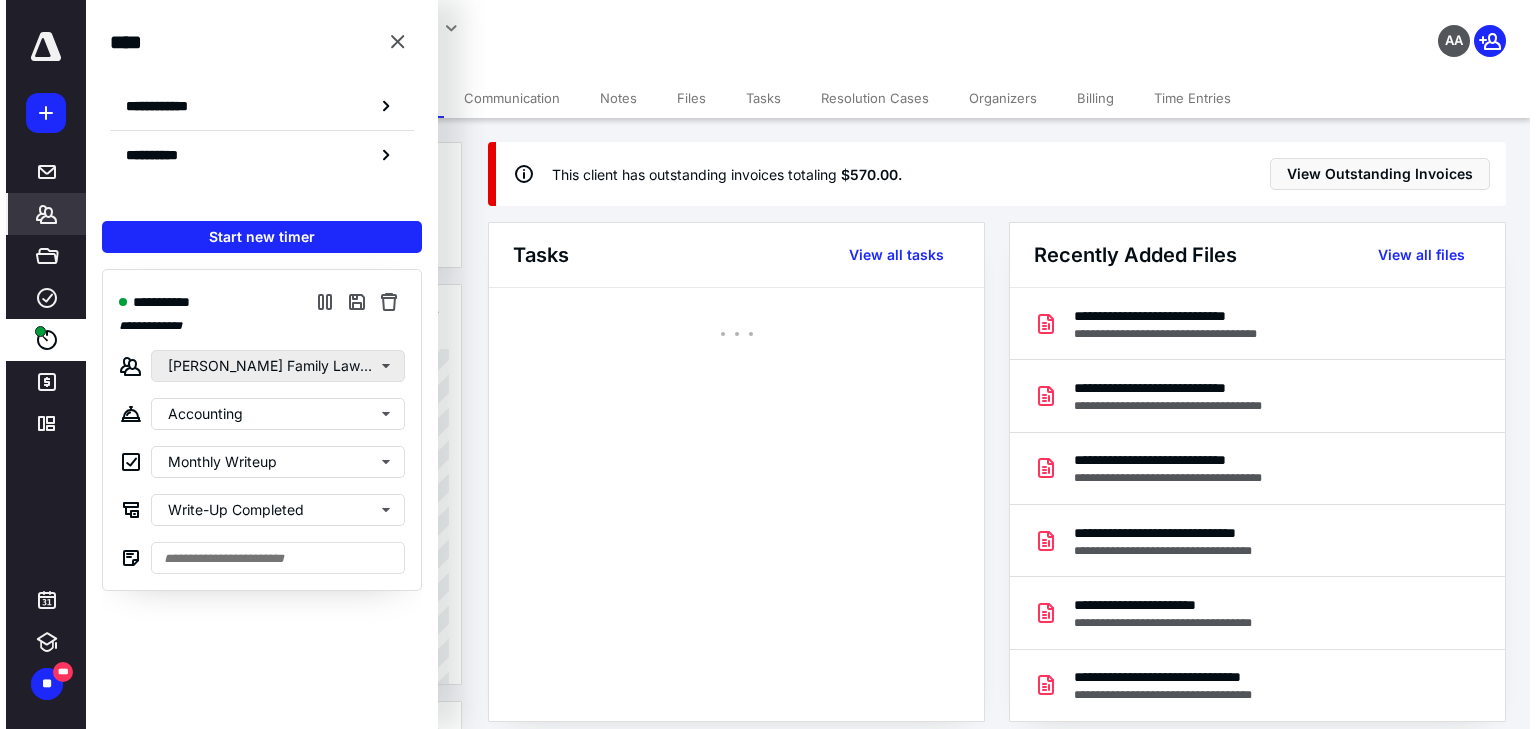 scroll, scrollTop: 0, scrollLeft: 0, axis: both 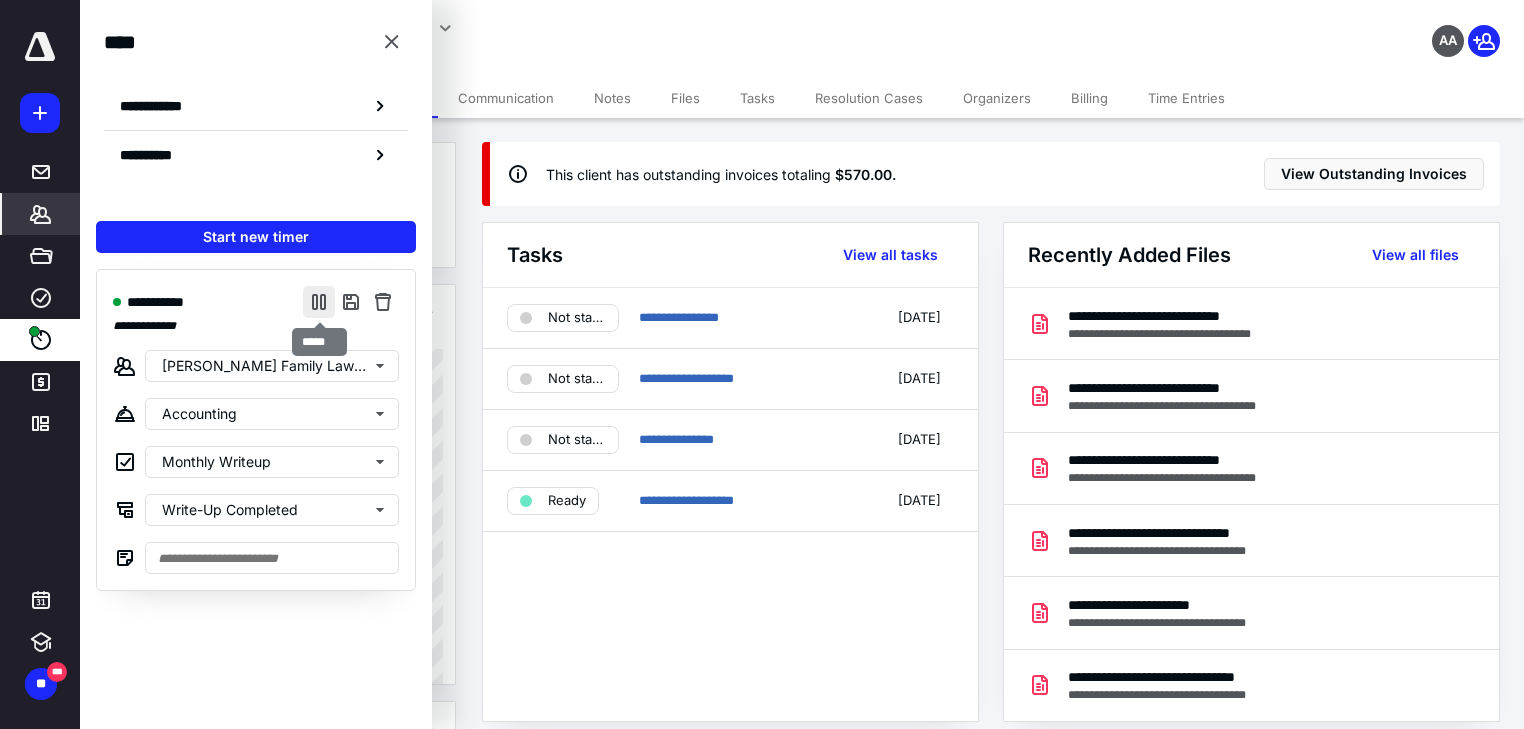 click at bounding box center (319, 302) 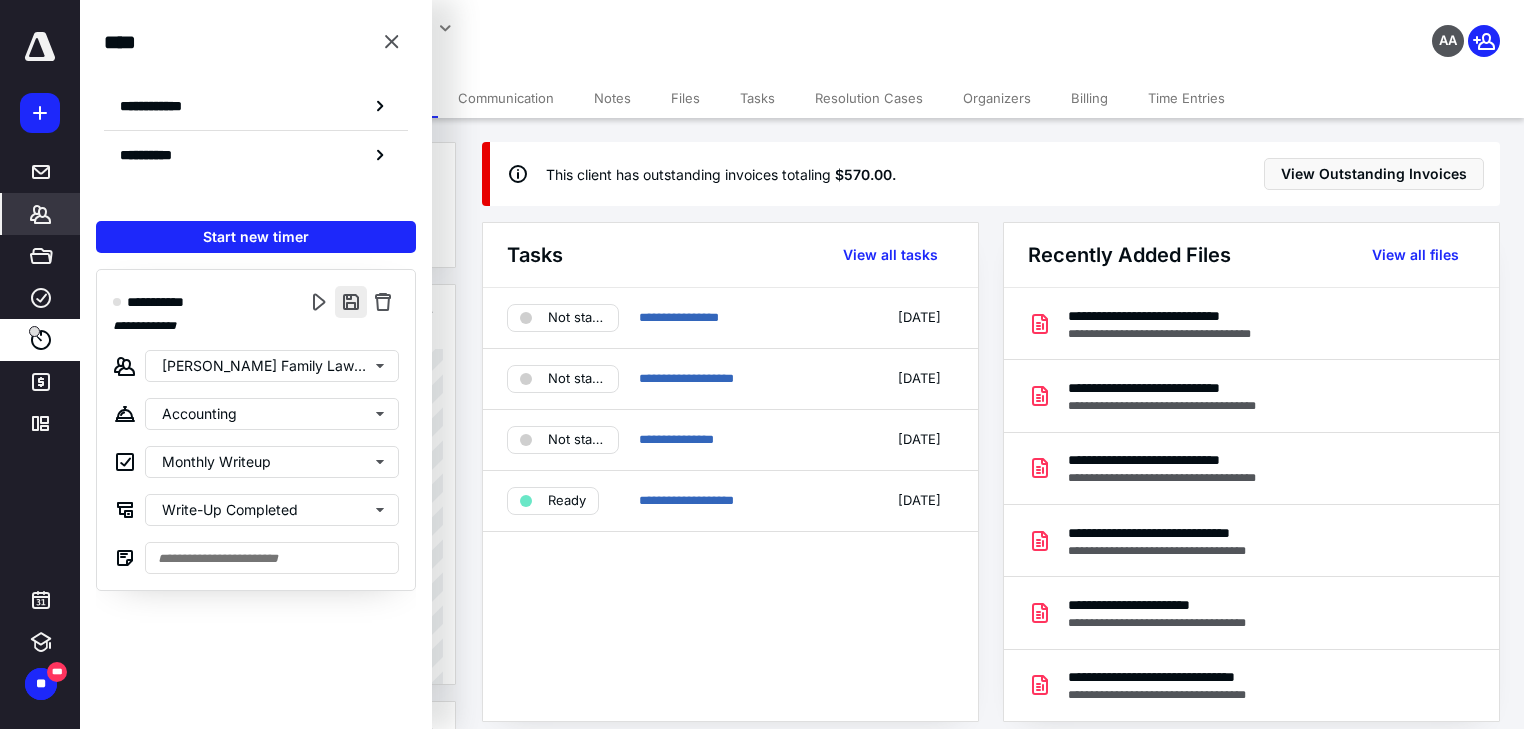 click at bounding box center [351, 302] 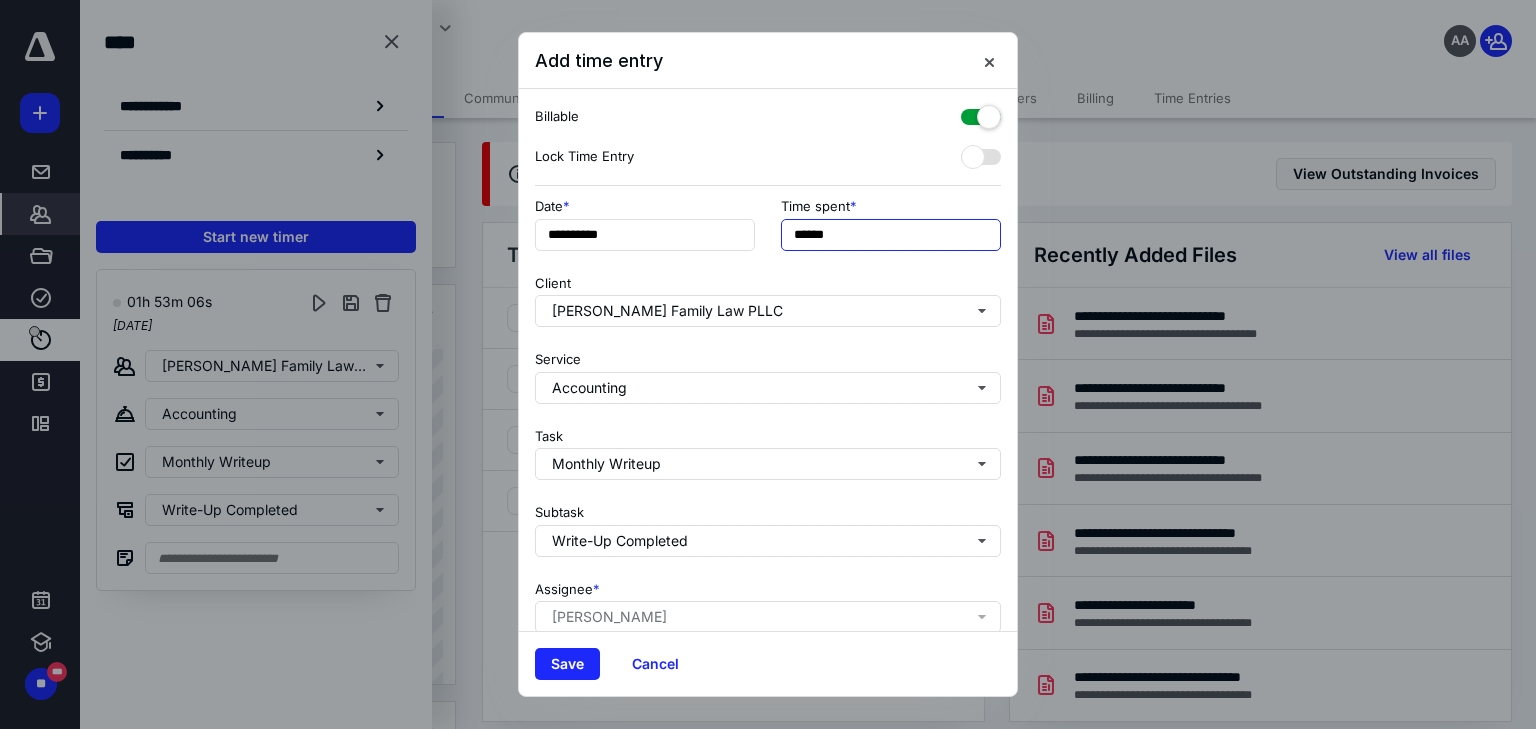 click on "******" at bounding box center (891, 235) 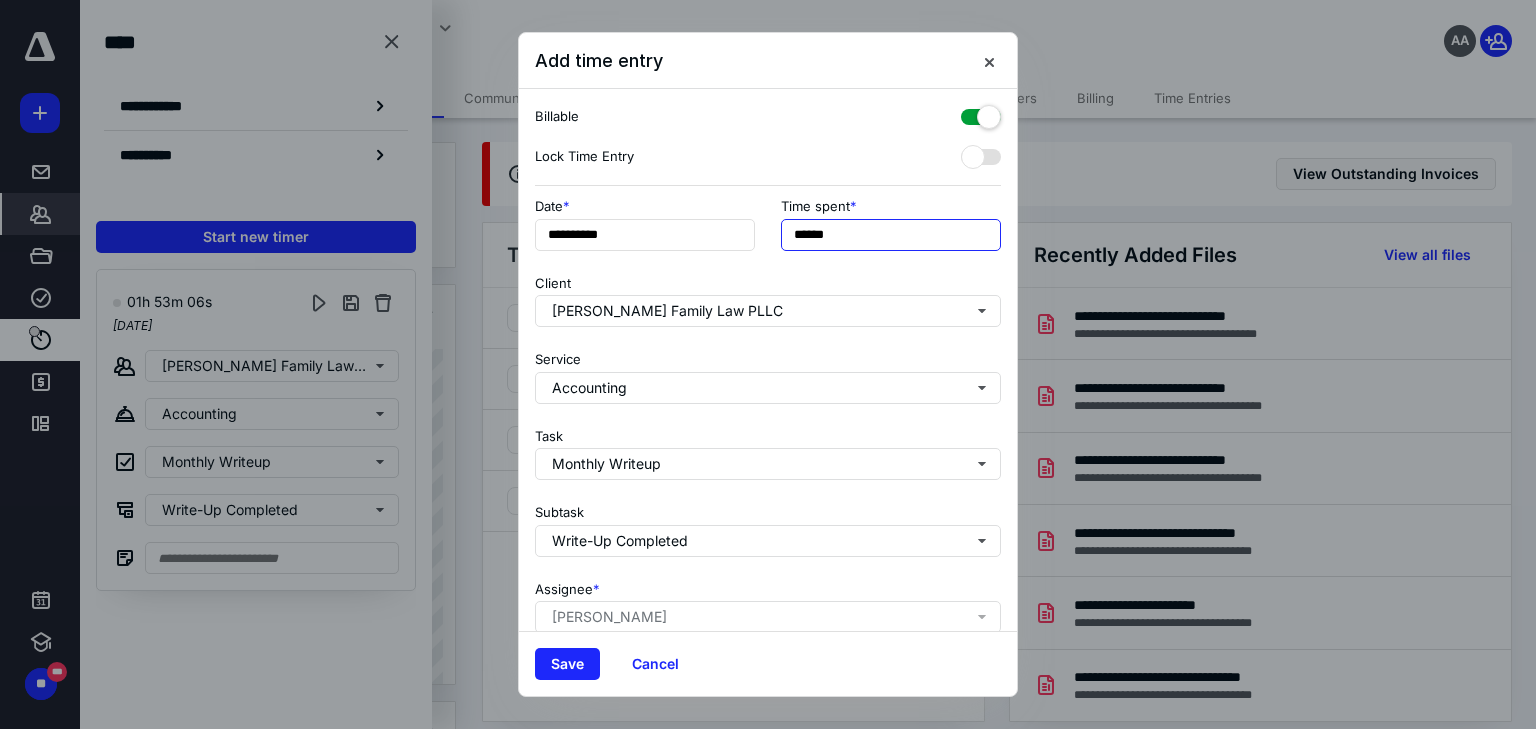 drag, startPoint x: 848, startPoint y: 234, endPoint x: 808, endPoint y: 236, distance: 40.04997 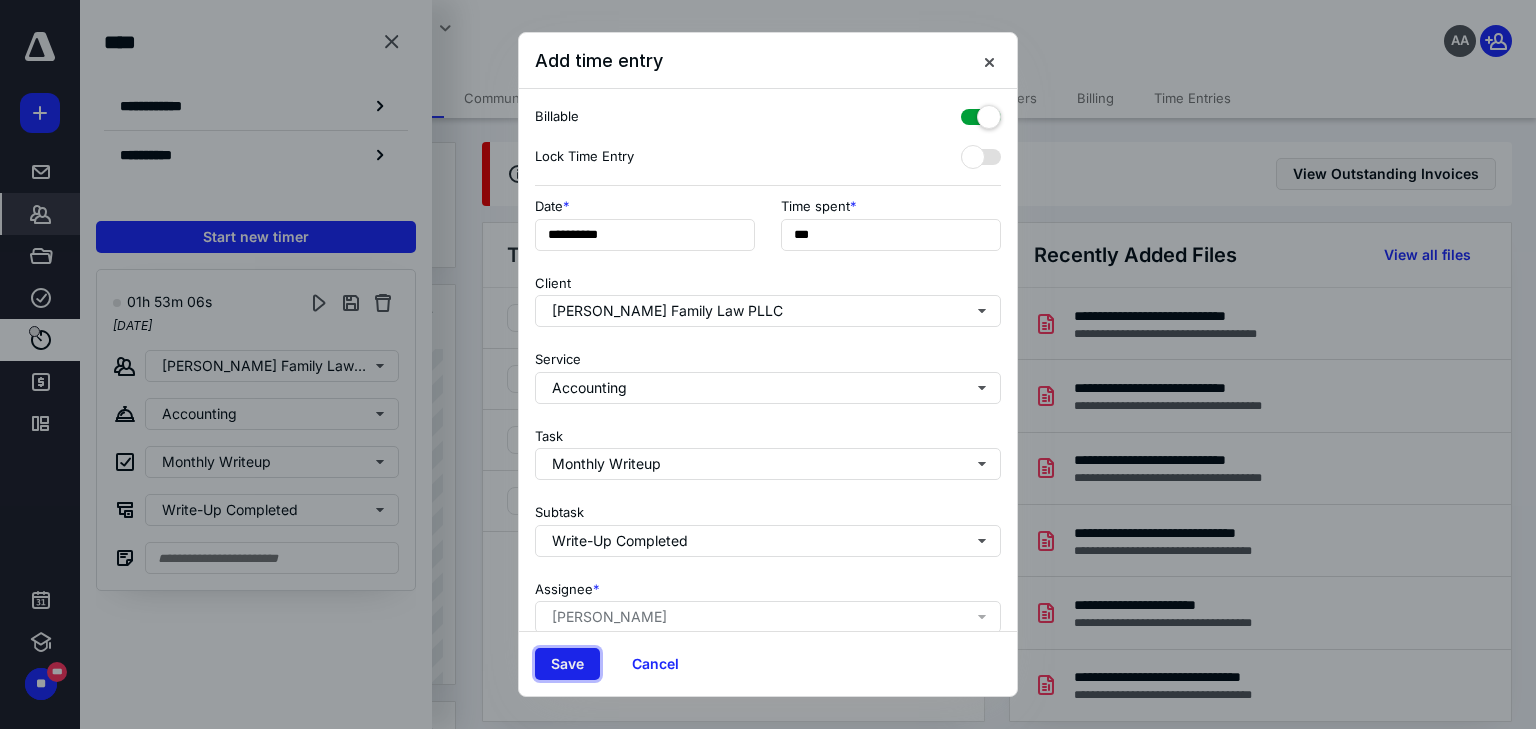 type on "**" 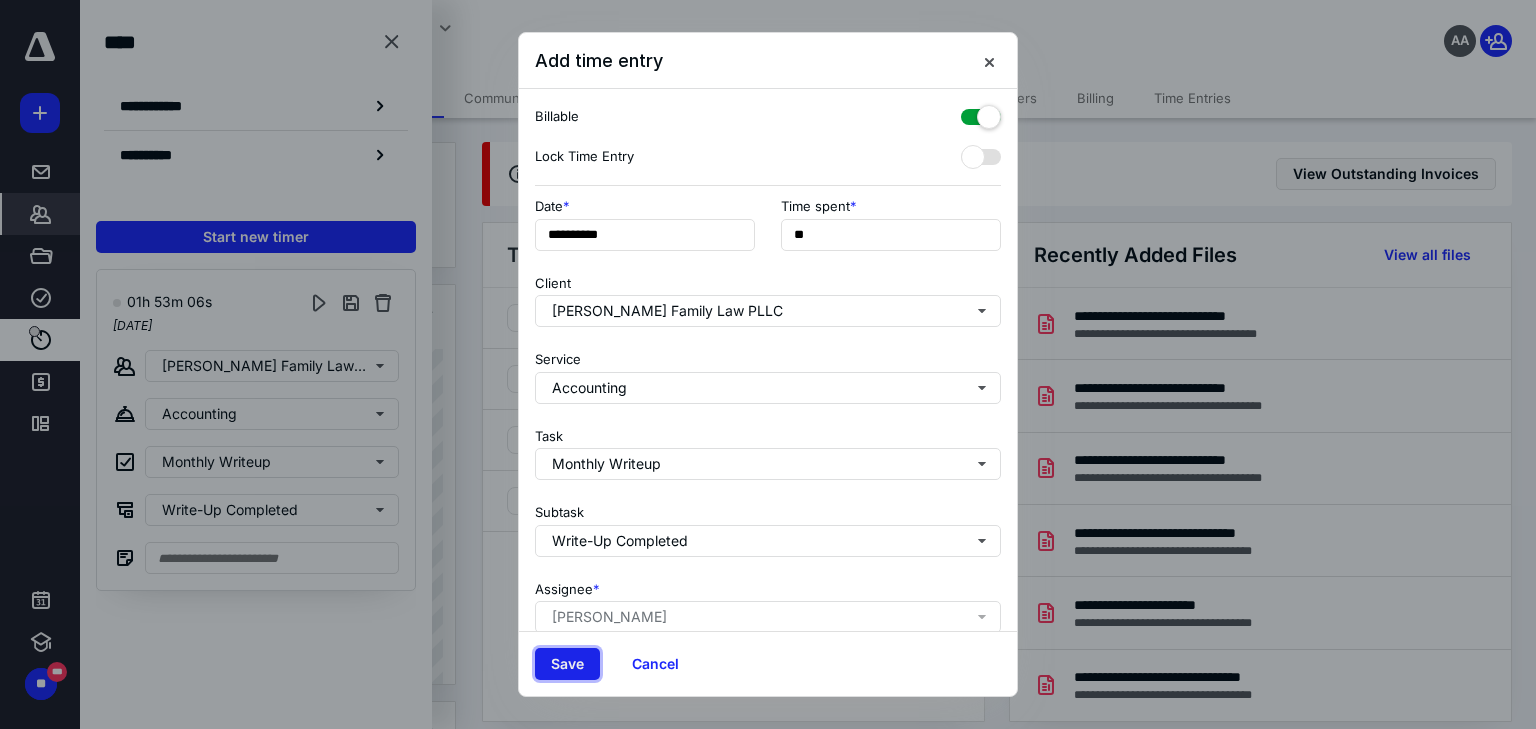 click on "Save" at bounding box center (567, 664) 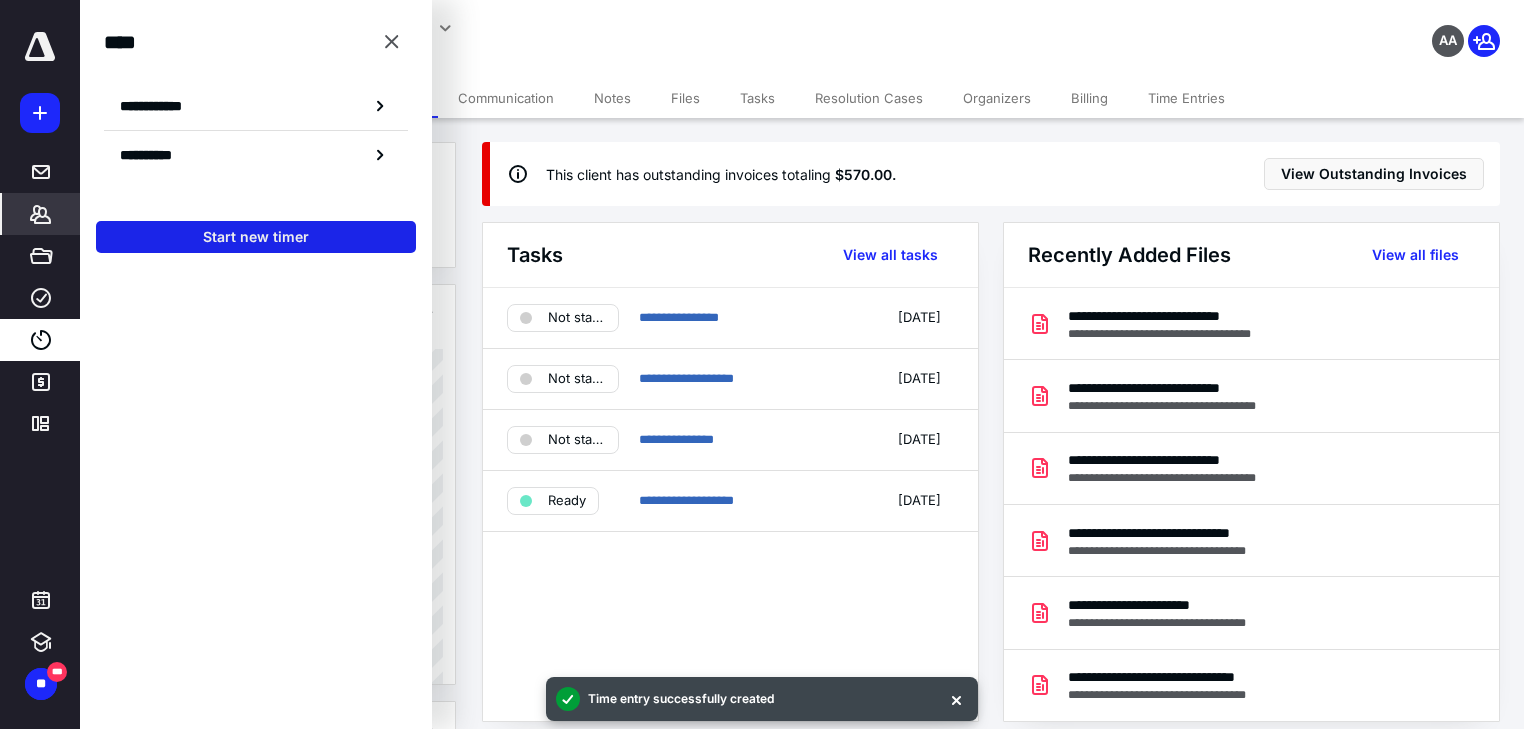 click on "Start new timer" at bounding box center [256, 237] 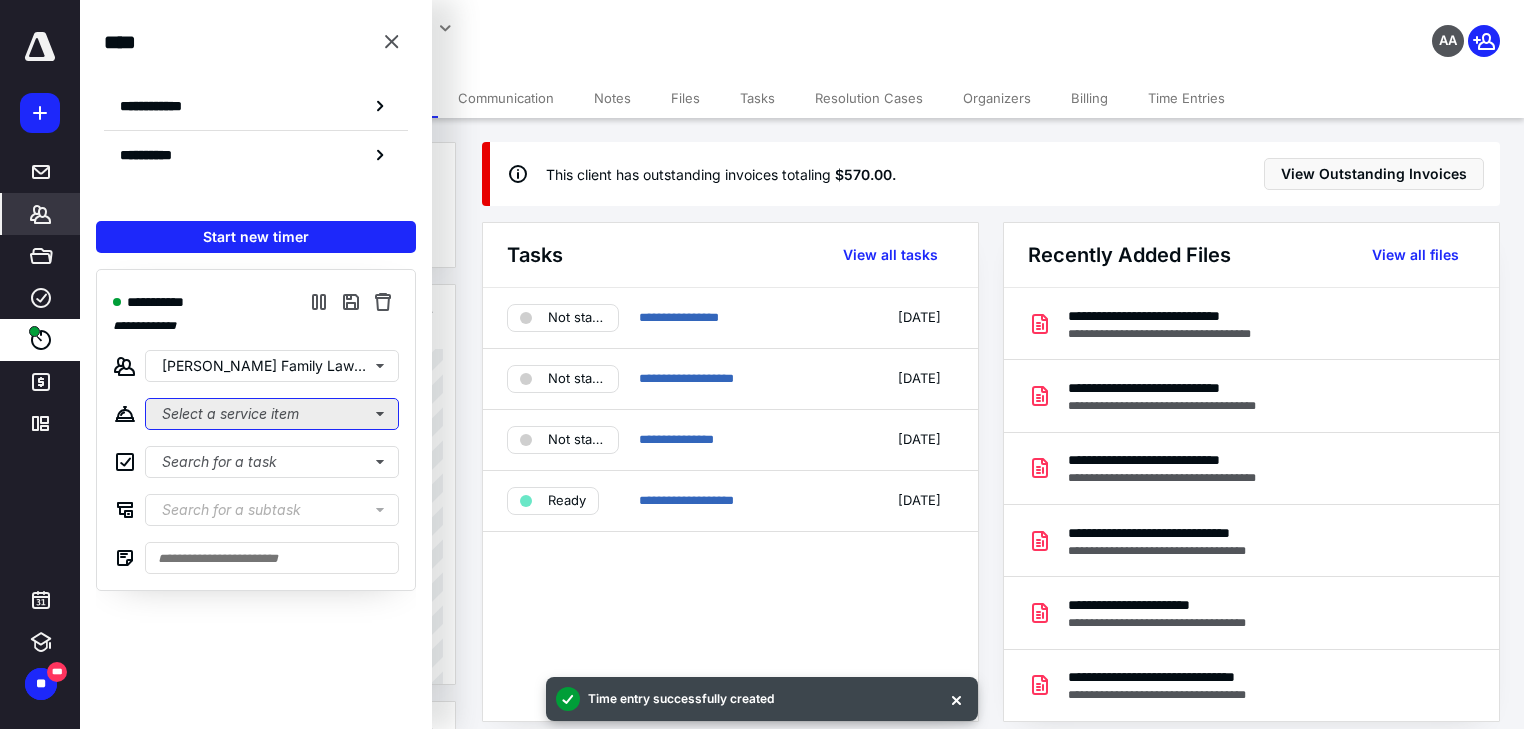 click on "Select a service item" at bounding box center [272, 414] 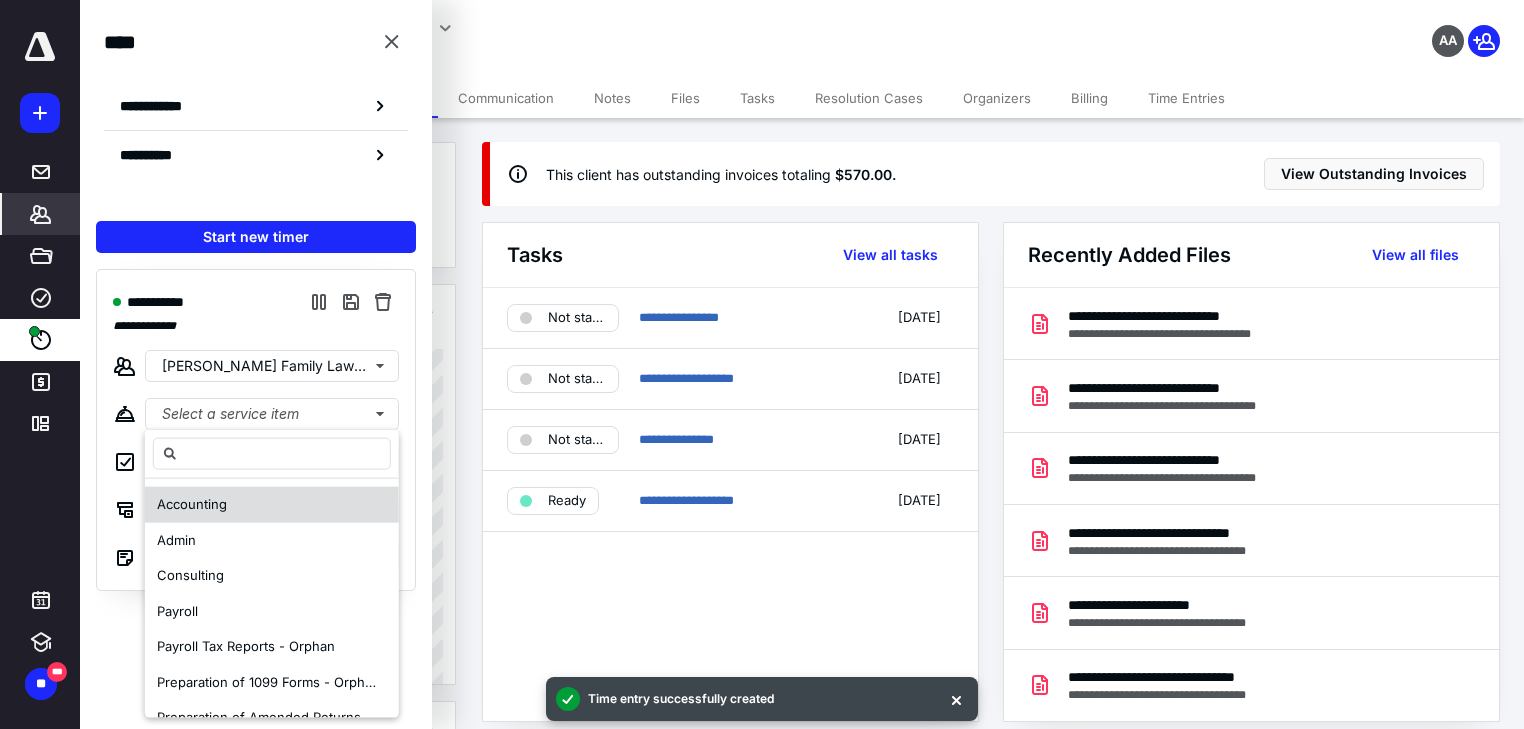 click on "Accounting" at bounding box center [192, 504] 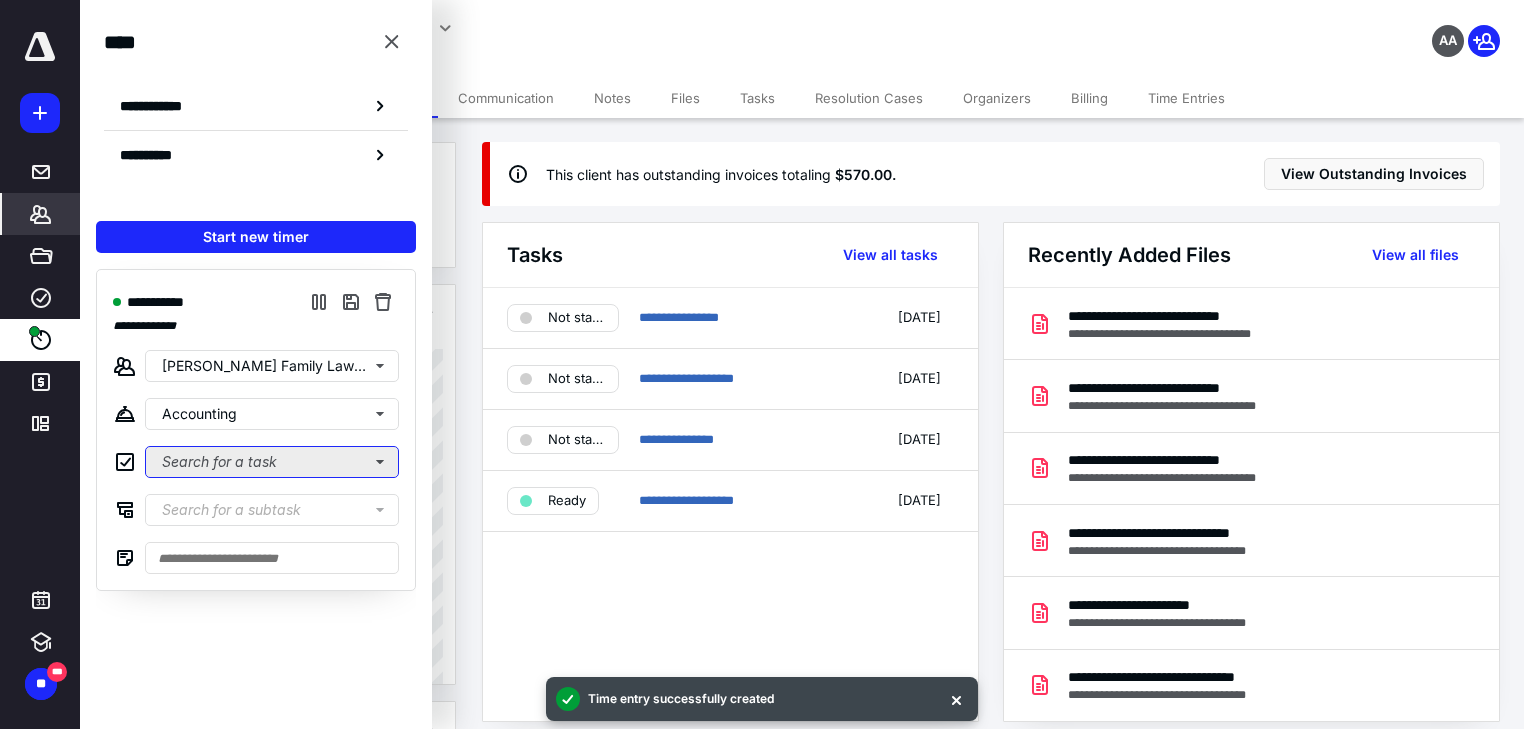 click on "Search for a task" at bounding box center [272, 462] 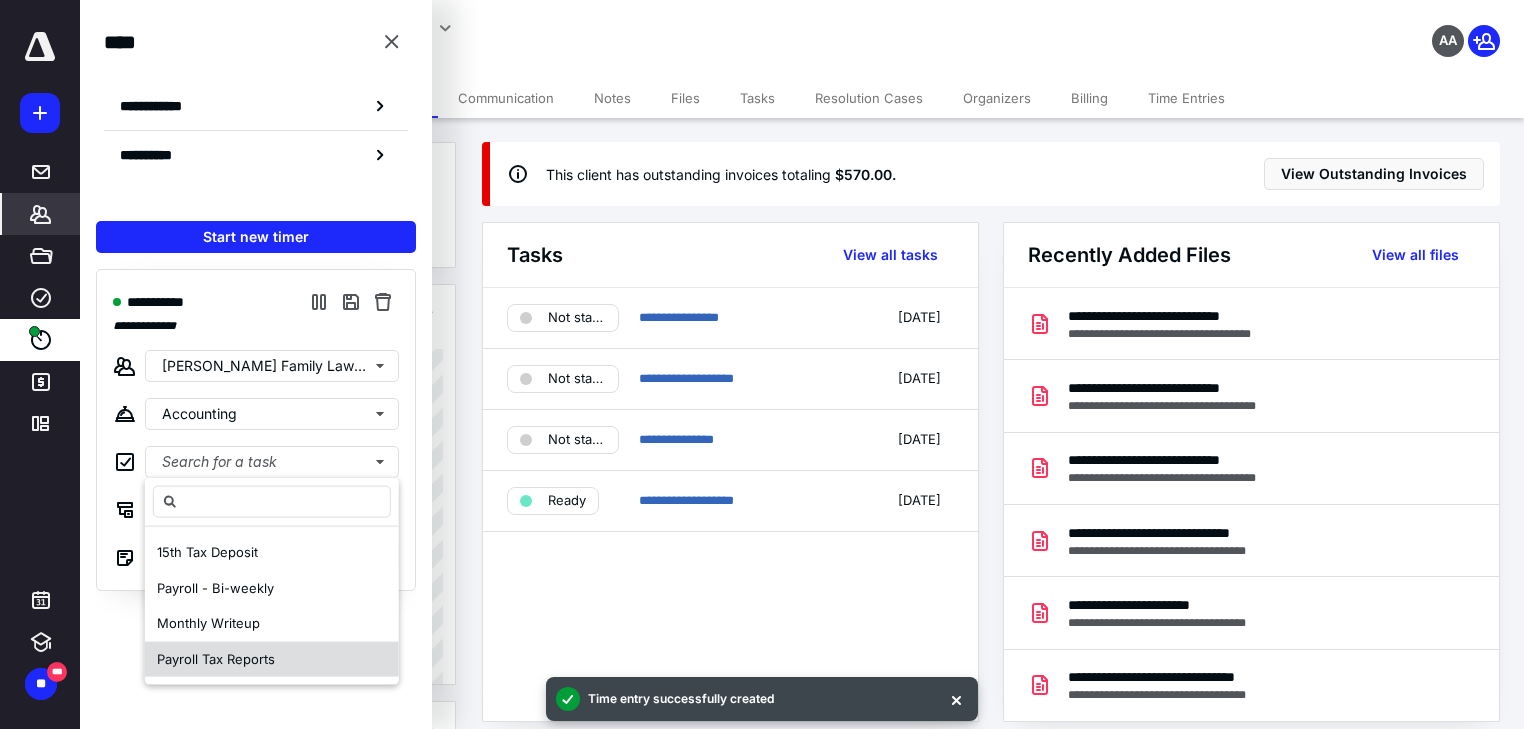 click on "Payroll Tax Reports" at bounding box center (216, 658) 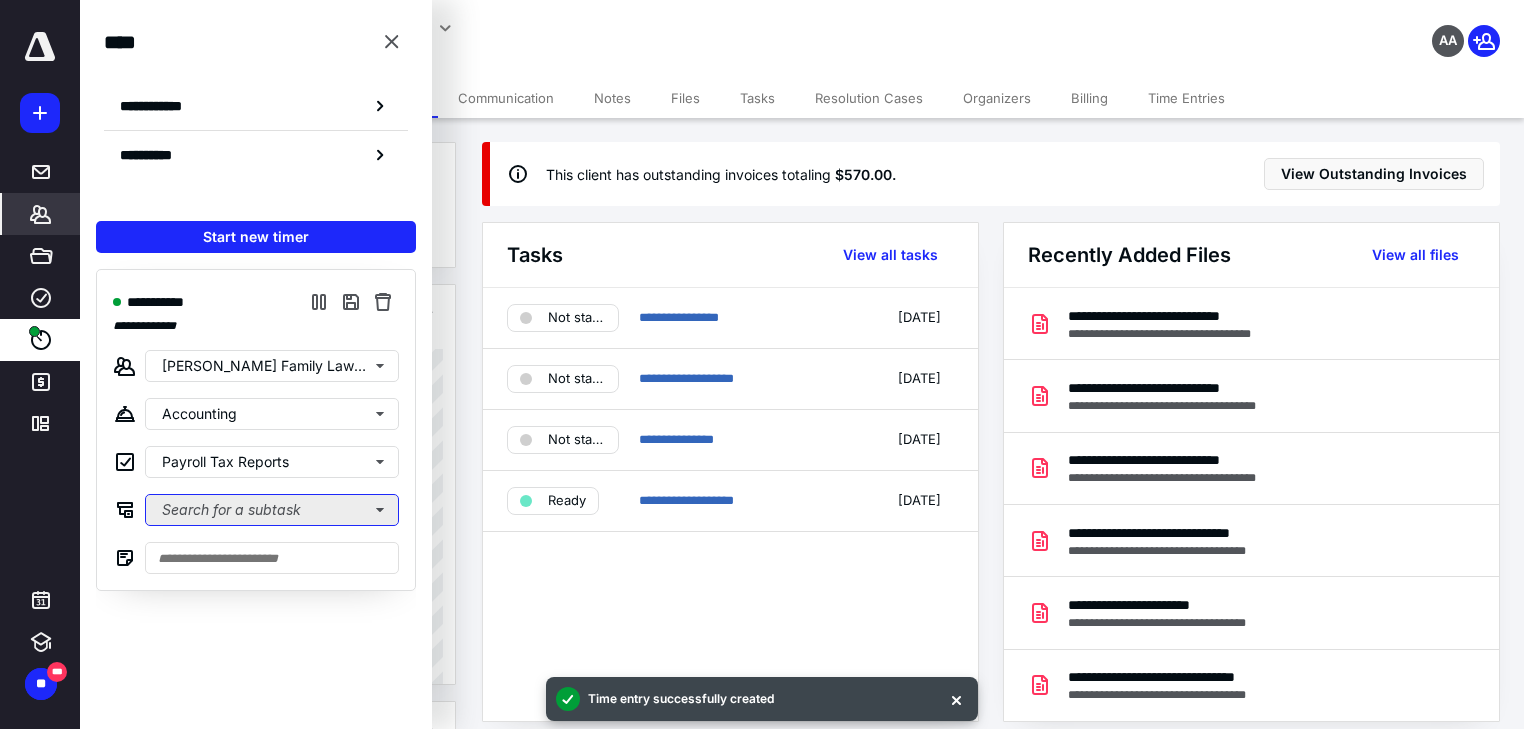 click on "Search for a subtask" at bounding box center (272, 510) 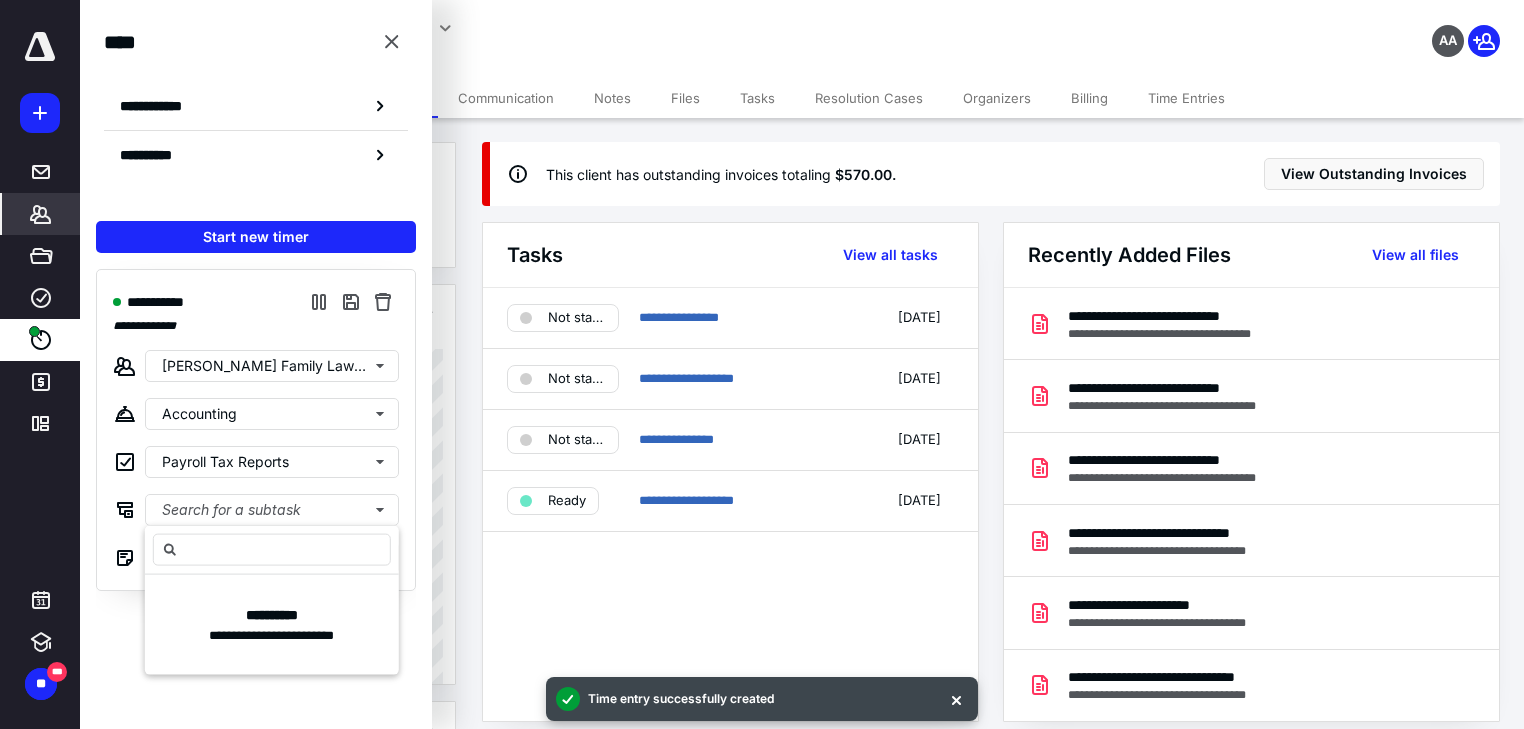 drag, startPoint x: 421, startPoint y: 608, endPoint x: 427, endPoint y: 587, distance: 21.84033 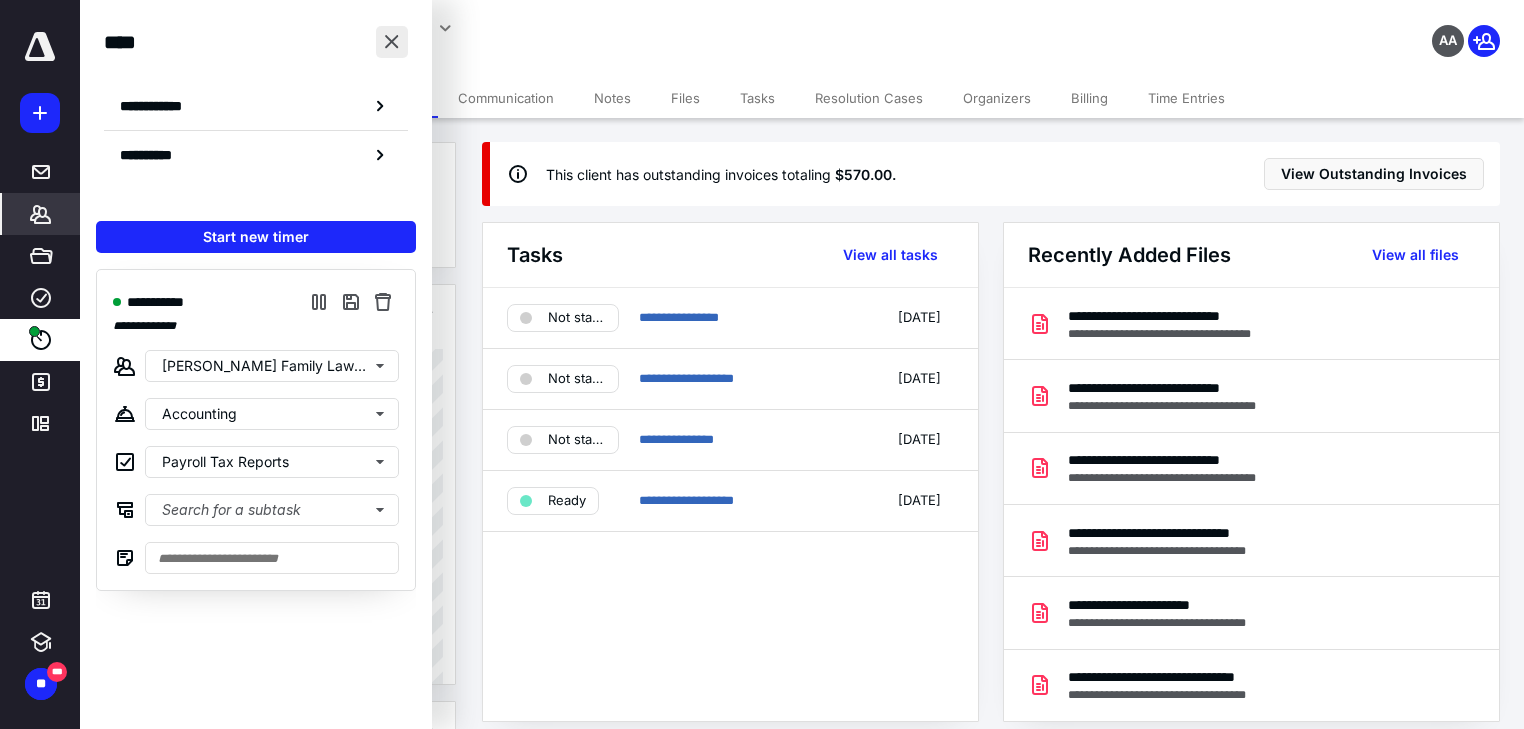 click at bounding box center [392, 42] 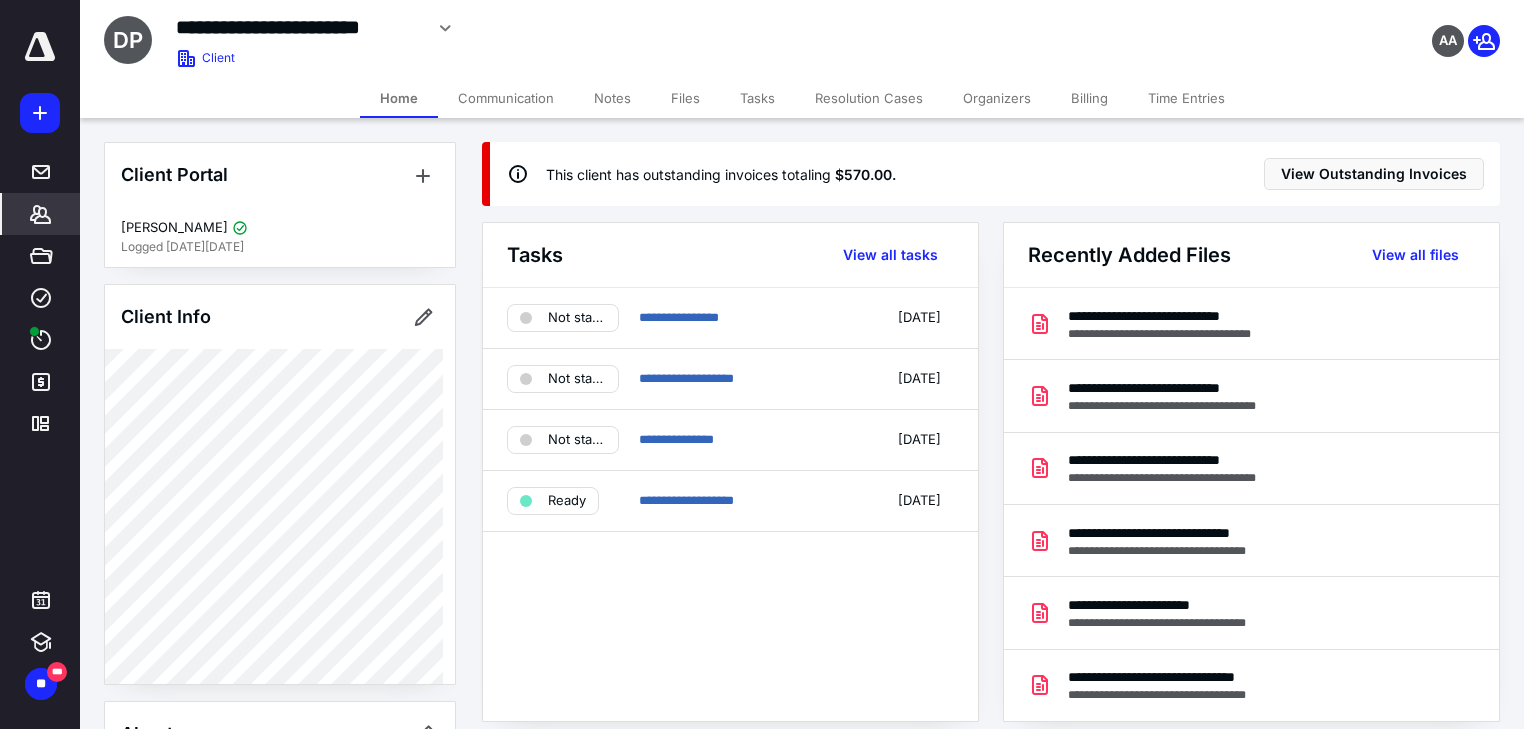 click on "Home Communication Notes Files Tasks Resolution Cases Organizers Billing Time Entries" at bounding box center (802, 98) 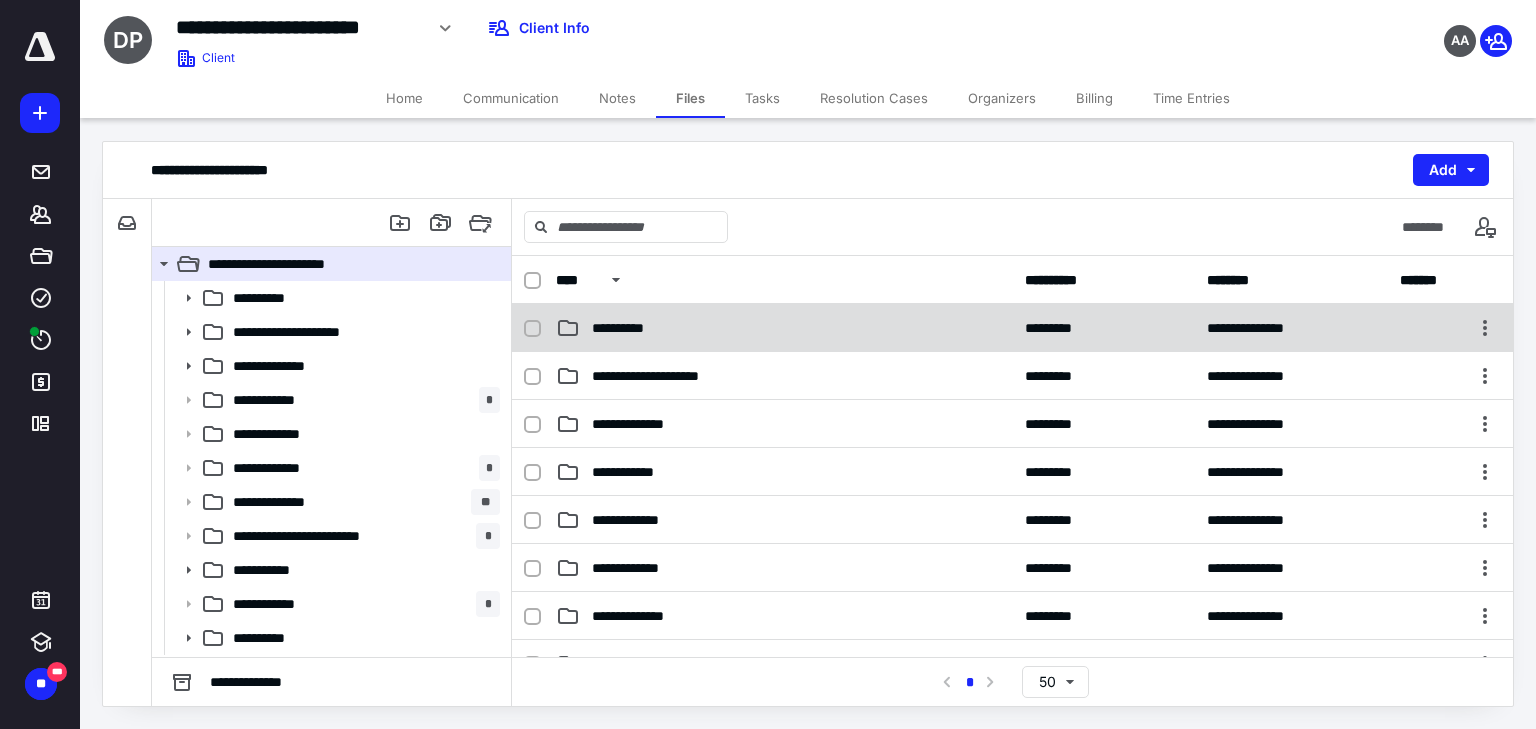 click on "**********" at bounding box center [629, 328] 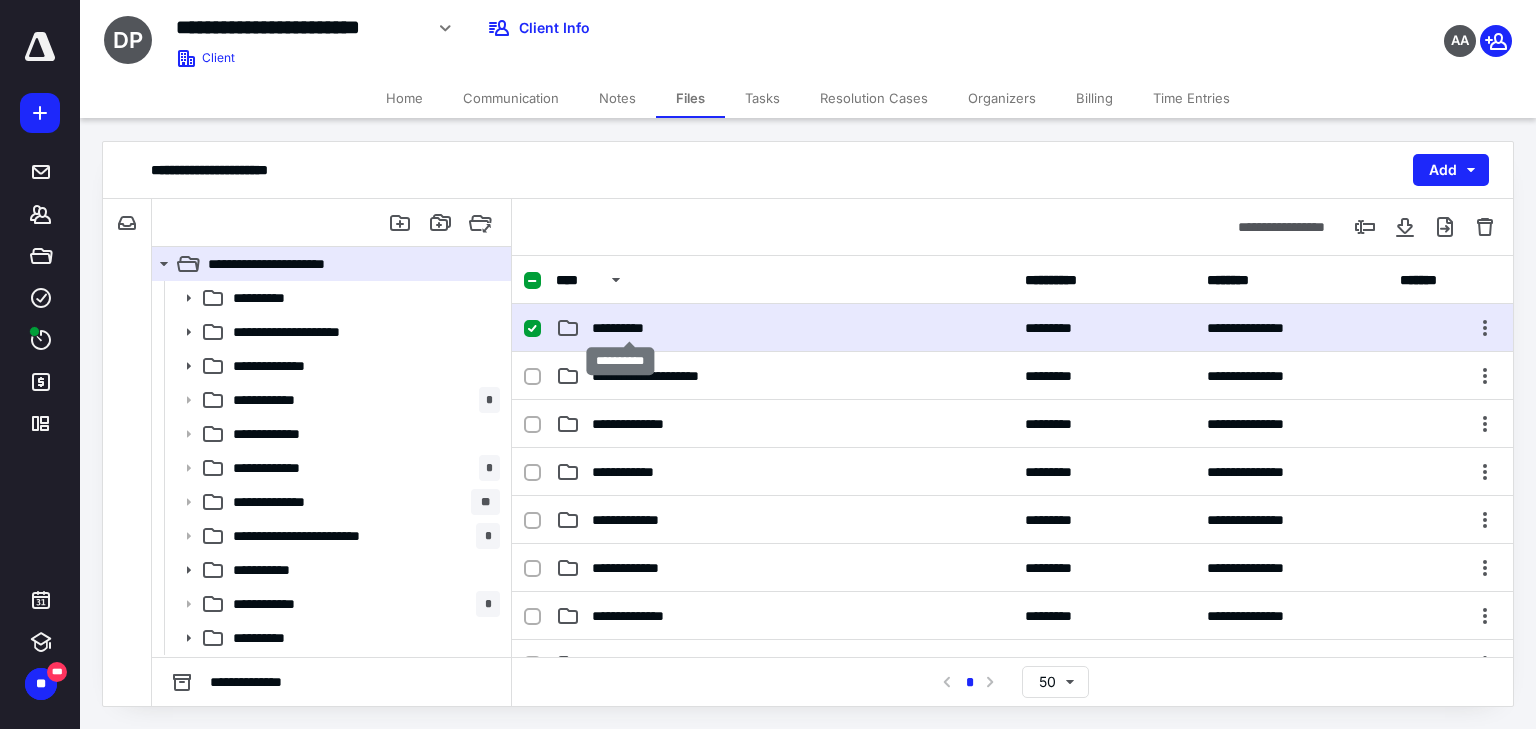 checkbox on "true" 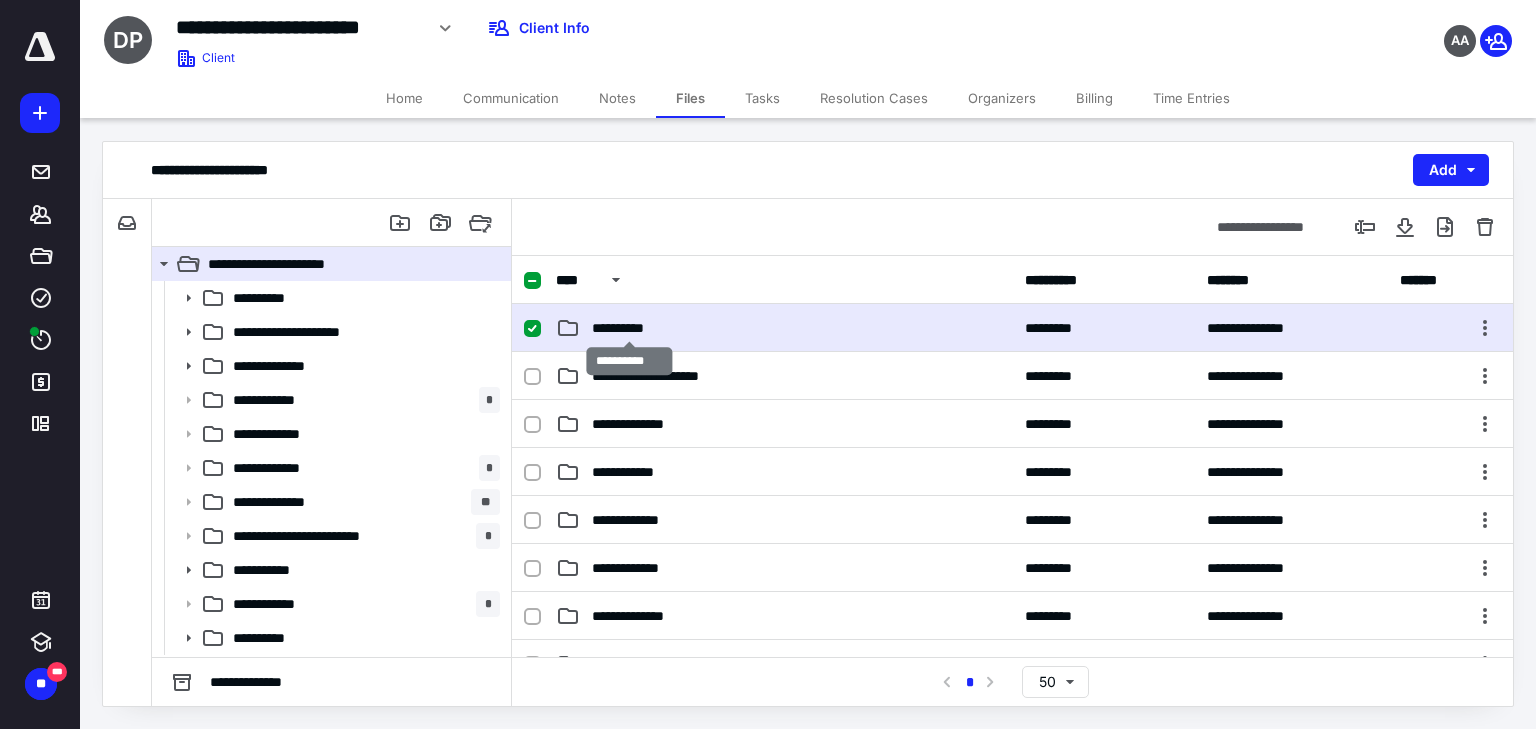 click on "**********" at bounding box center [629, 328] 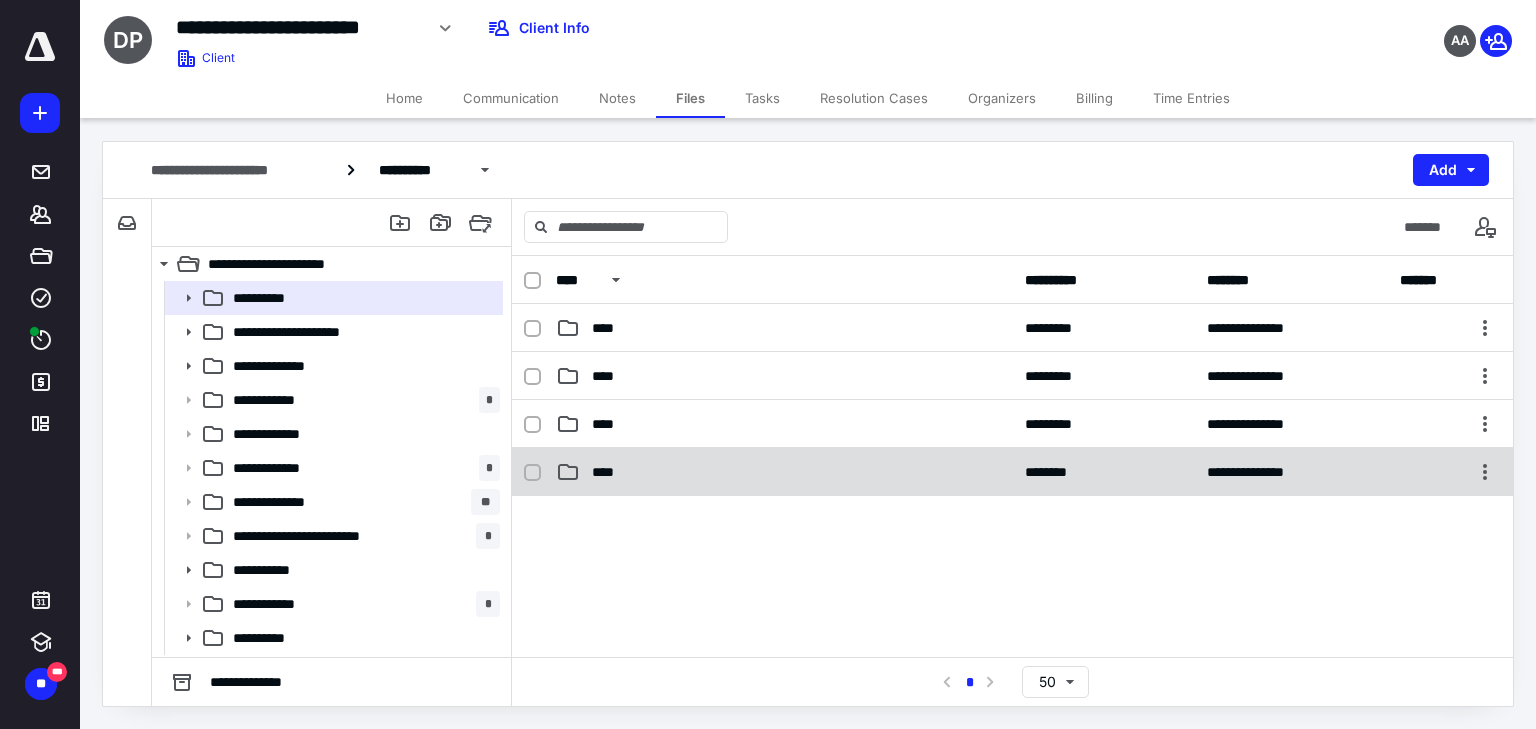 click on "****" at bounding box center [609, 472] 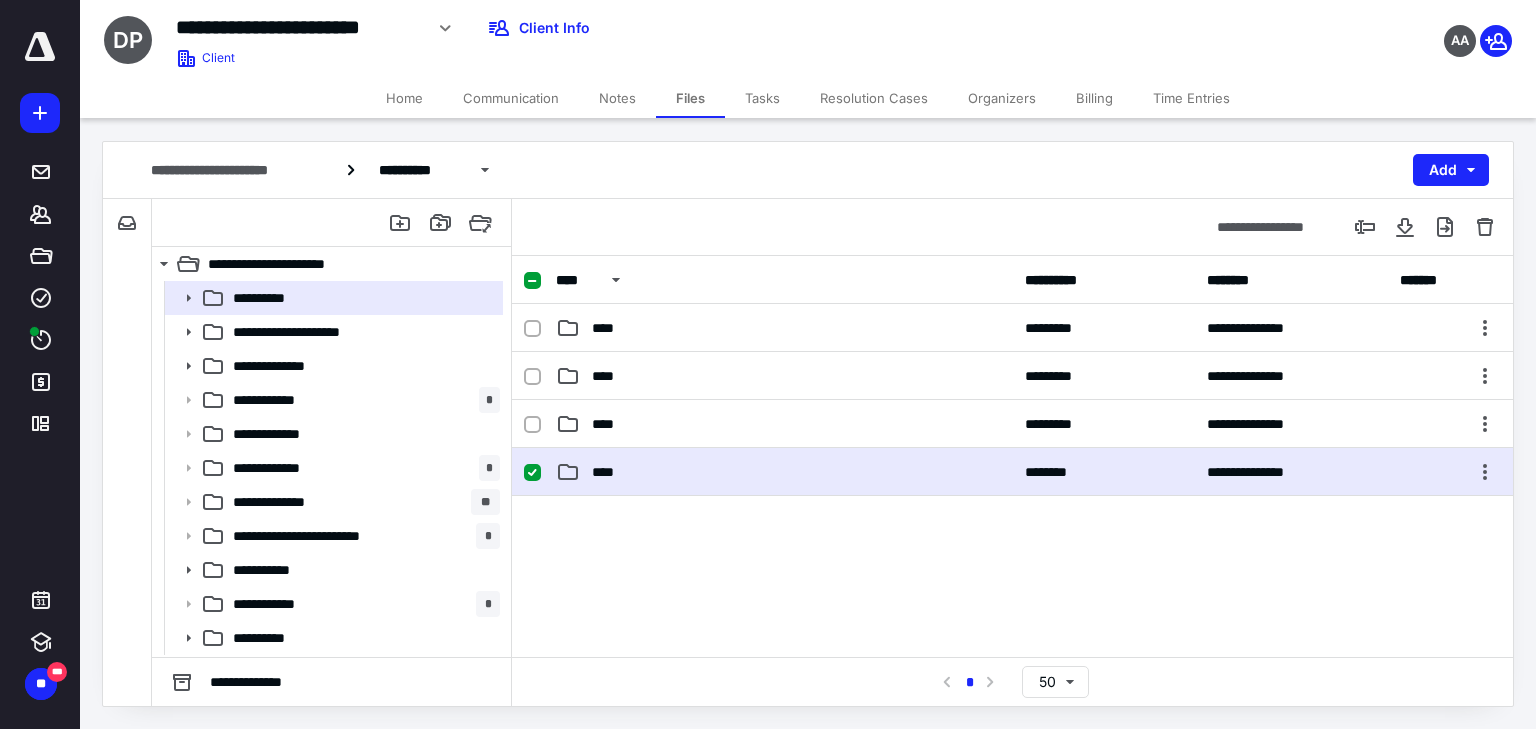 click on "****" at bounding box center [609, 472] 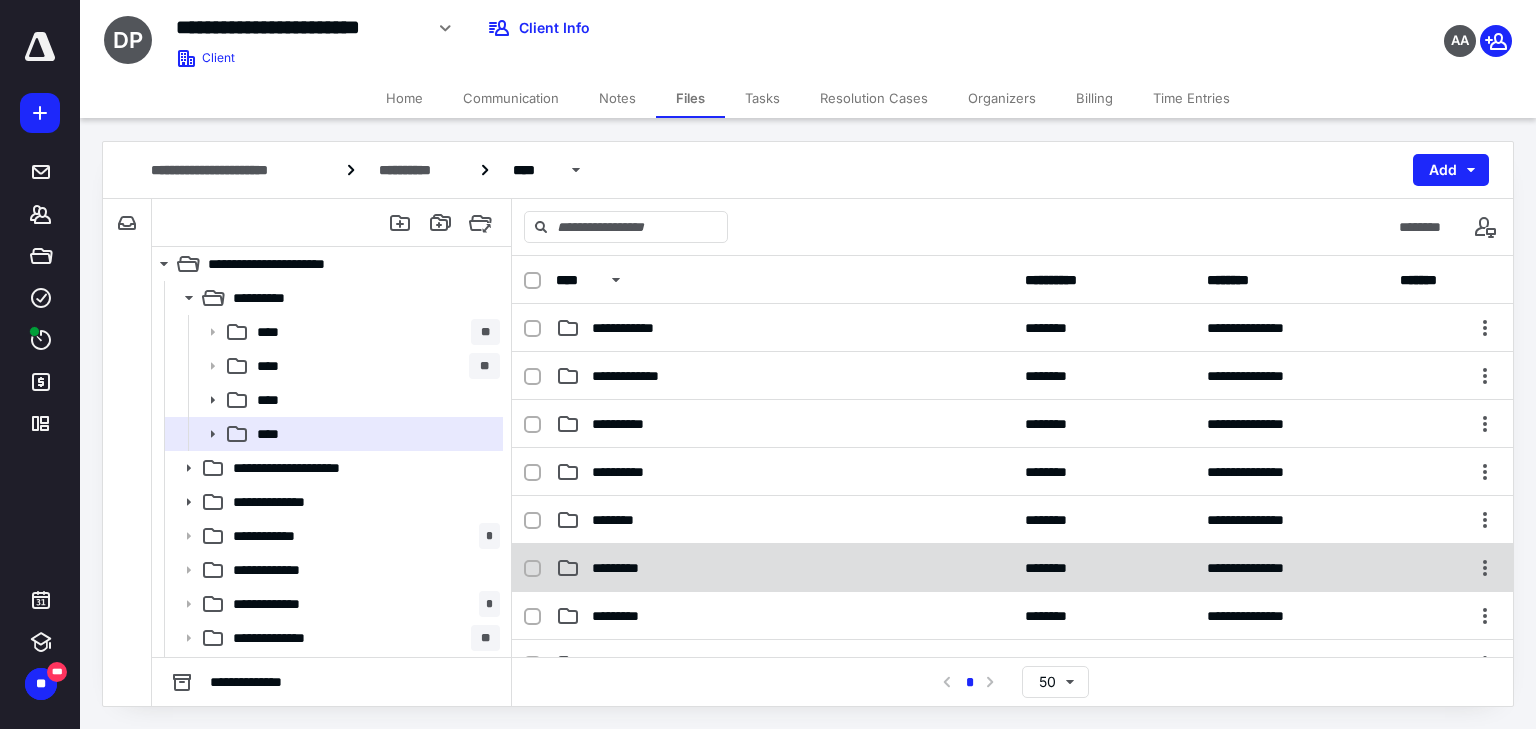 click on "*********" at bounding box center (784, 568) 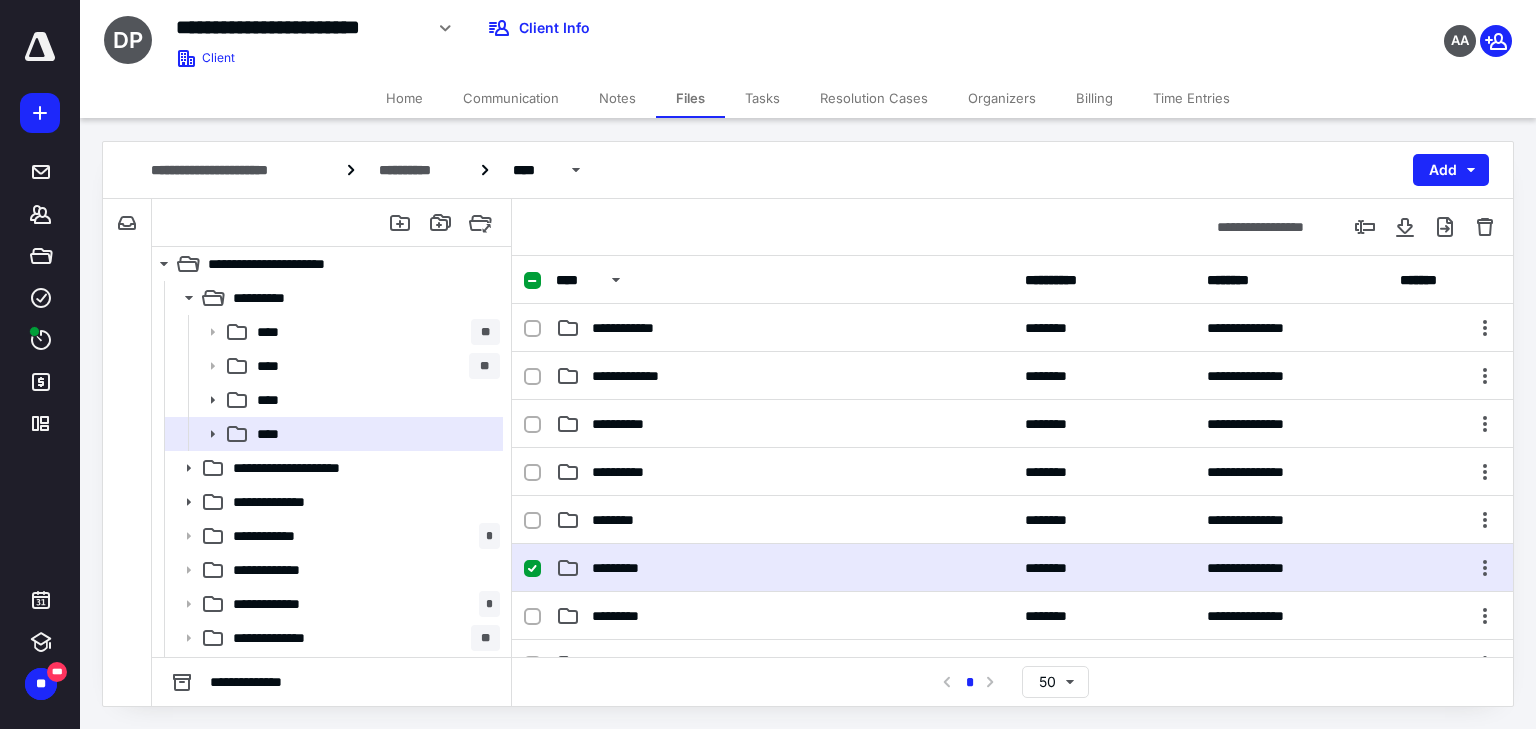 click on "*********" at bounding box center [784, 568] 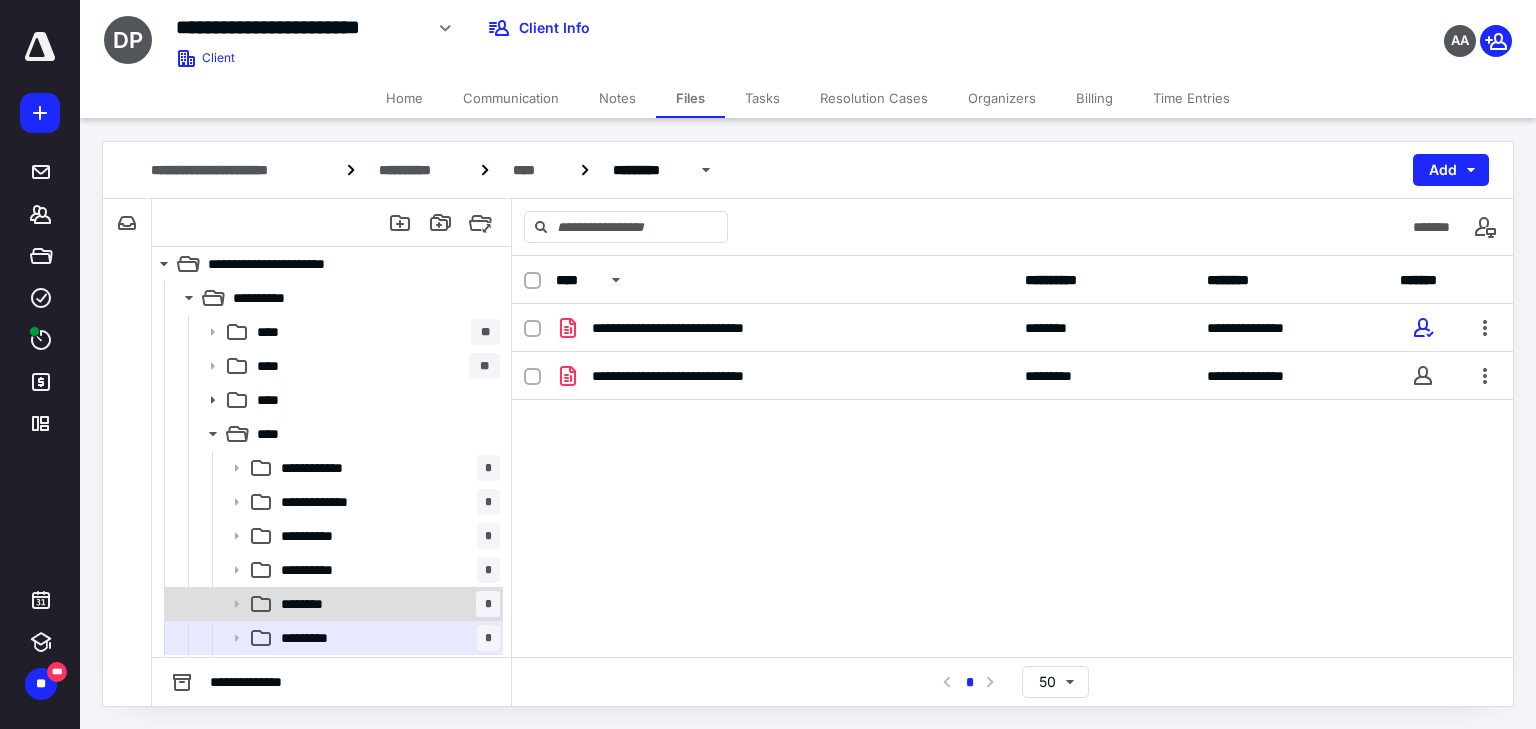 click on "********" at bounding box center (311, 604) 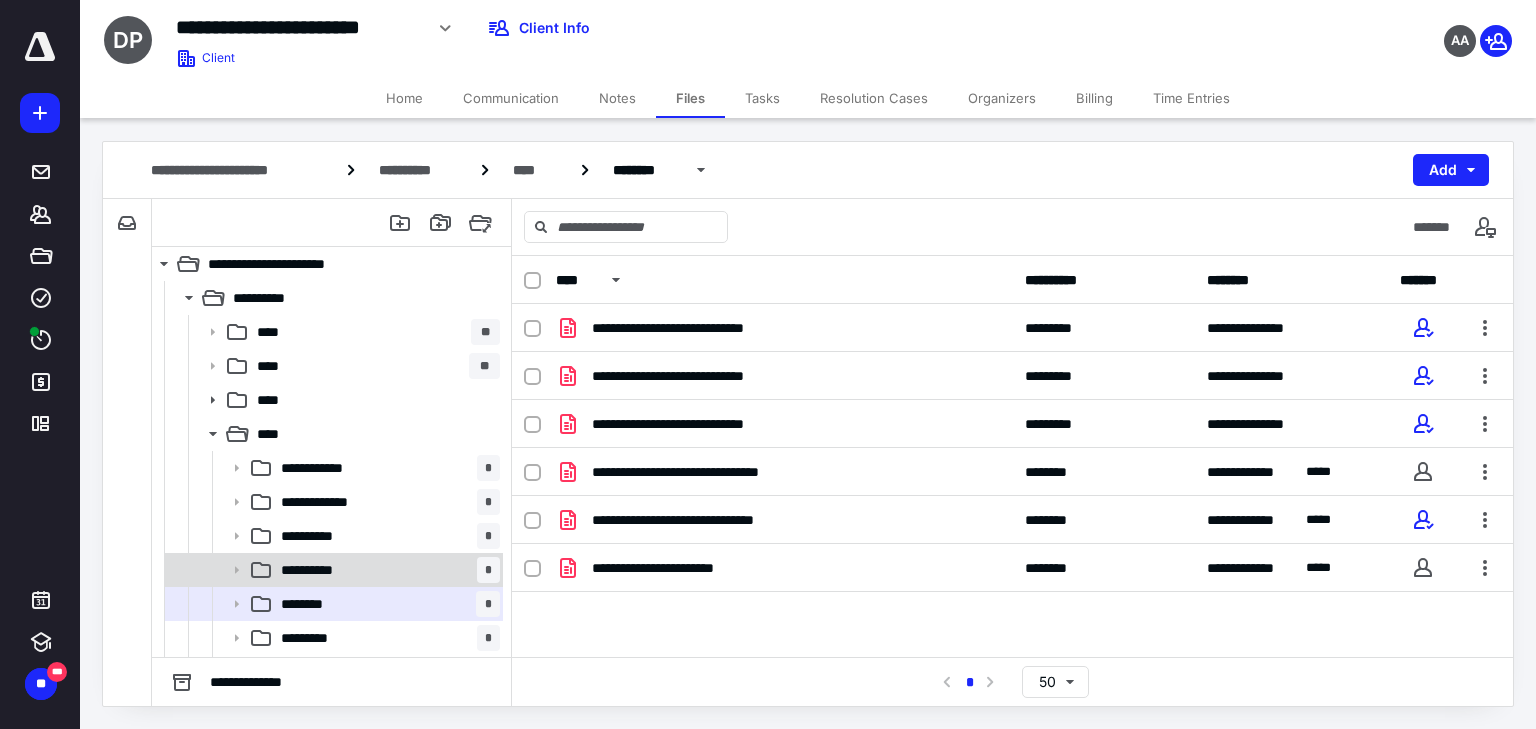 click on "**********" at bounding box center (312, 570) 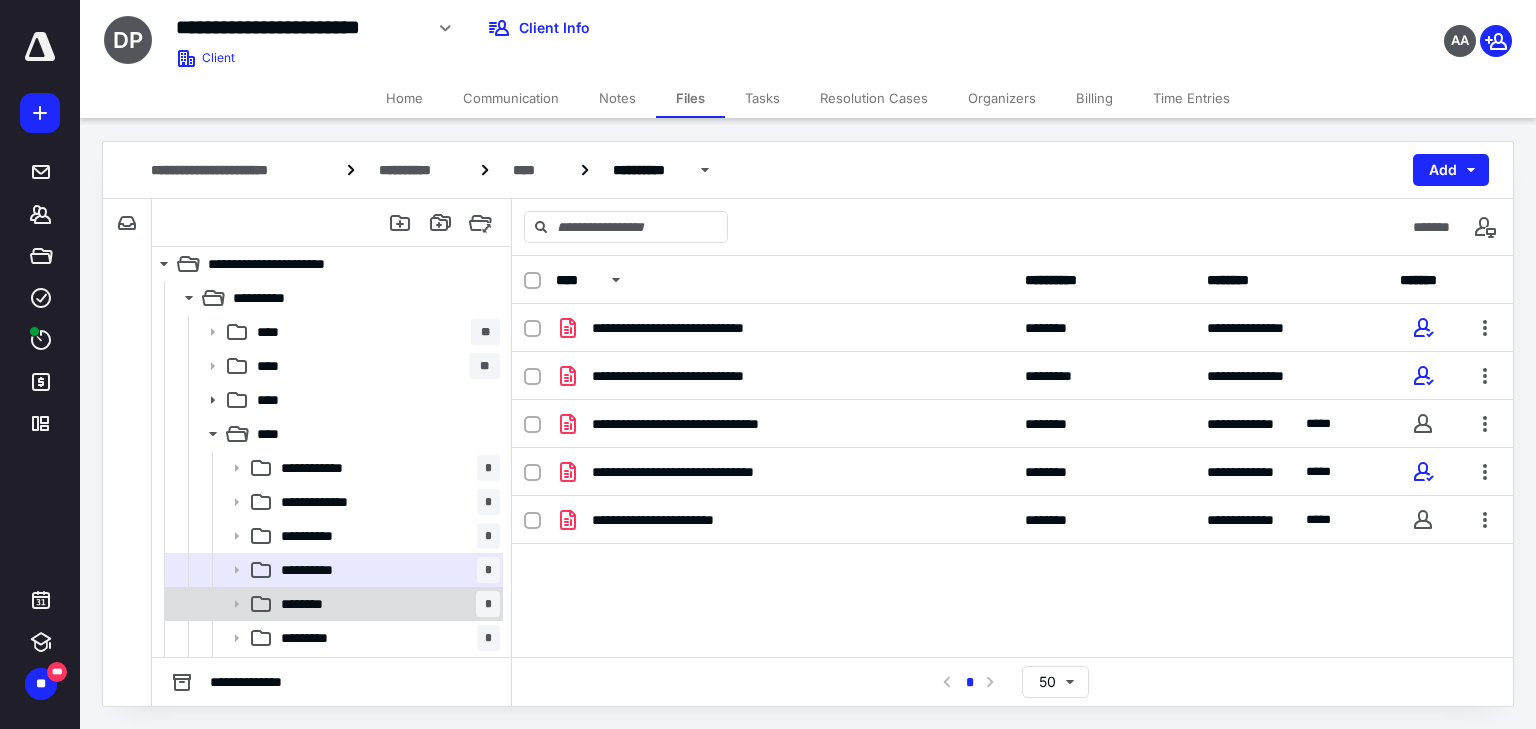 click on "******** *" at bounding box center (386, 604) 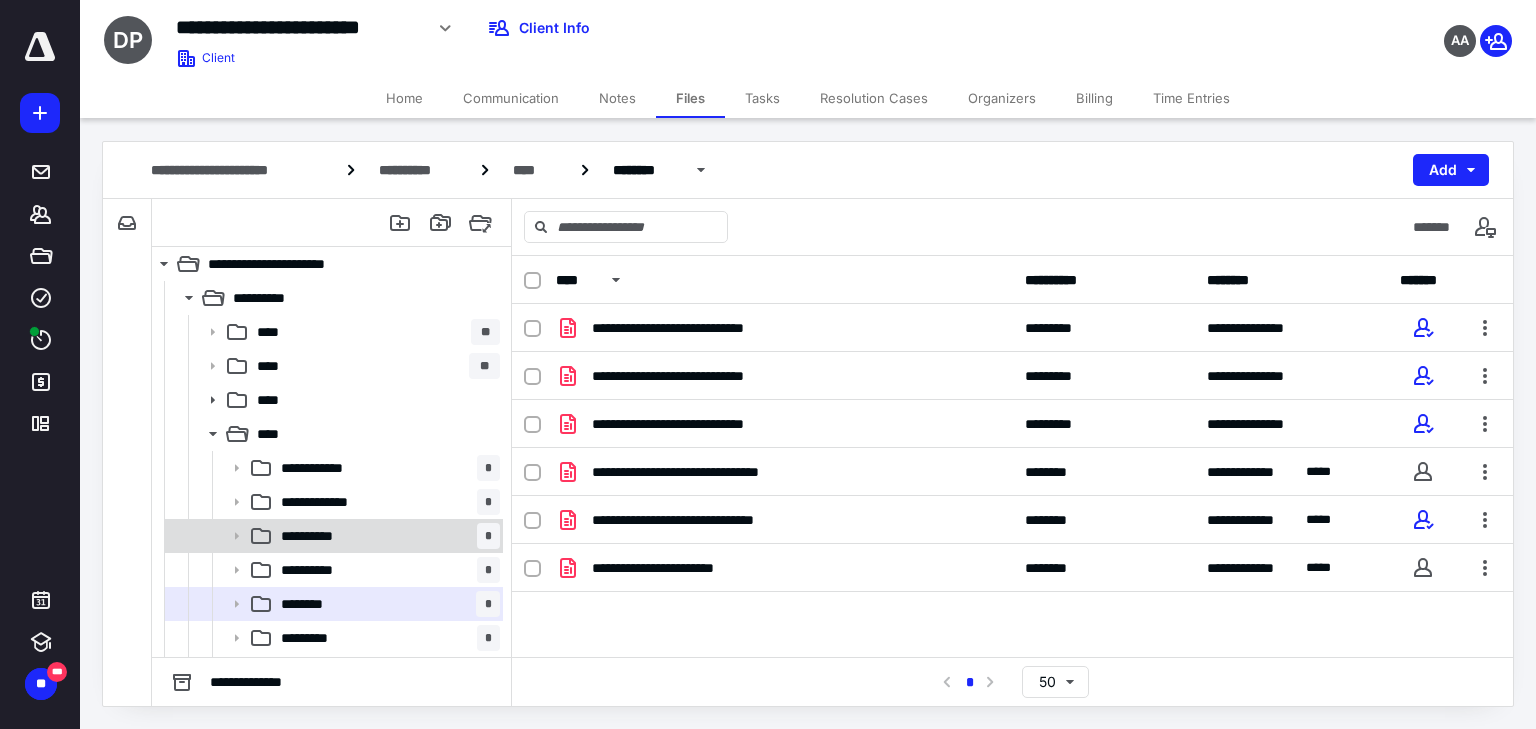 click on "**********" at bounding box center (386, 536) 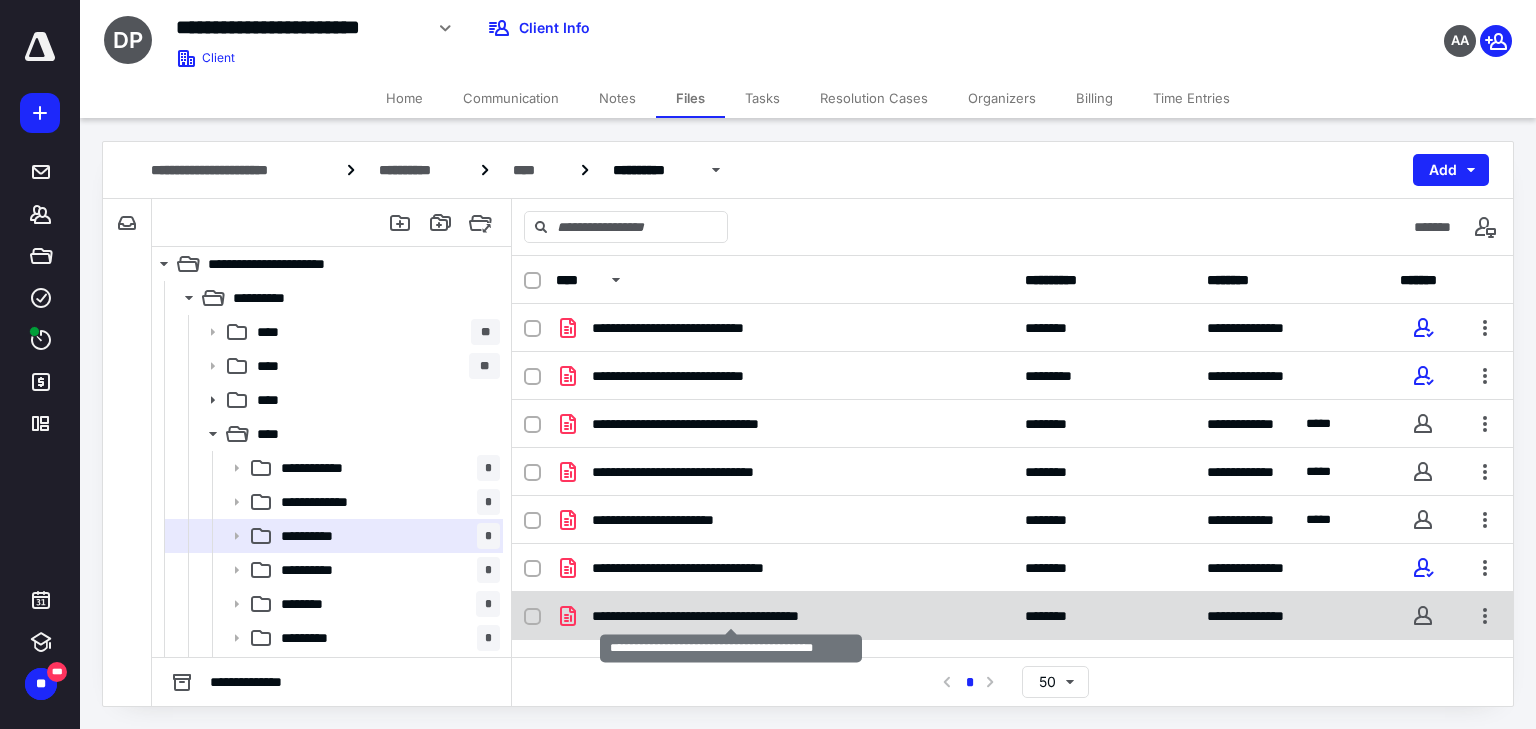 click on "**********" at bounding box center (732, 616) 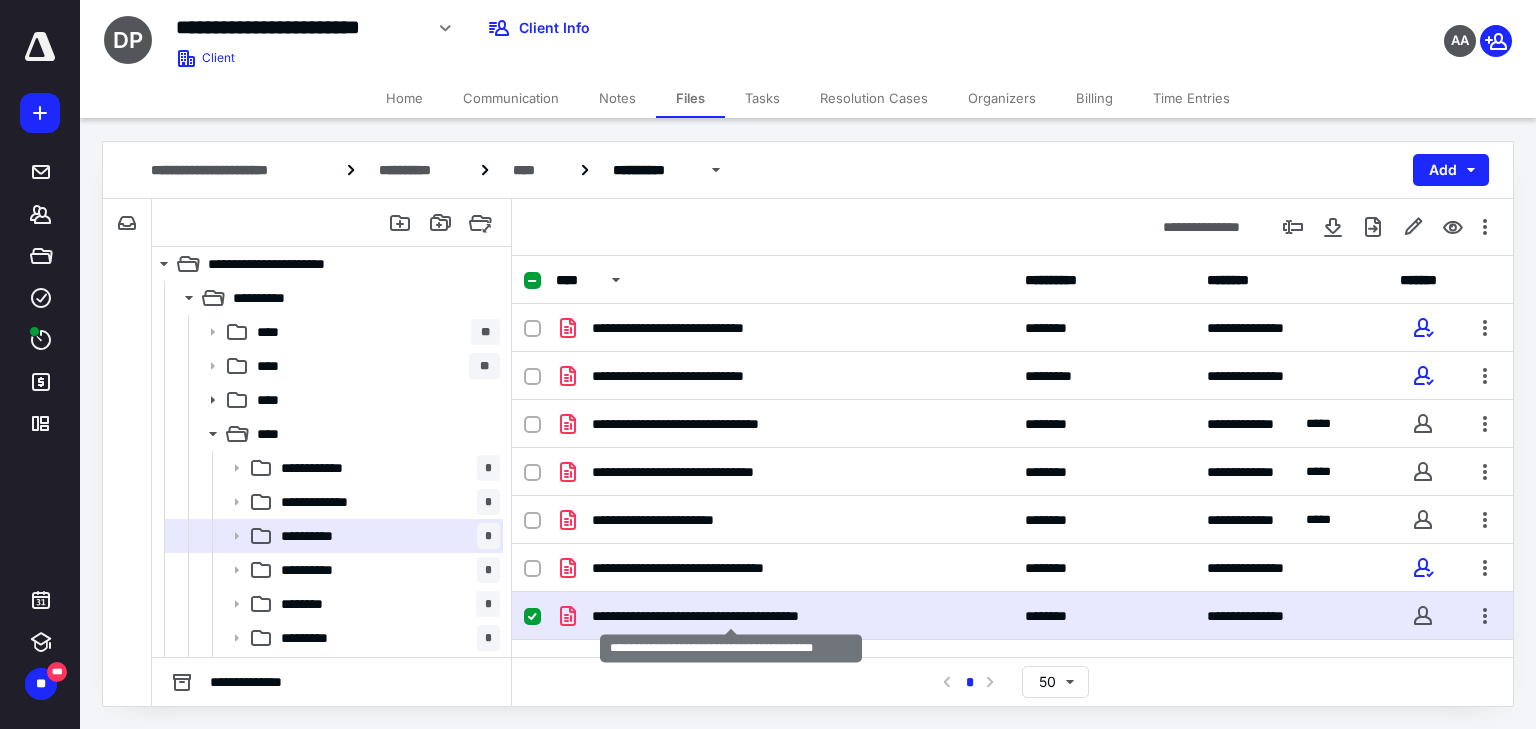 click on "**********" at bounding box center [732, 616] 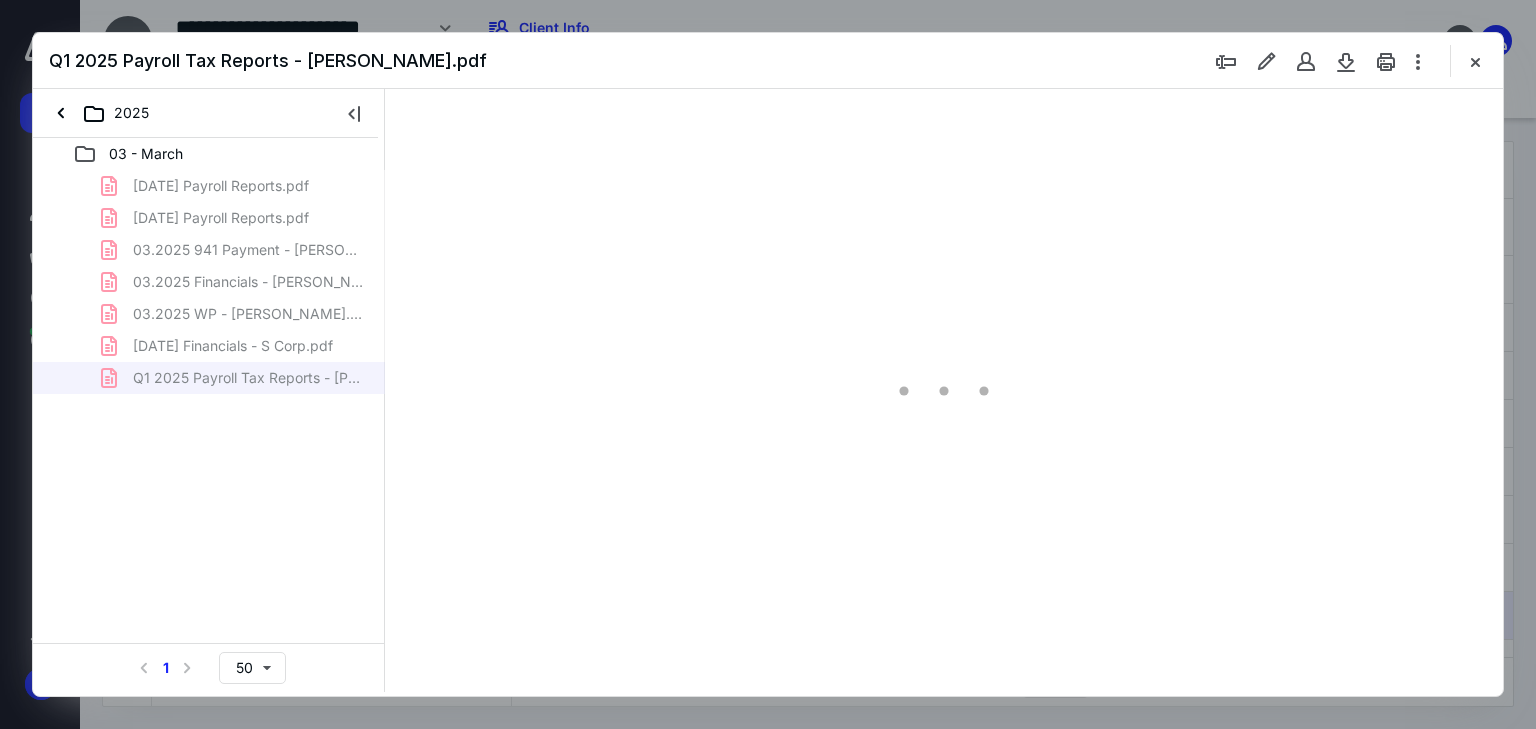 scroll, scrollTop: 0, scrollLeft: 0, axis: both 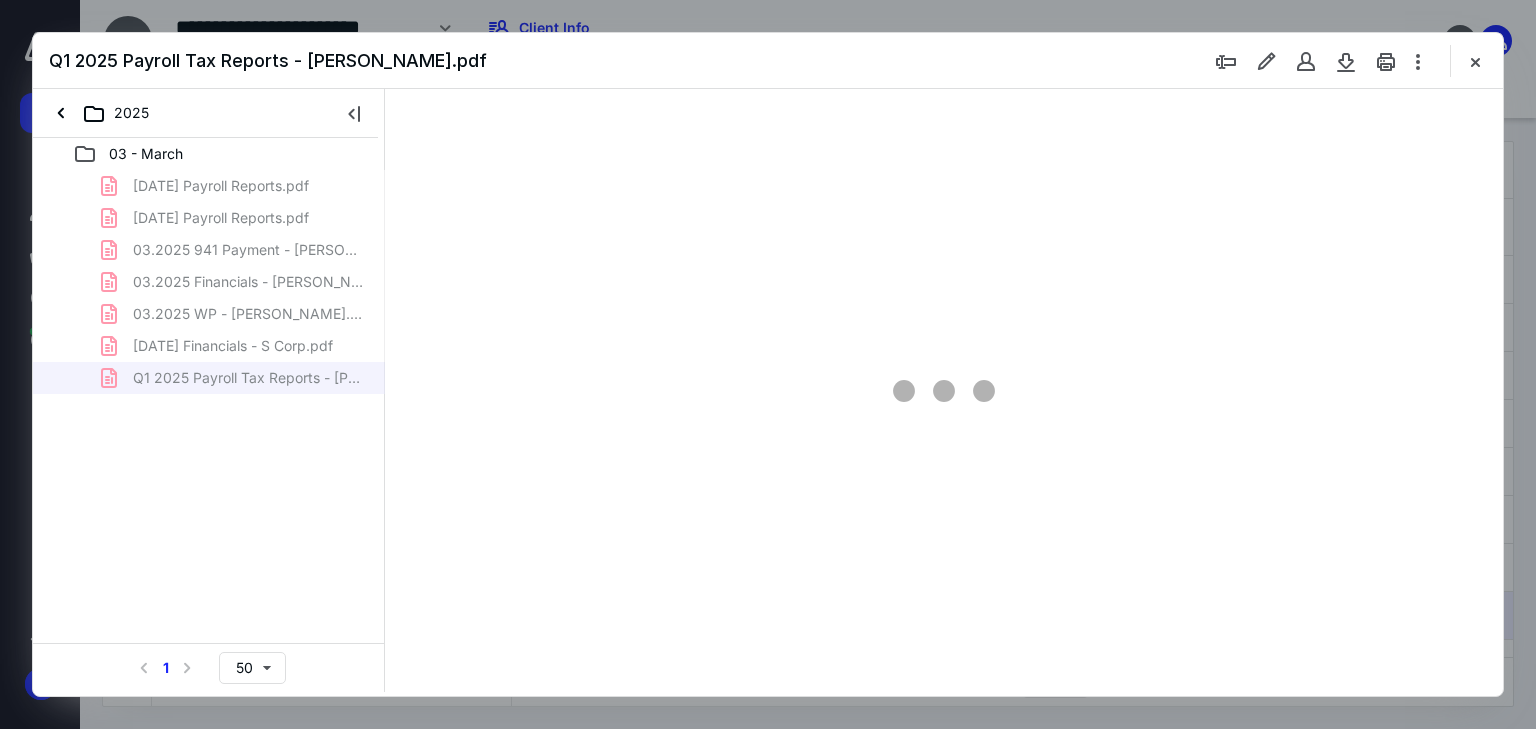 type on "66" 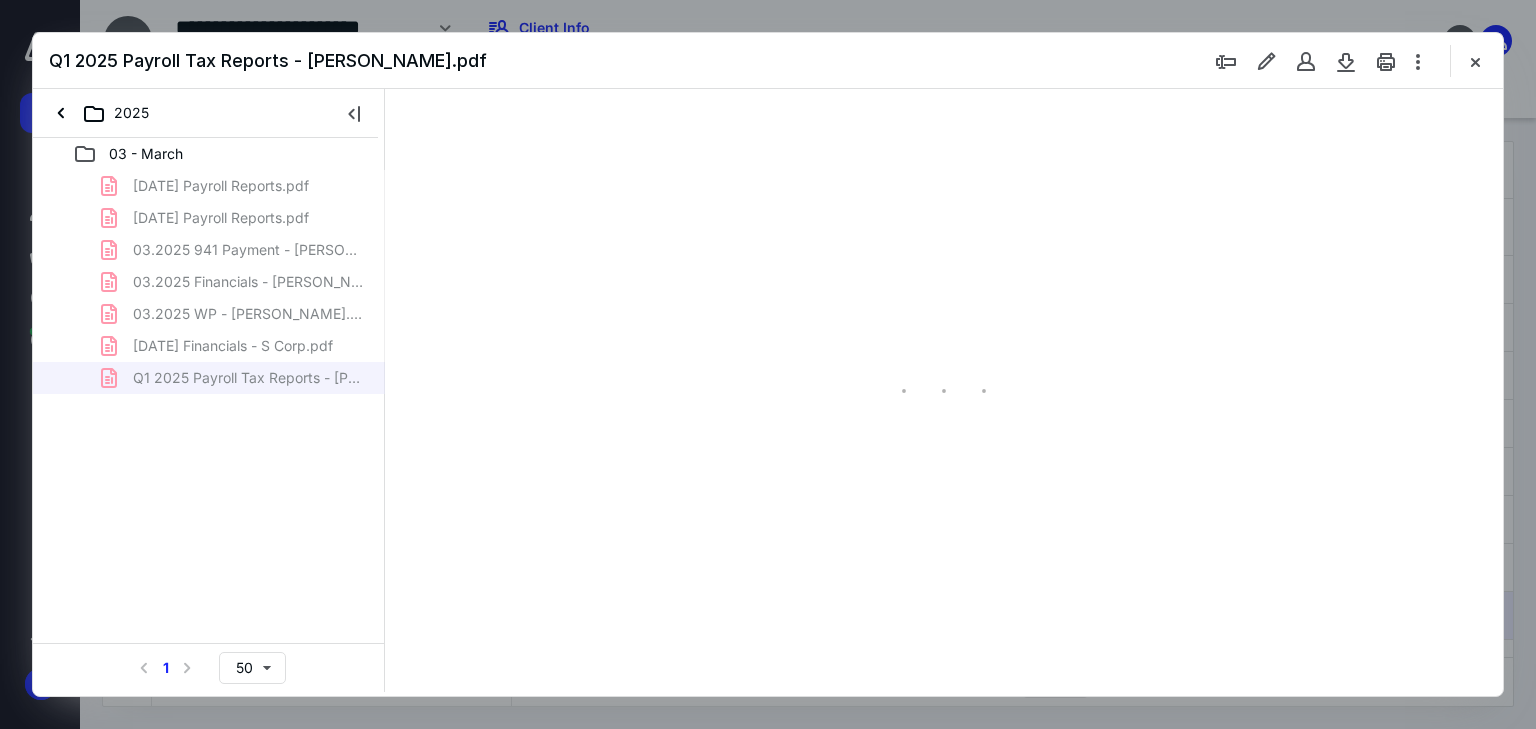 scroll, scrollTop: 79, scrollLeft: 0, axis: vertical 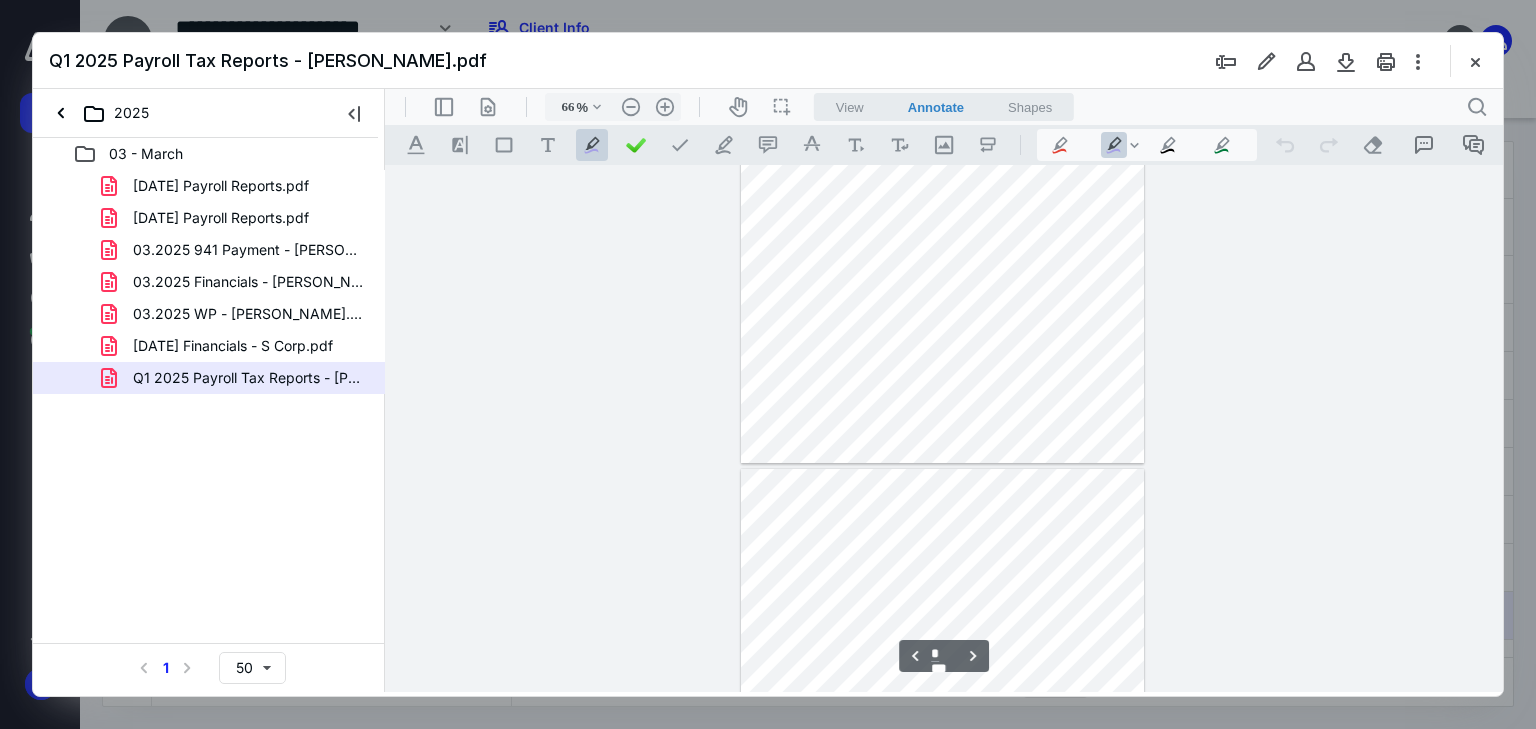 type on "*" 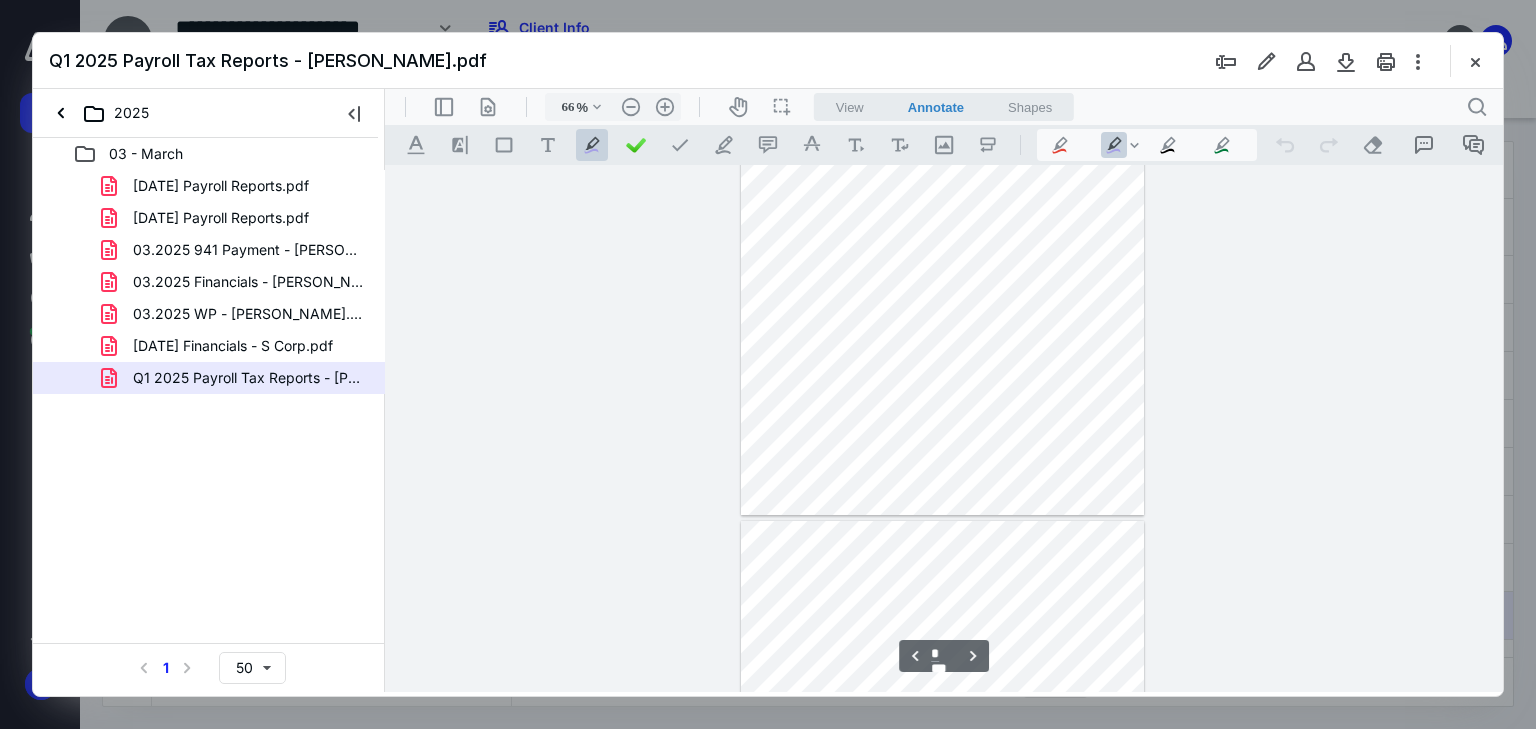 scroll, scrollTop: 3871, scrollLeft: 0, axis: vertical 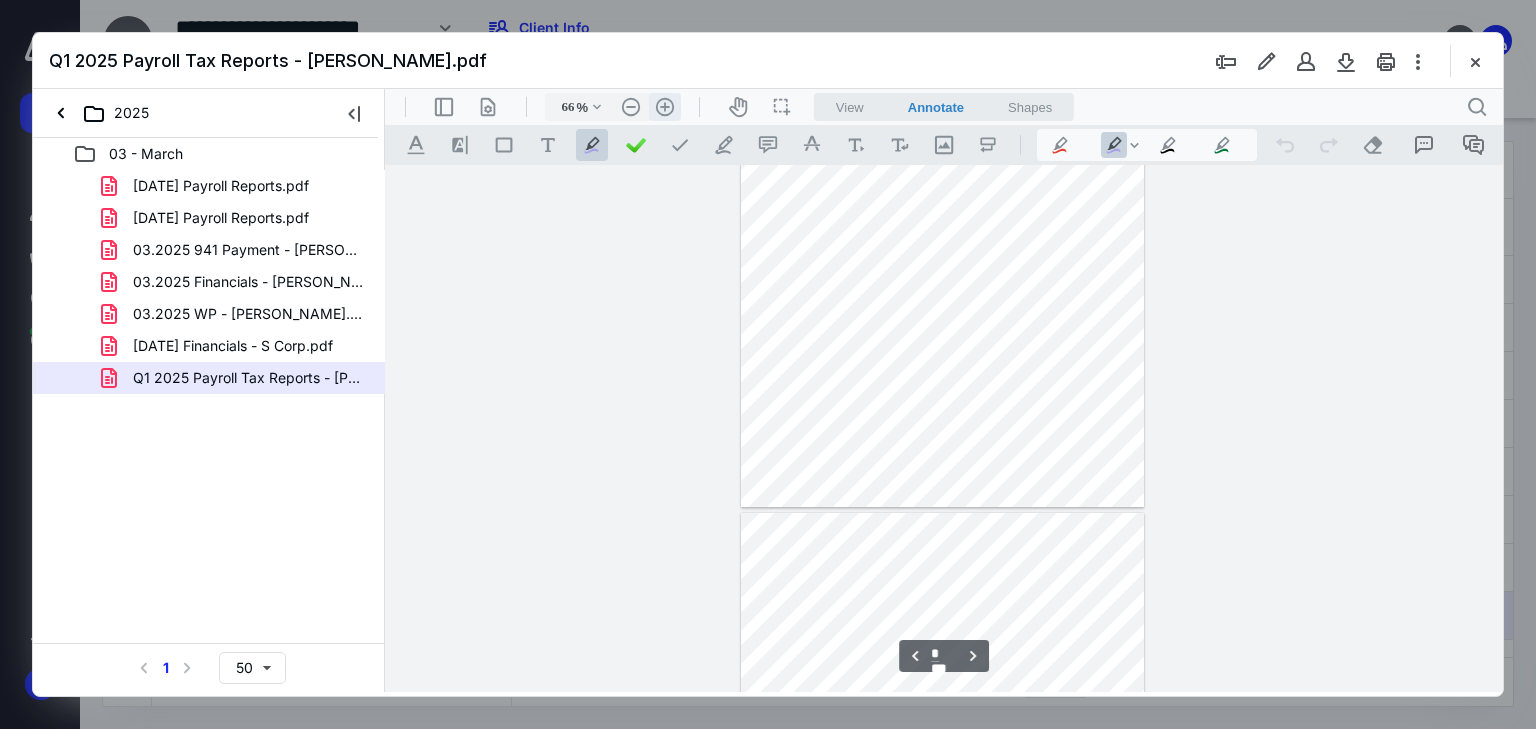 click on ".cls-1{fill:#abb0c4;} icon - header - zoom - in - line" at bounding box center [665, 107] 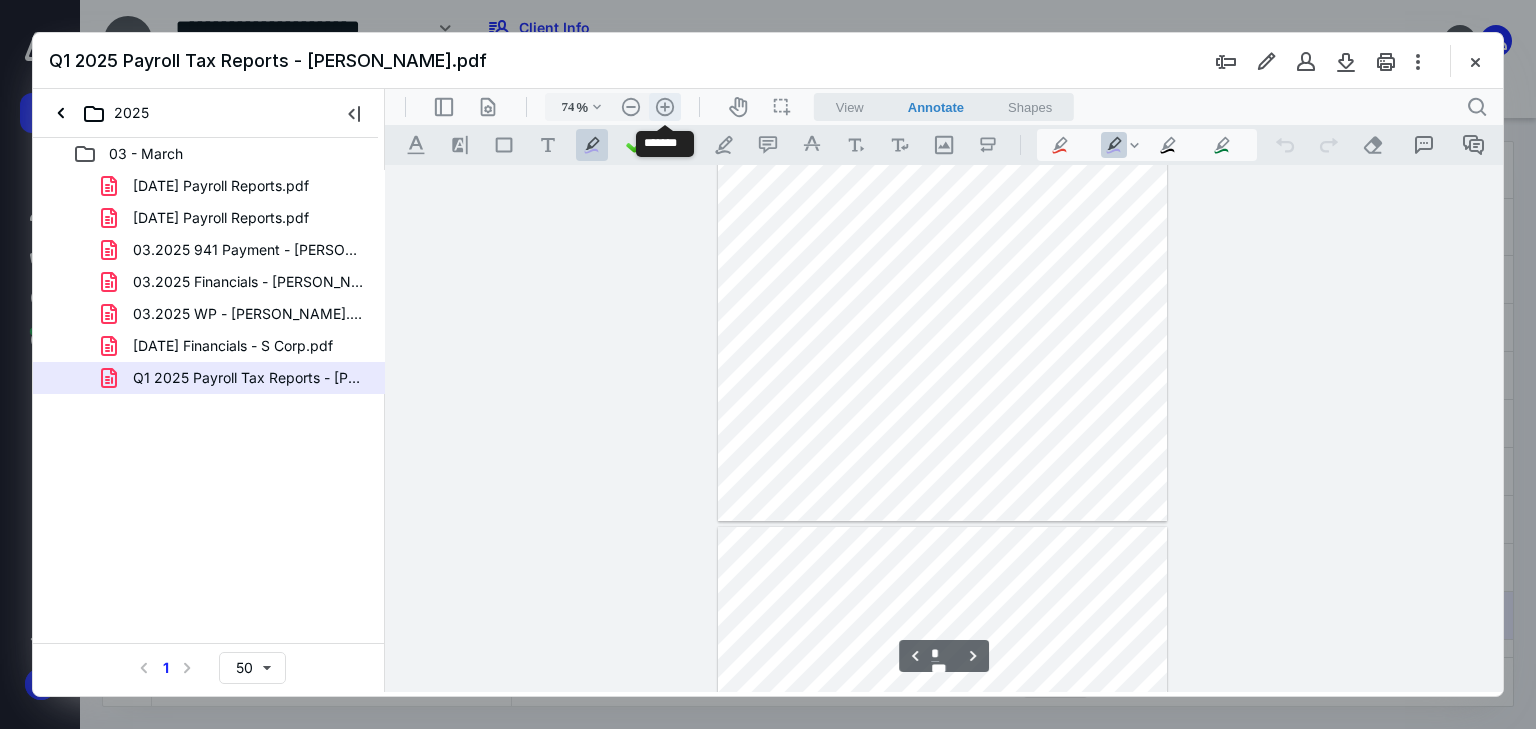 click on ".cls-1{fill:#abb0c4;} icon - header - zoom - in - line" at bounding box center [665, 107] 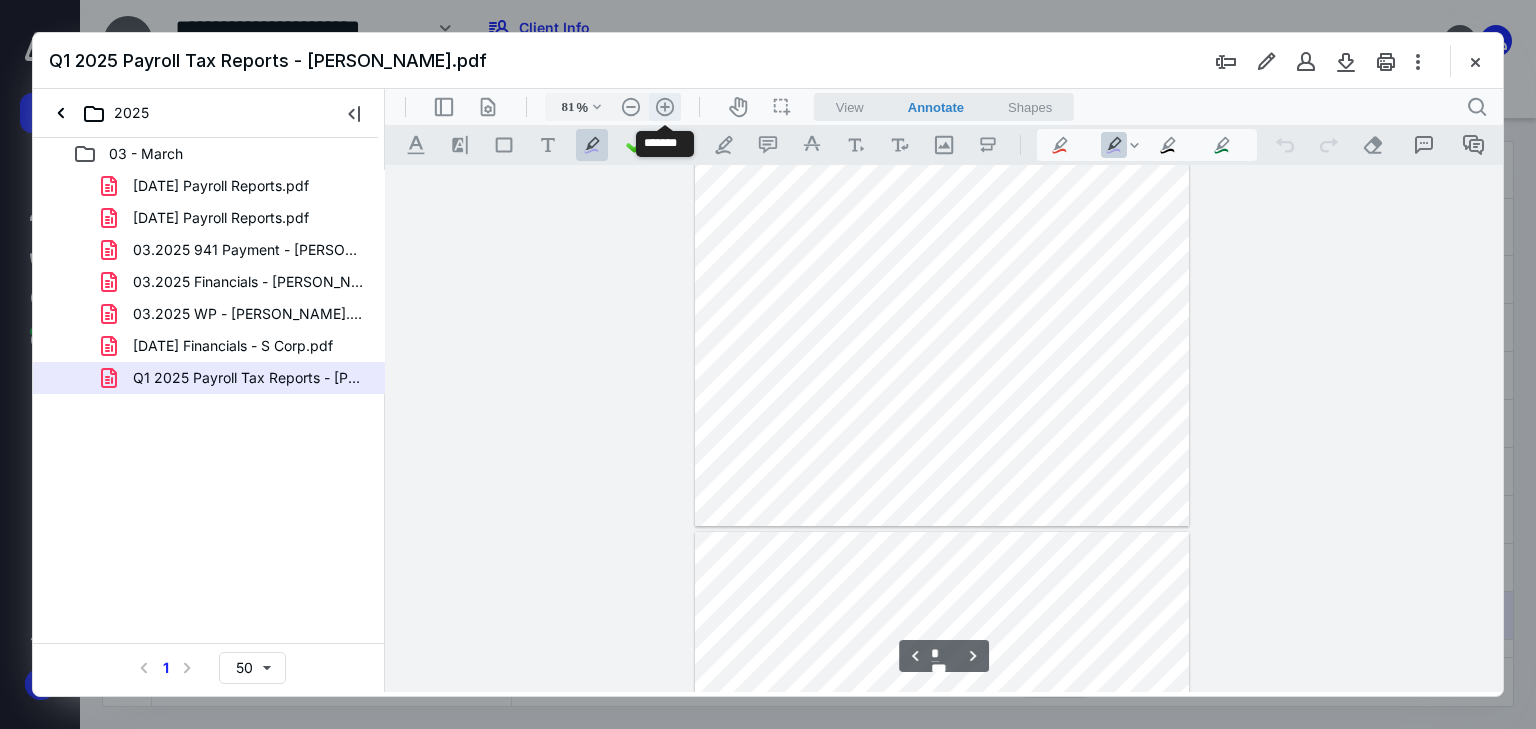 click on ".cls-1{fill:#abb0c4;} icon - header - zoom - in - line" at bounding box center [665, 107] 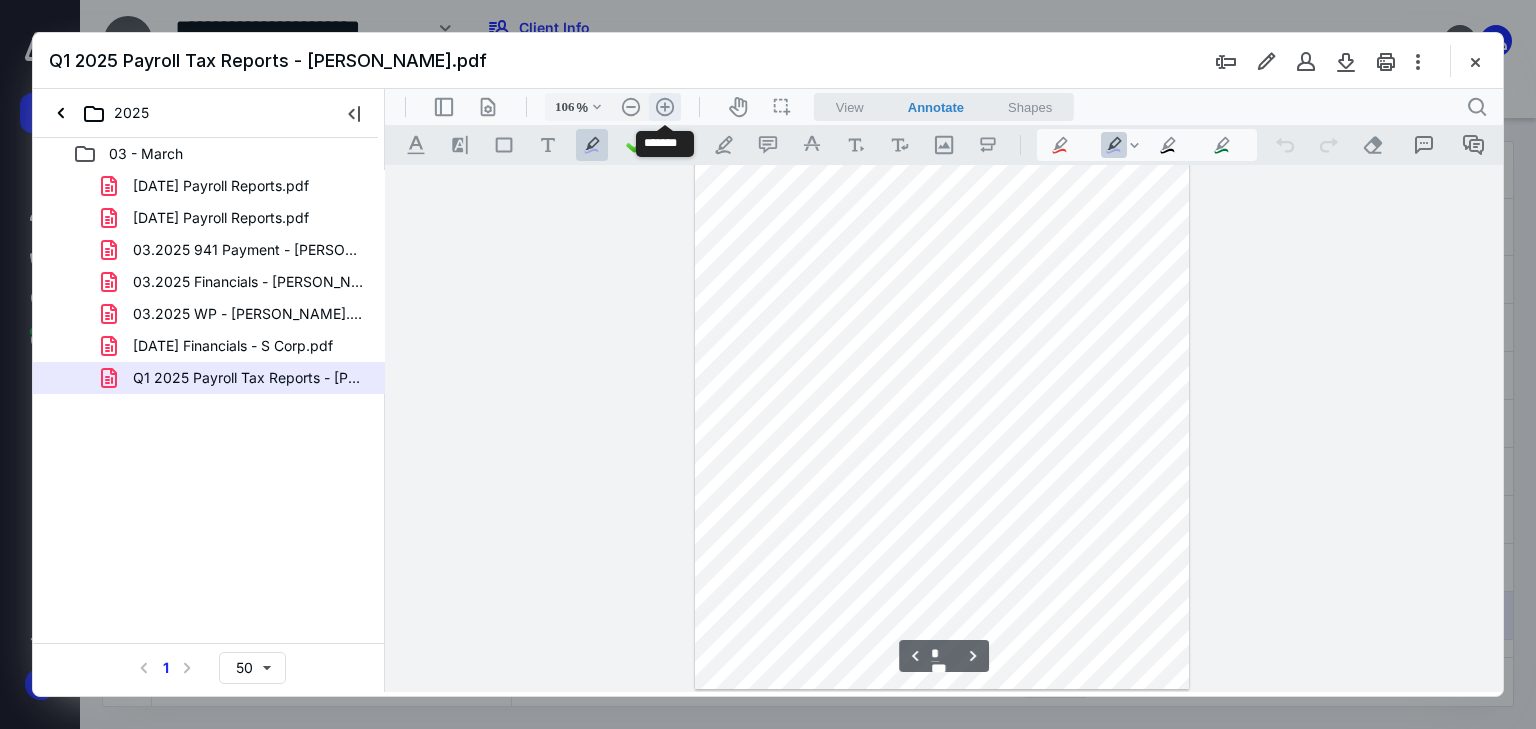 click on ".cls-1{fill:#abb0c4;} icon - header - zoom - in - line" at bounding box center (665, 107) 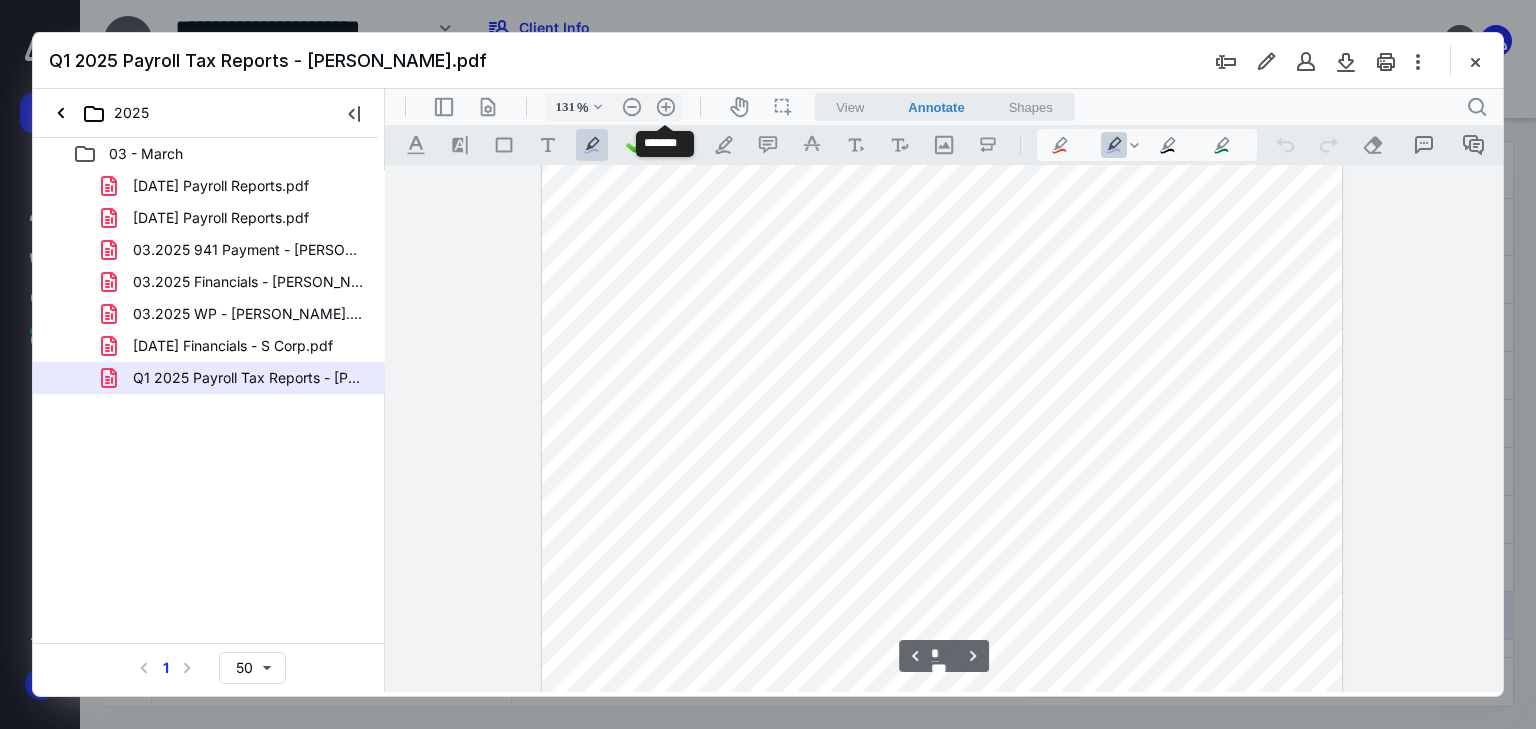 scroll, scrollTop: 7912, scrollLeft: 0, axis: vertical 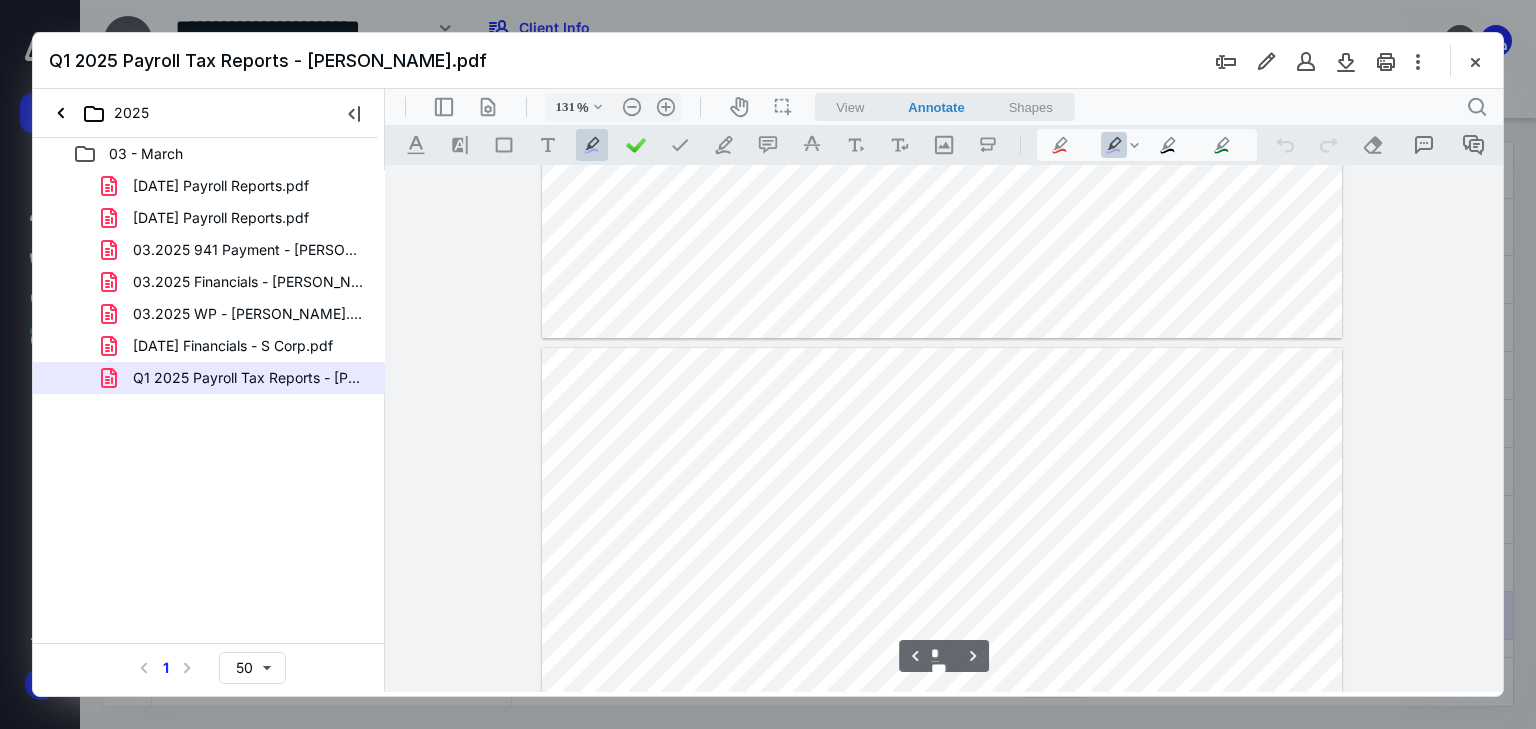 type on "*" 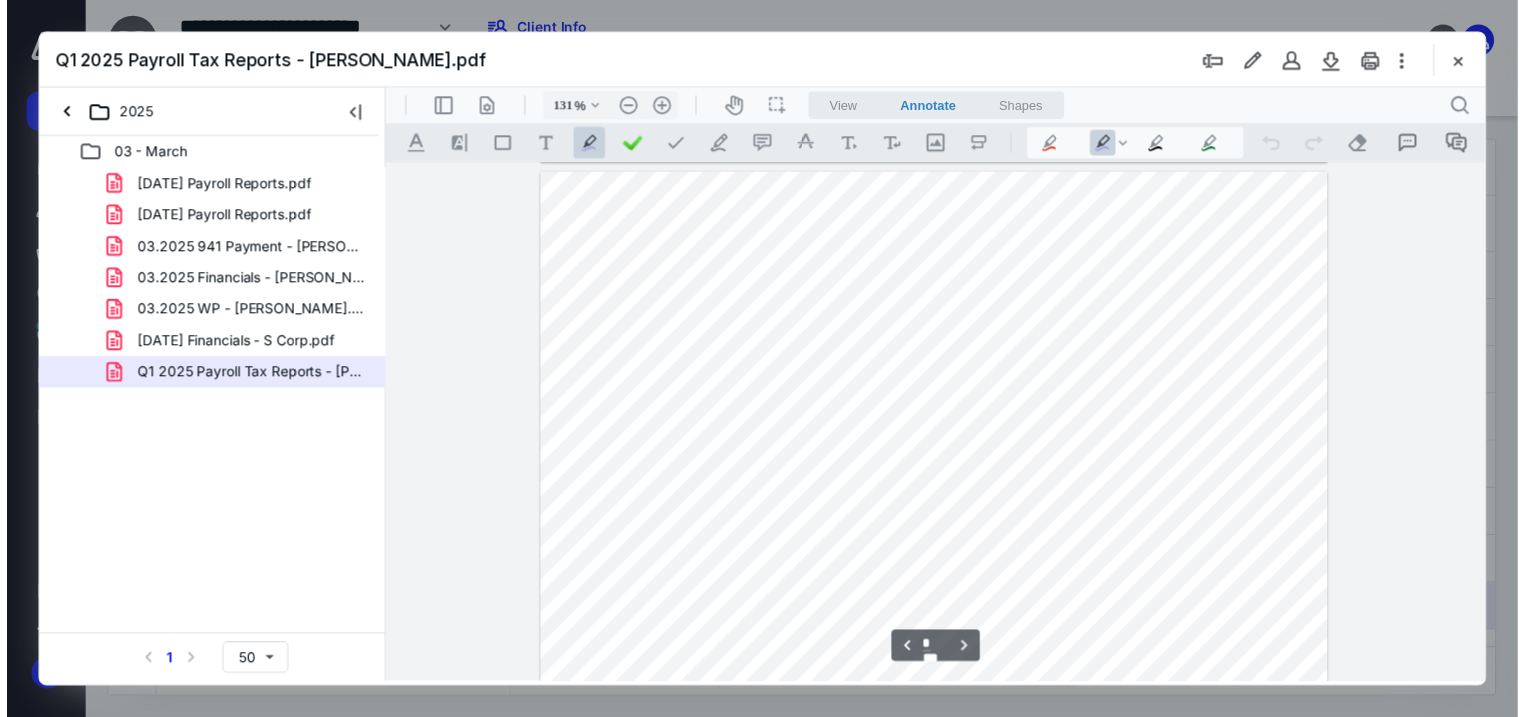 scroll, scrollTop: 6257, scrollLeft: 0, axis: vertical 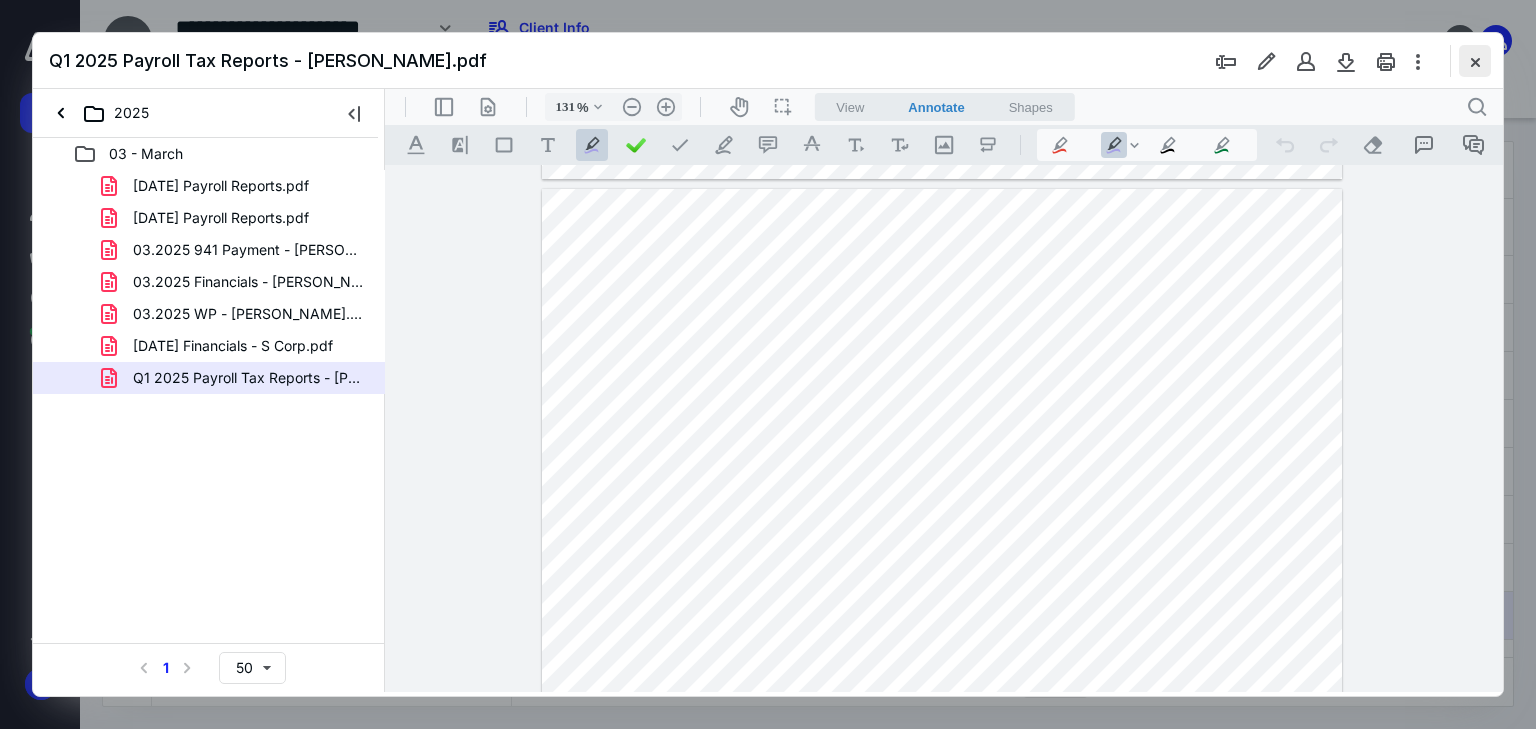 click at bounding box center [1475, 61] 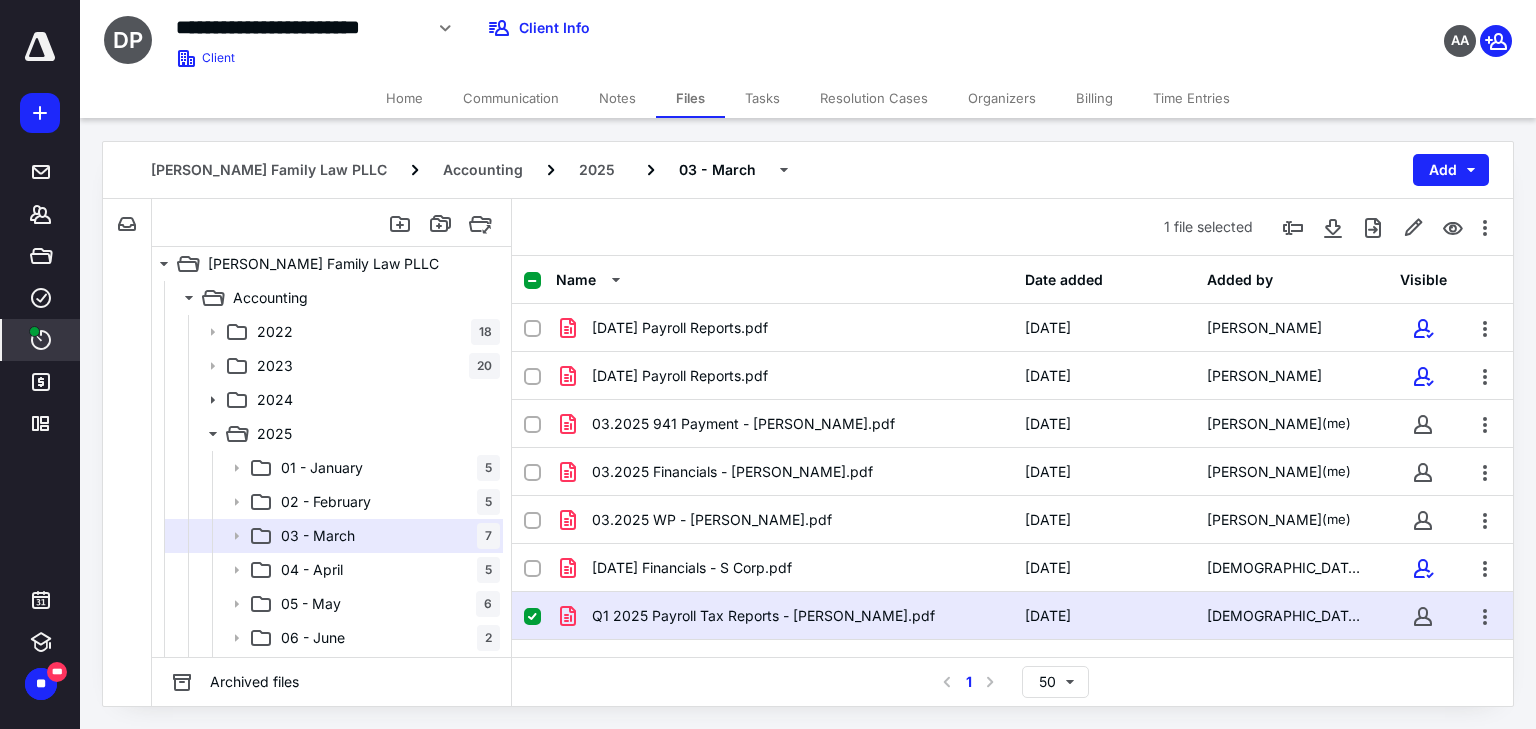 click on "****" at bounding box center [41, 340] 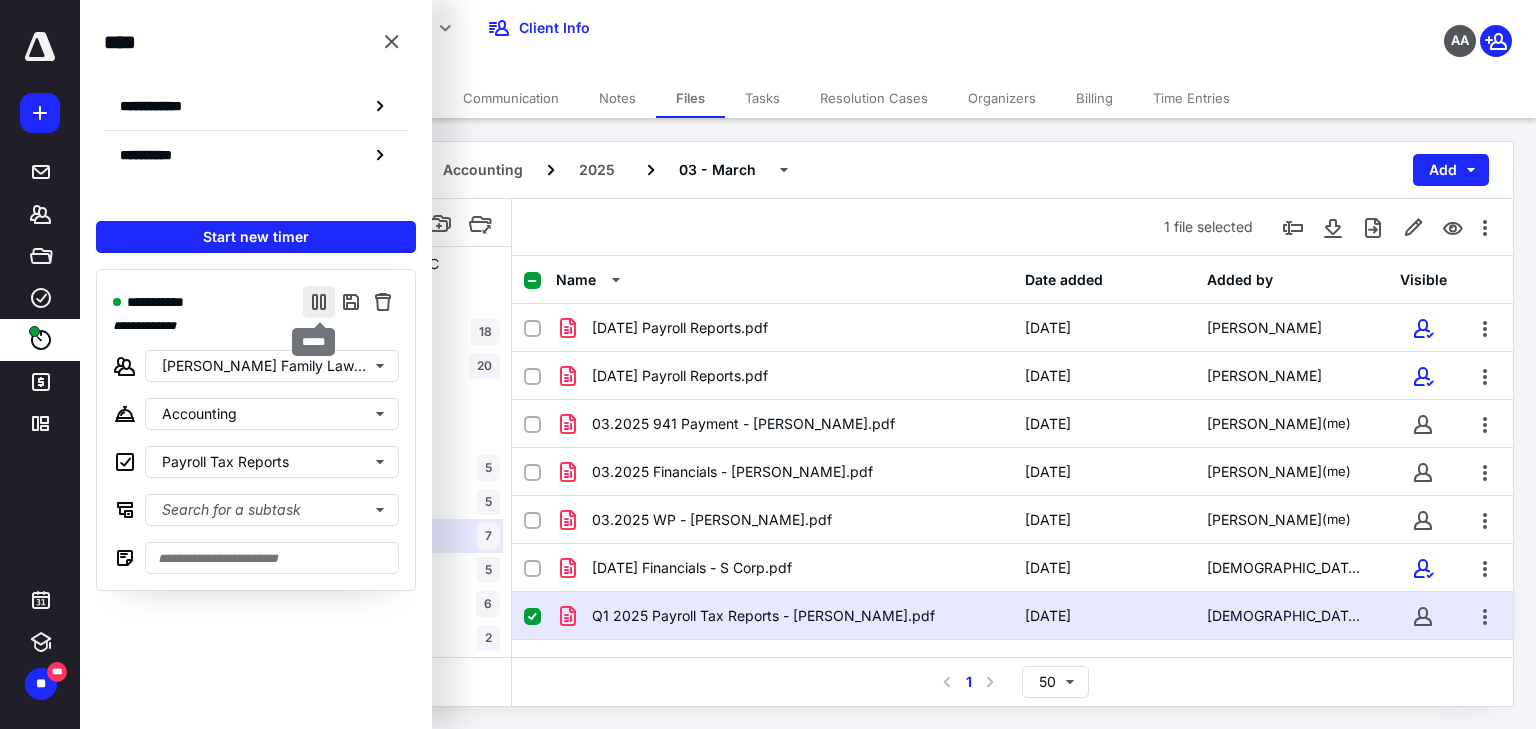 click at bounding box center (319, 302) 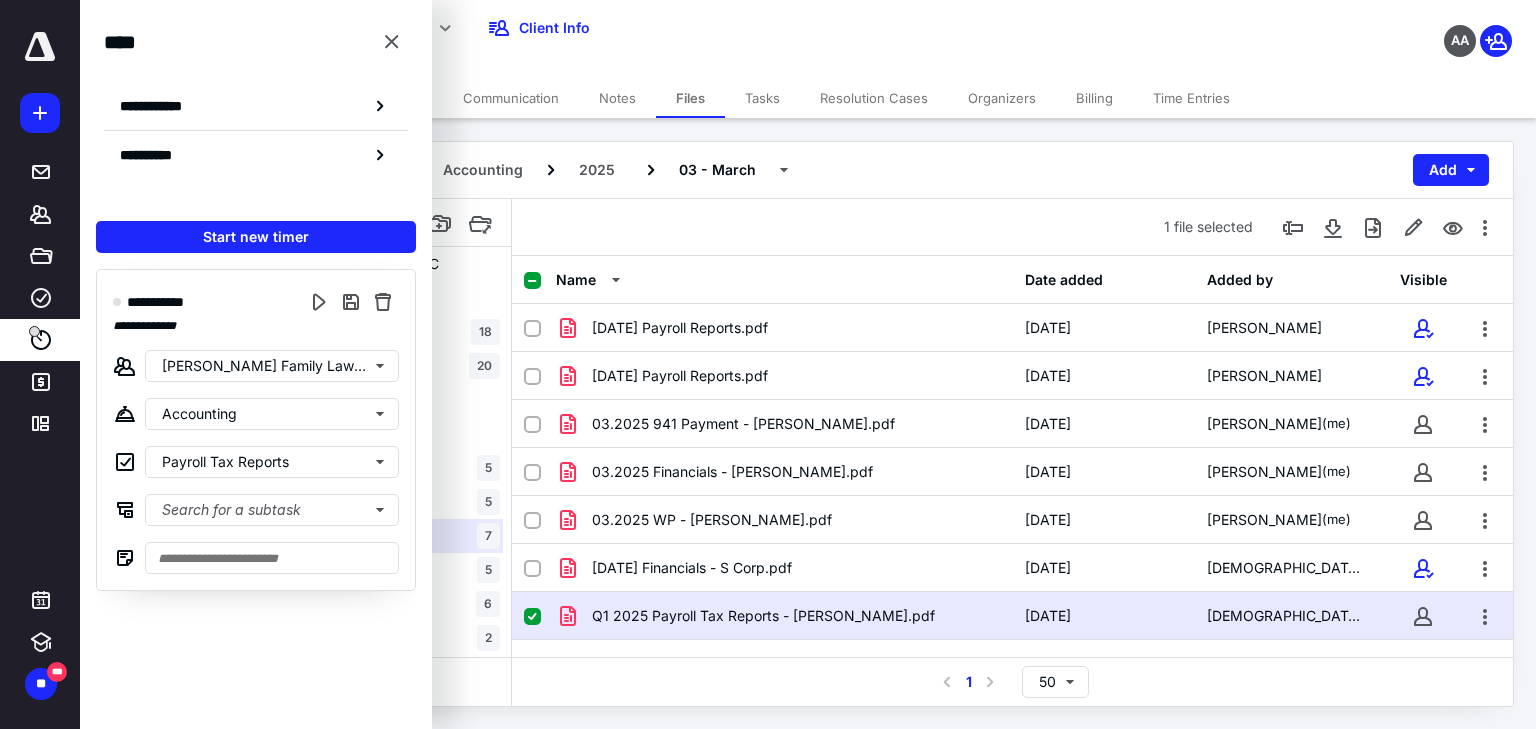 click on "[PERSON_NAME] Family Law PLLC Accounting 2025 03 - March   Add" at bounding box center [808, 170] 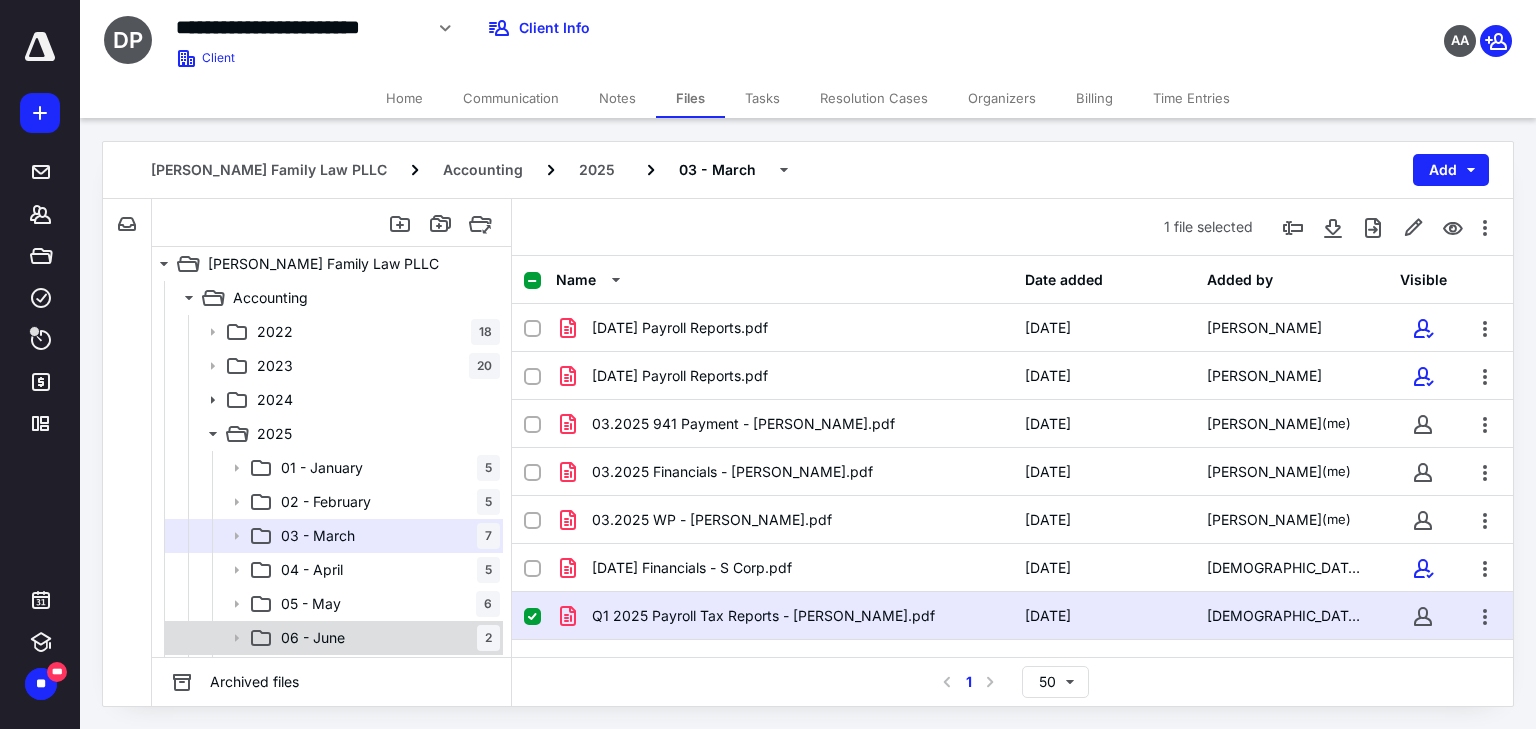 click on "06 - [DATE]" at bounding box center (386, 638) 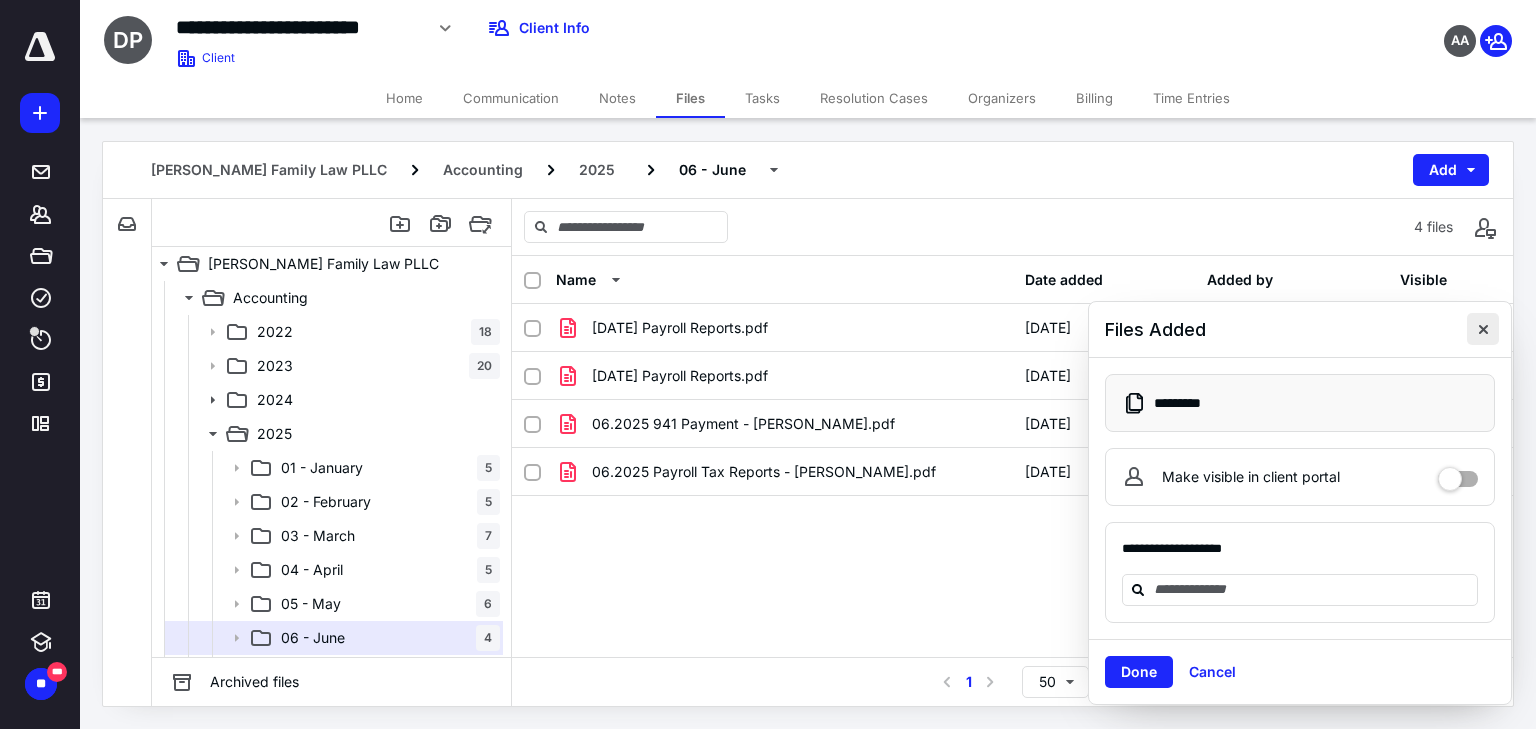 click at bounding box center [1483, 329] 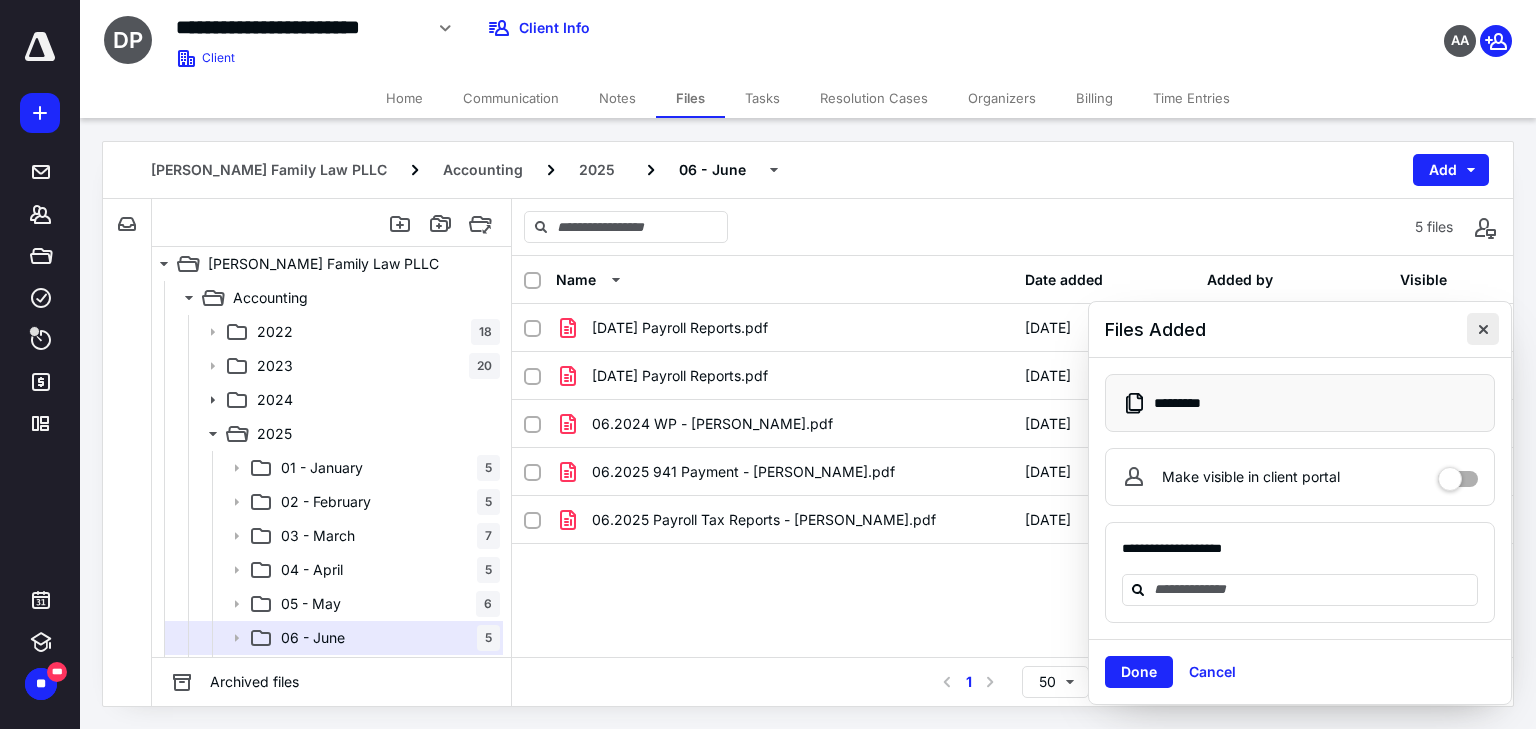 click at bounding box center [1483, 329] 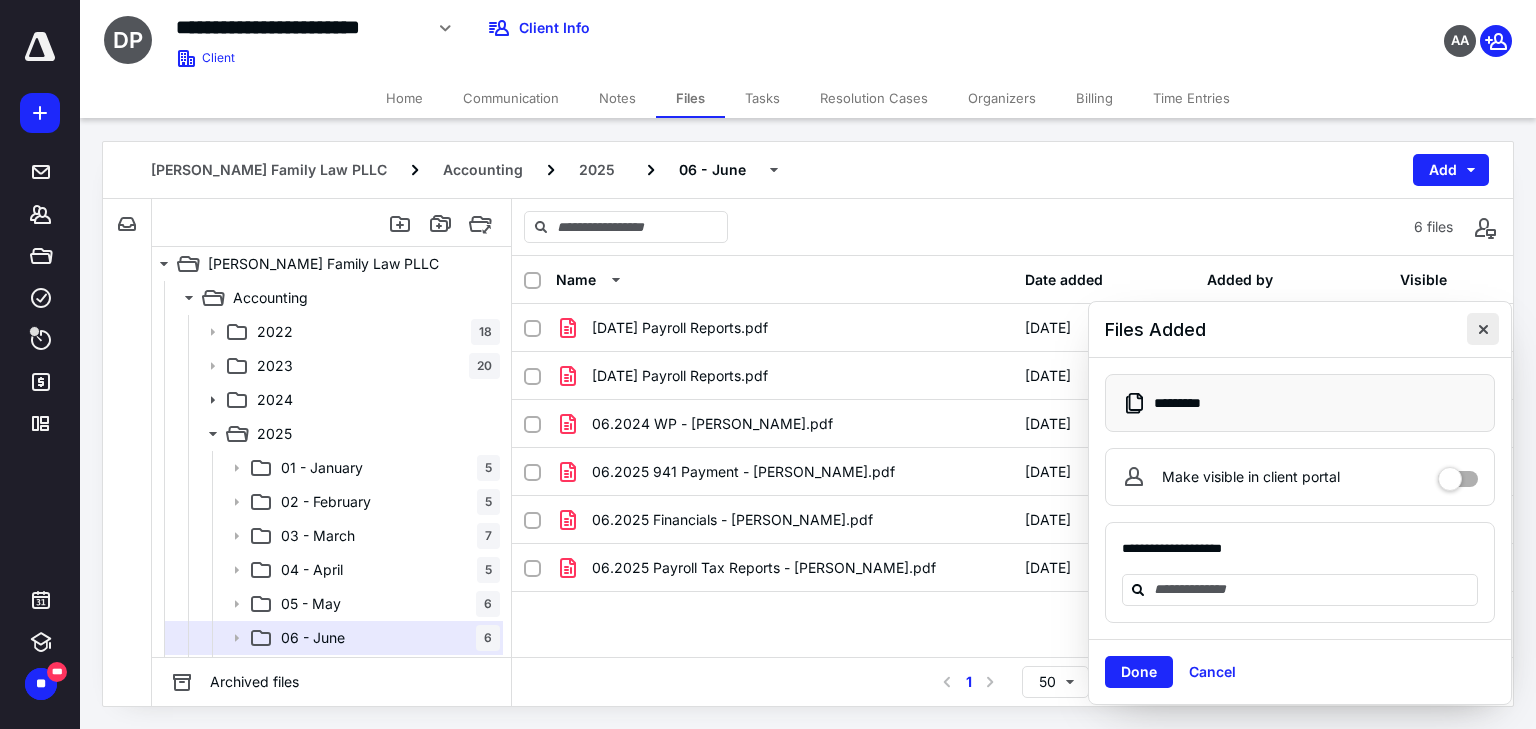 click at bounding box center [1483, 329] 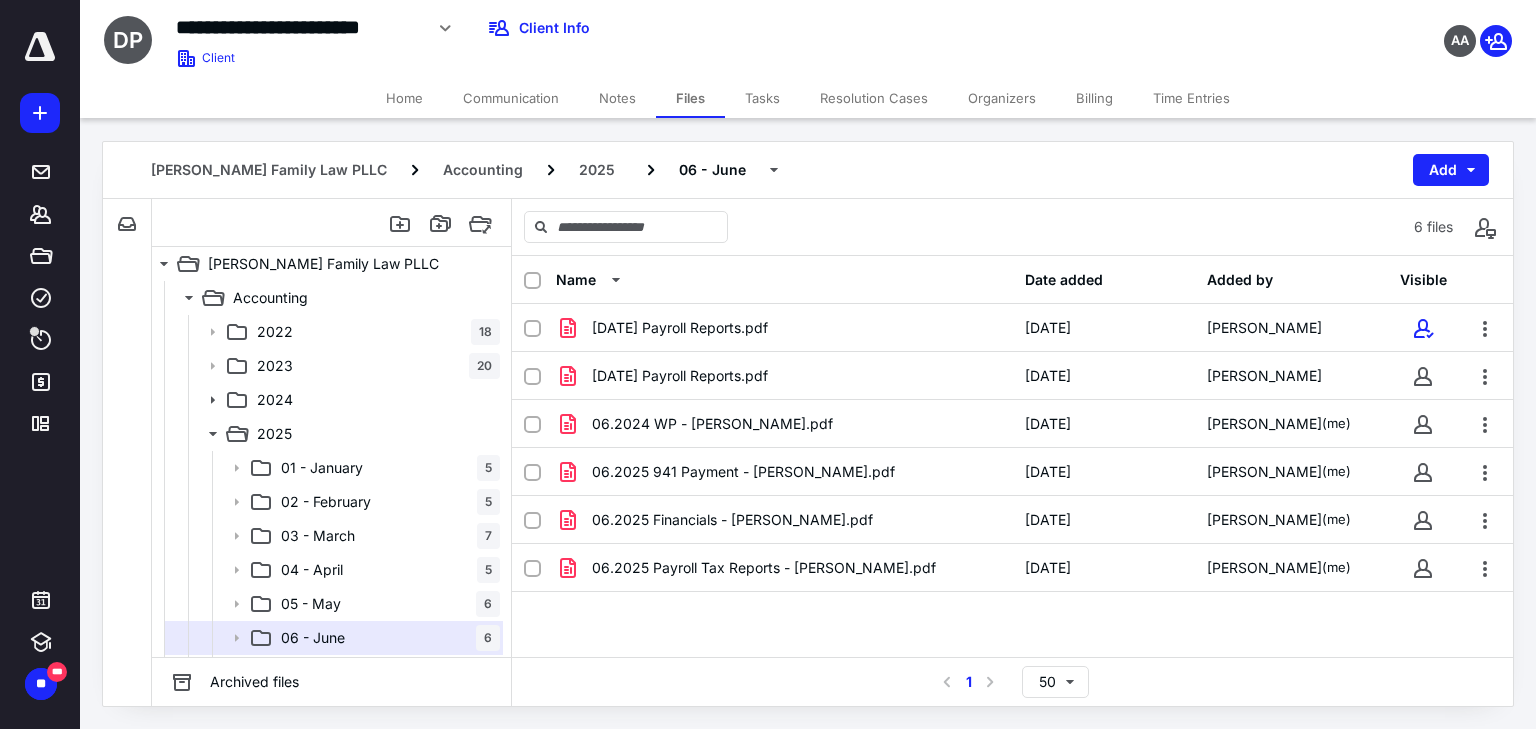 click on "Tasks" at bounding box center [762, 98] 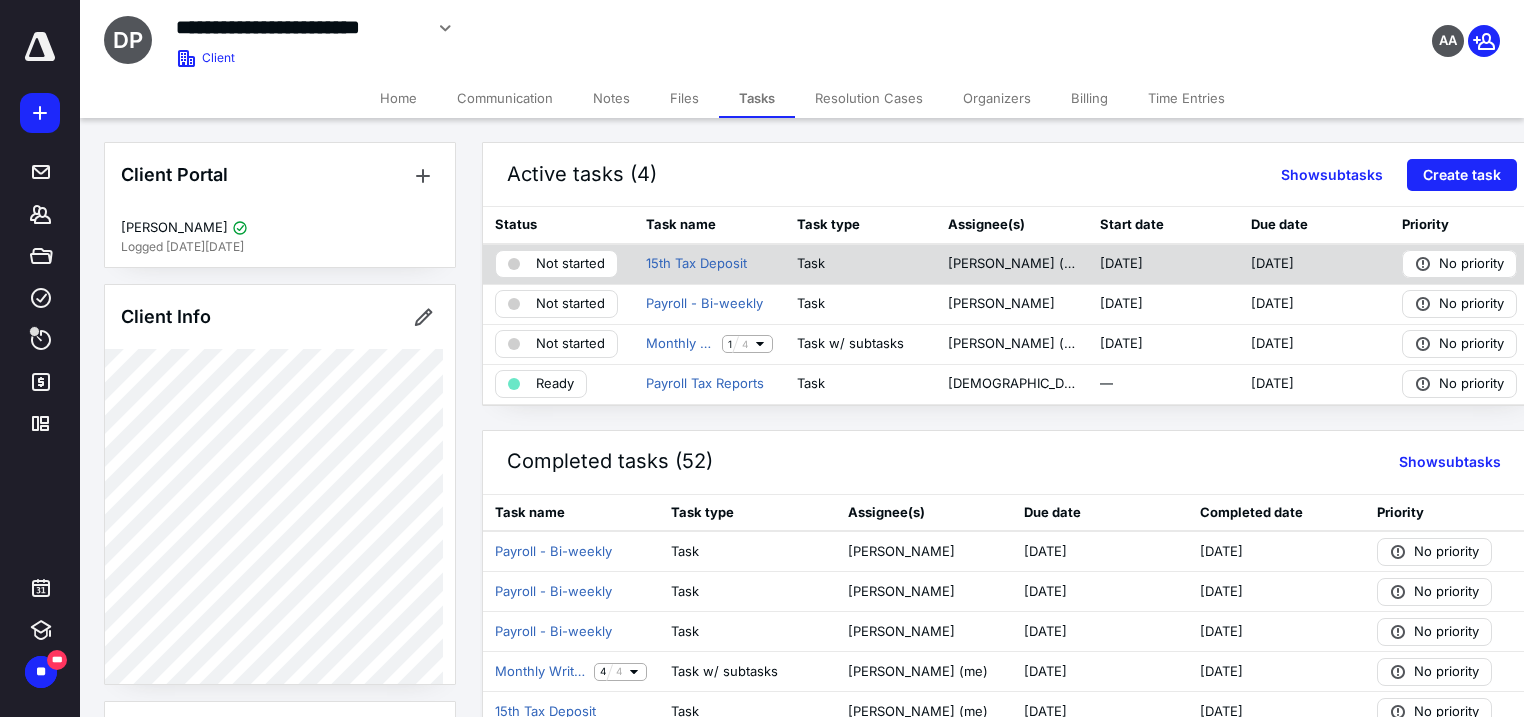 click on "Not started" at bounding box center [570, 264] 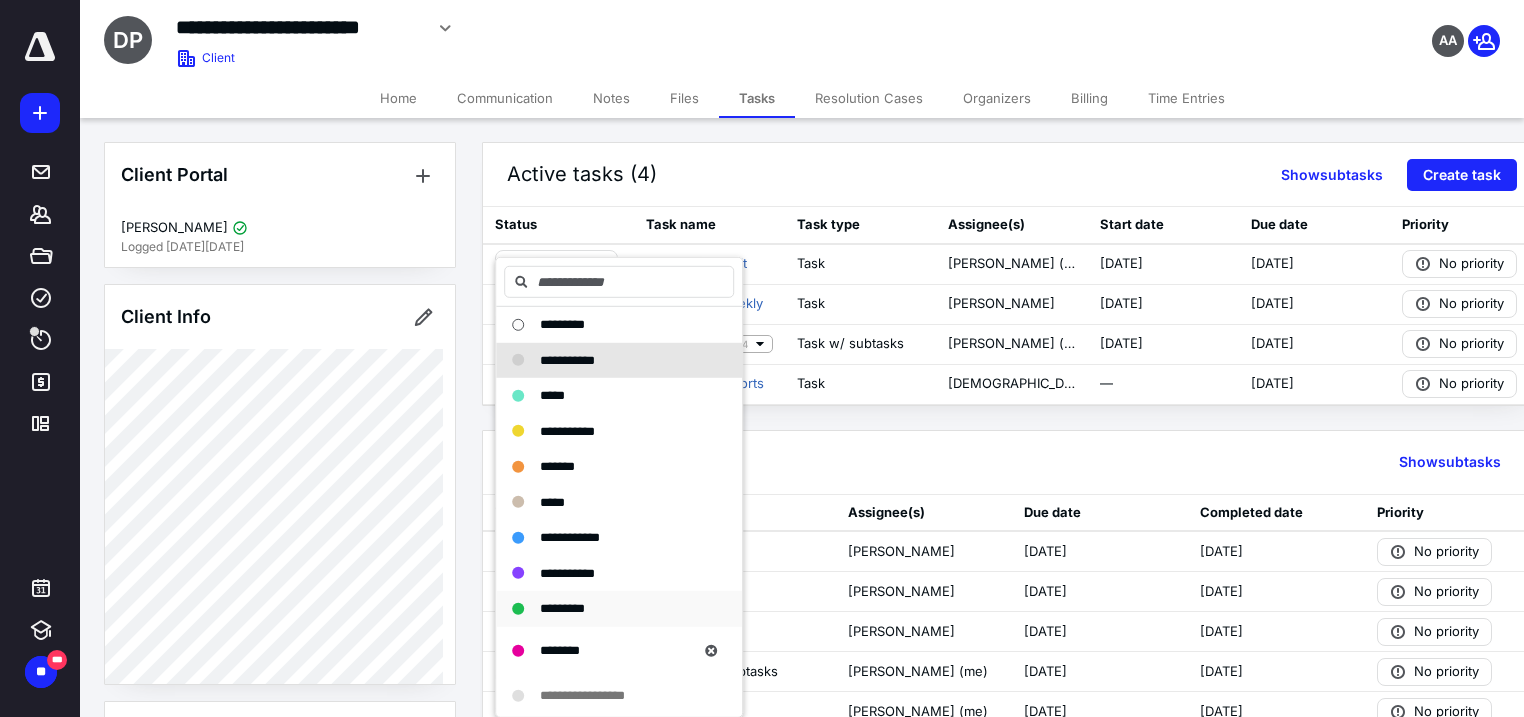 click on "*********" at bounding box center [562, 609] 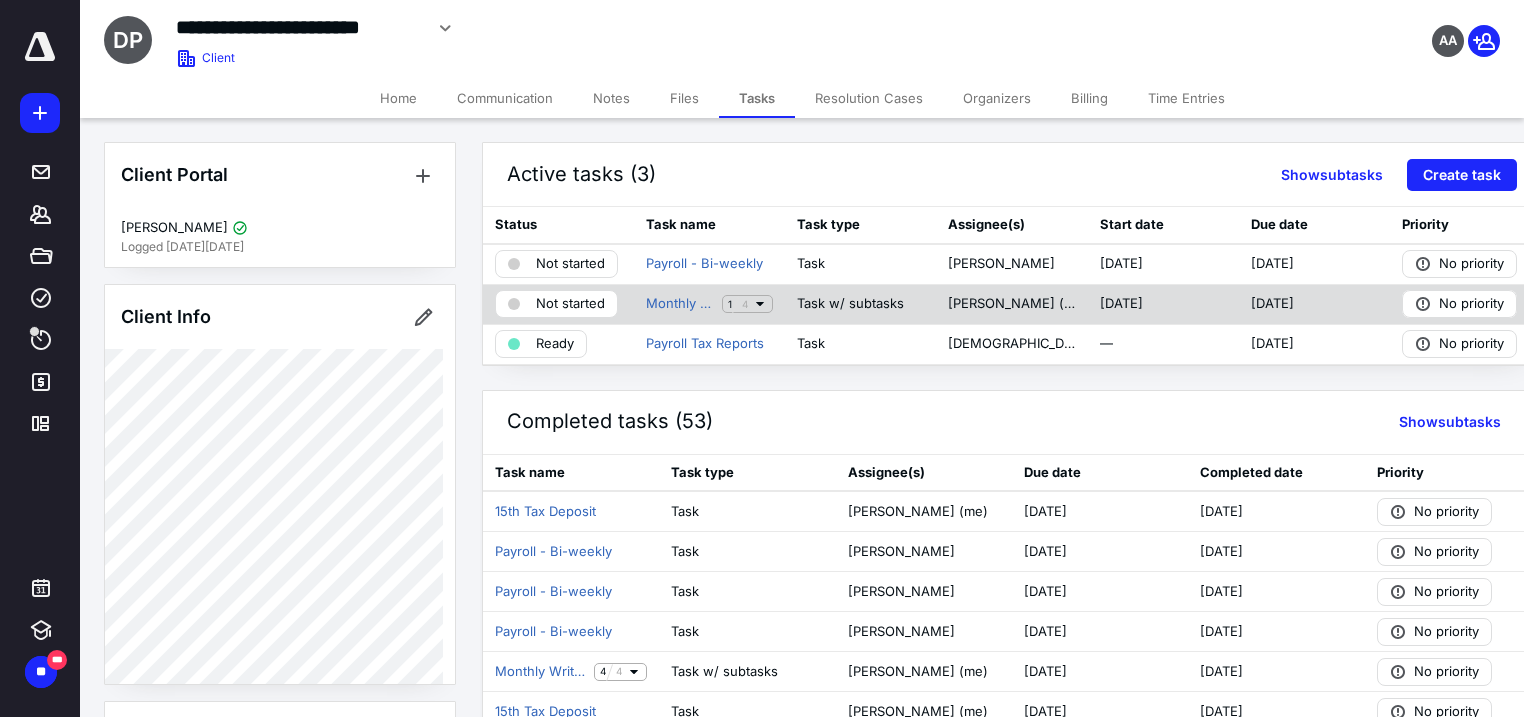click 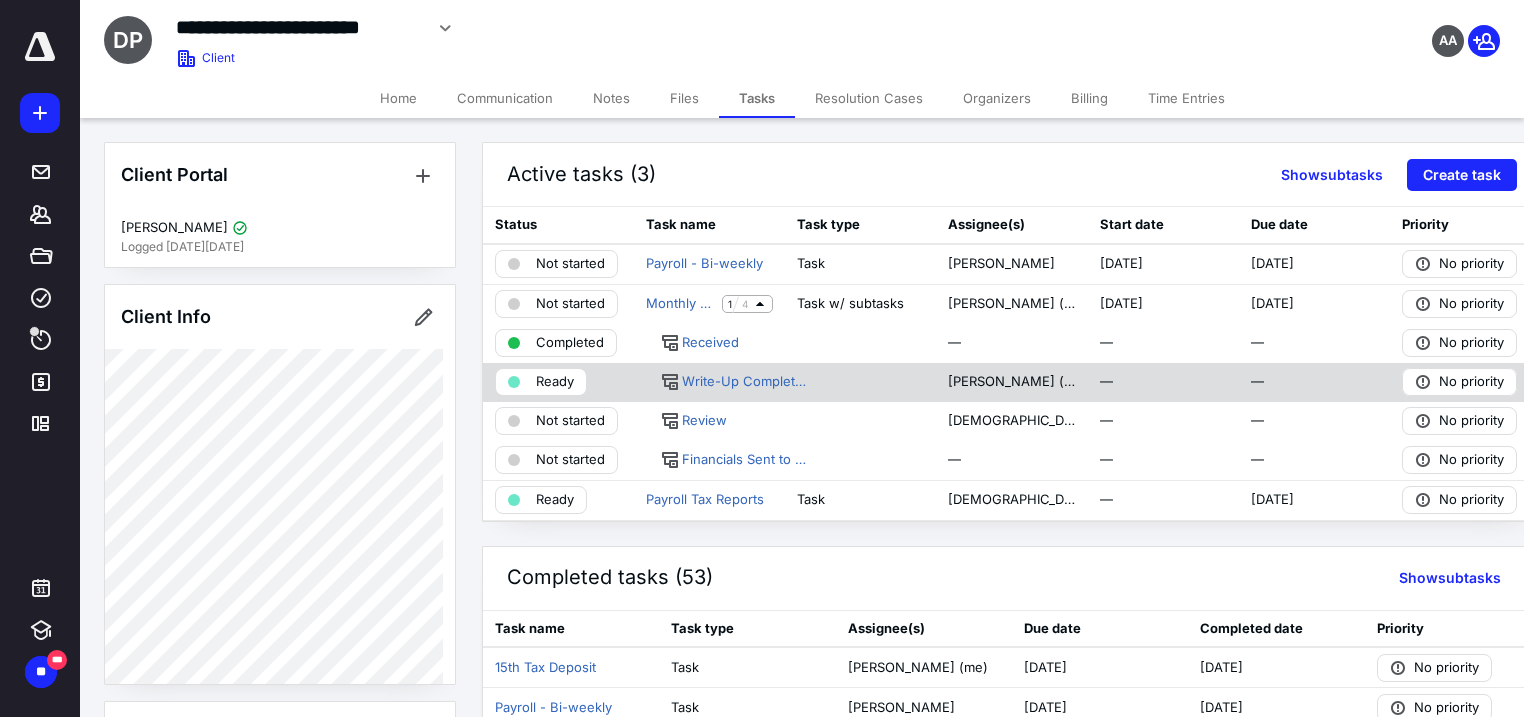 click on "Ready" at bounding box center (555, 382) 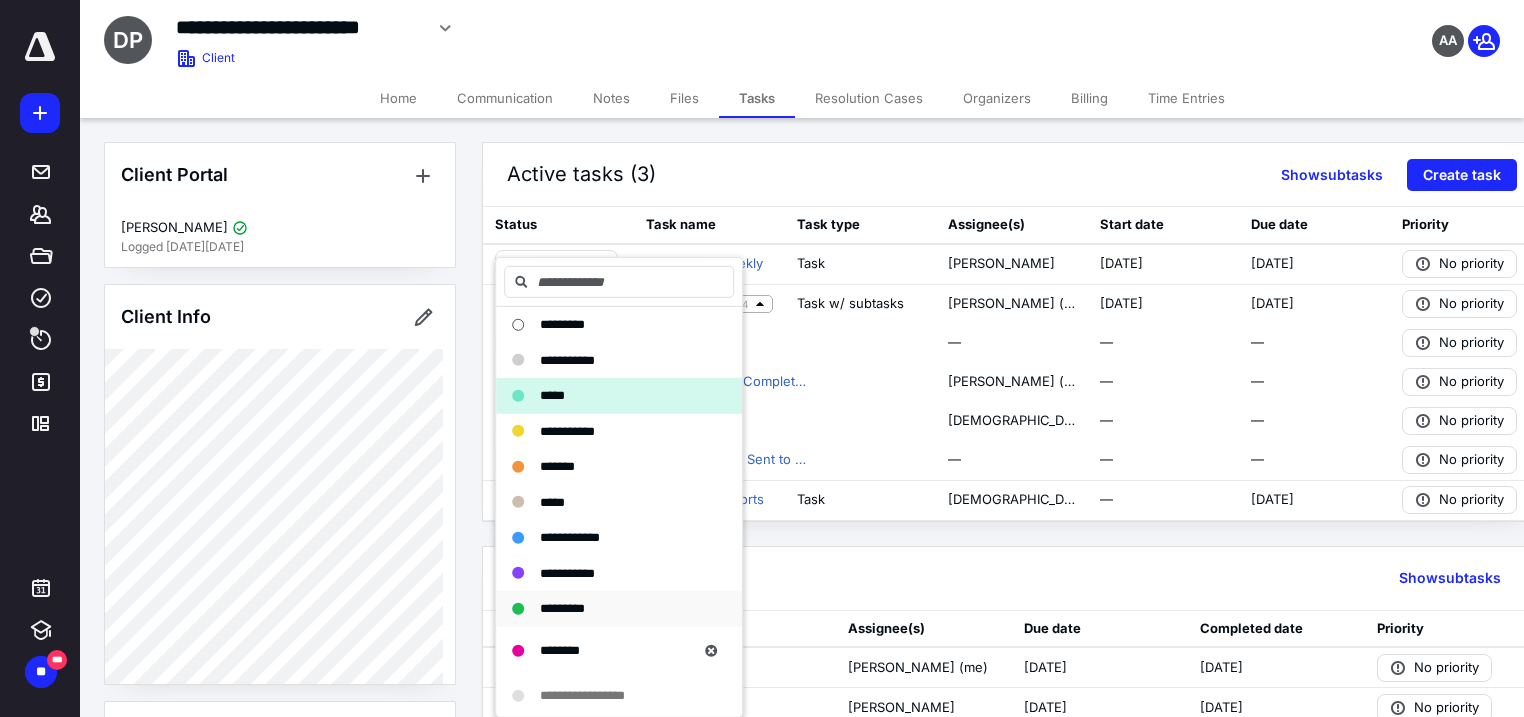 click on "*********" at bounding box center (562, 608) 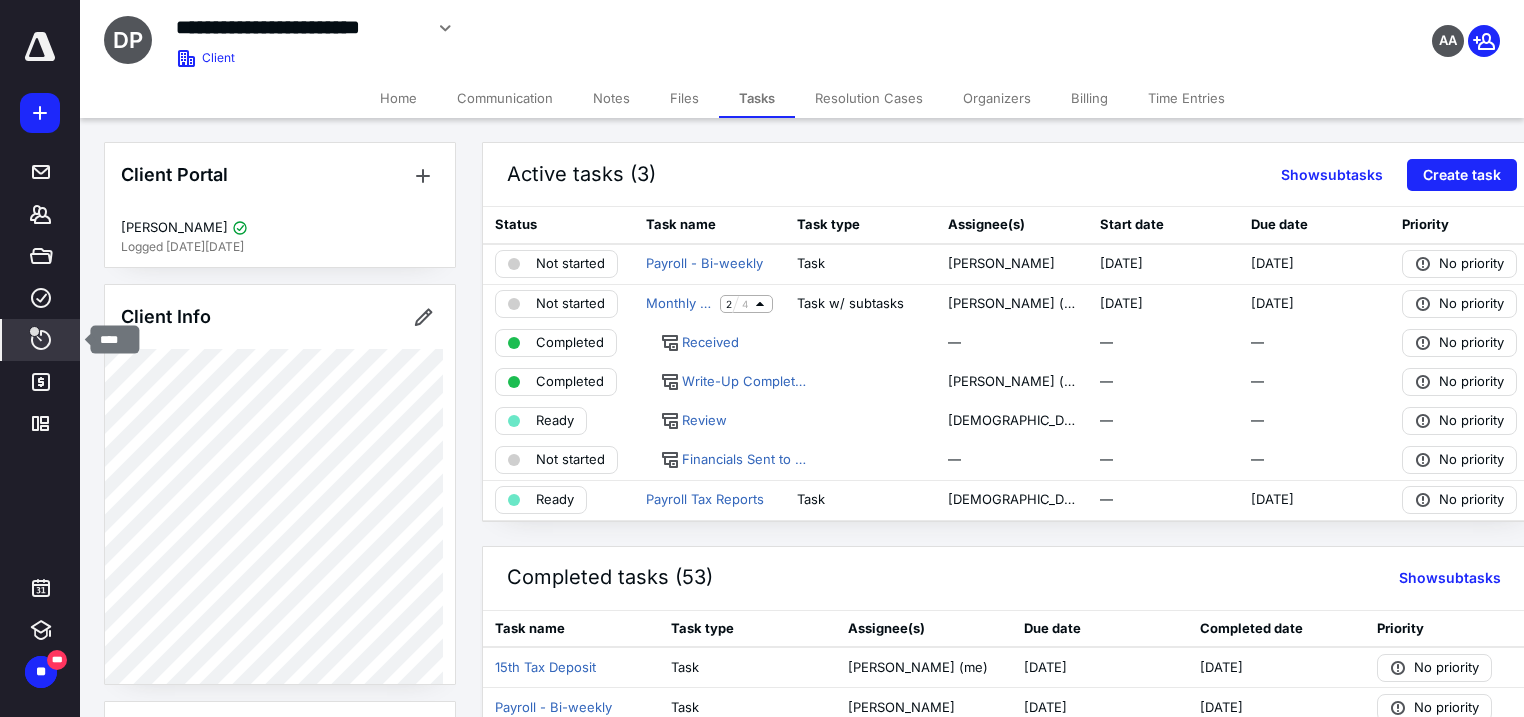 click on "****" at bounding box center [41, 340] 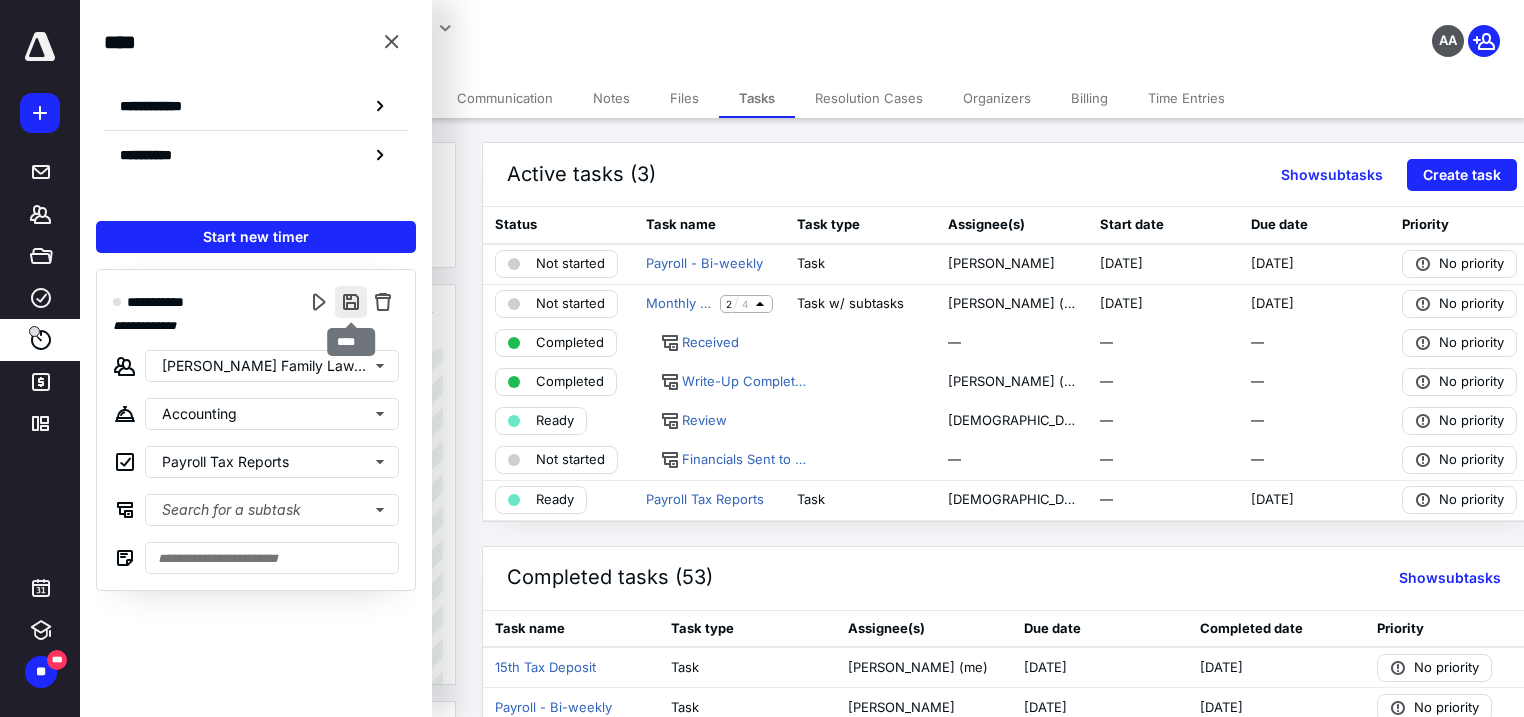 click at bounding box center (351, 302) 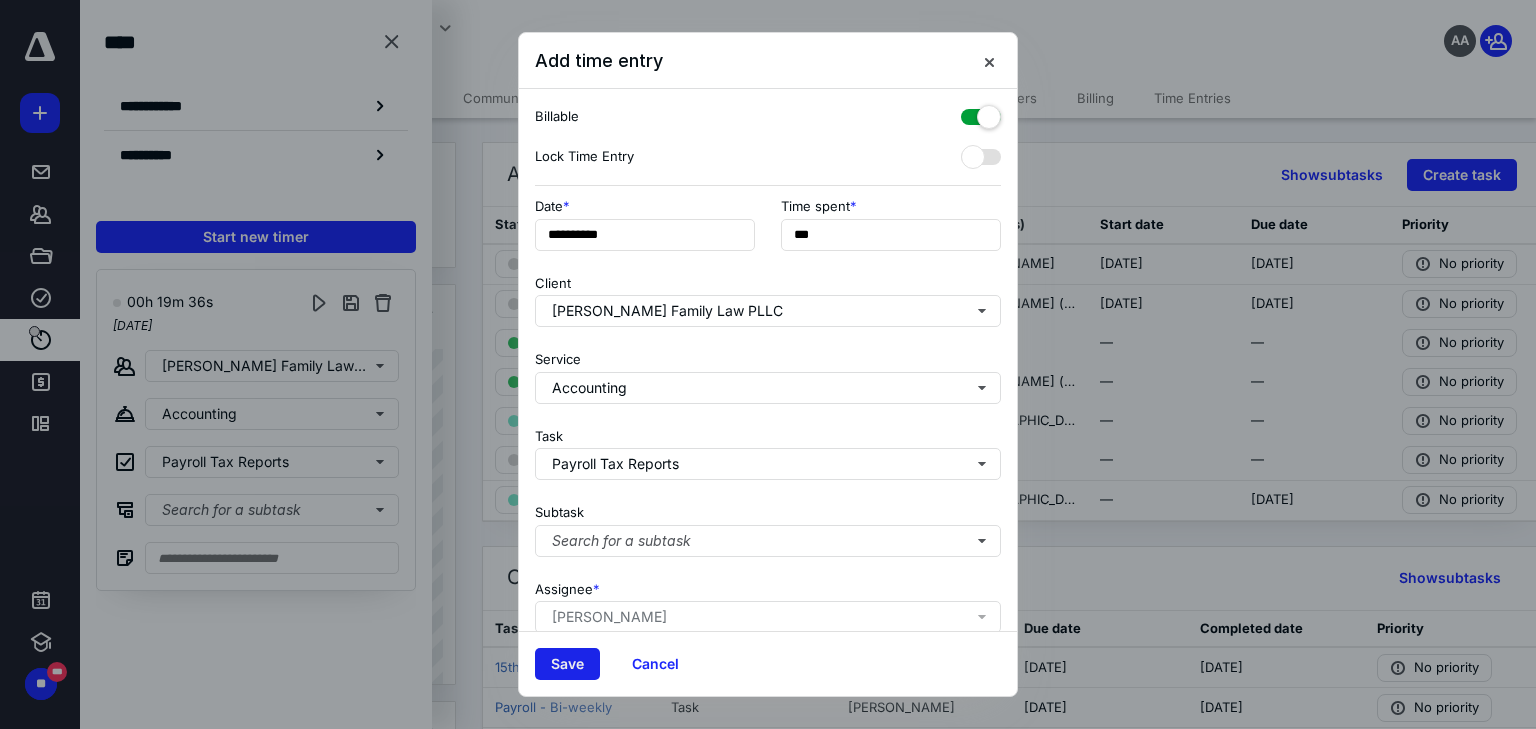 click on "Save" at bounding box center [567, 664] 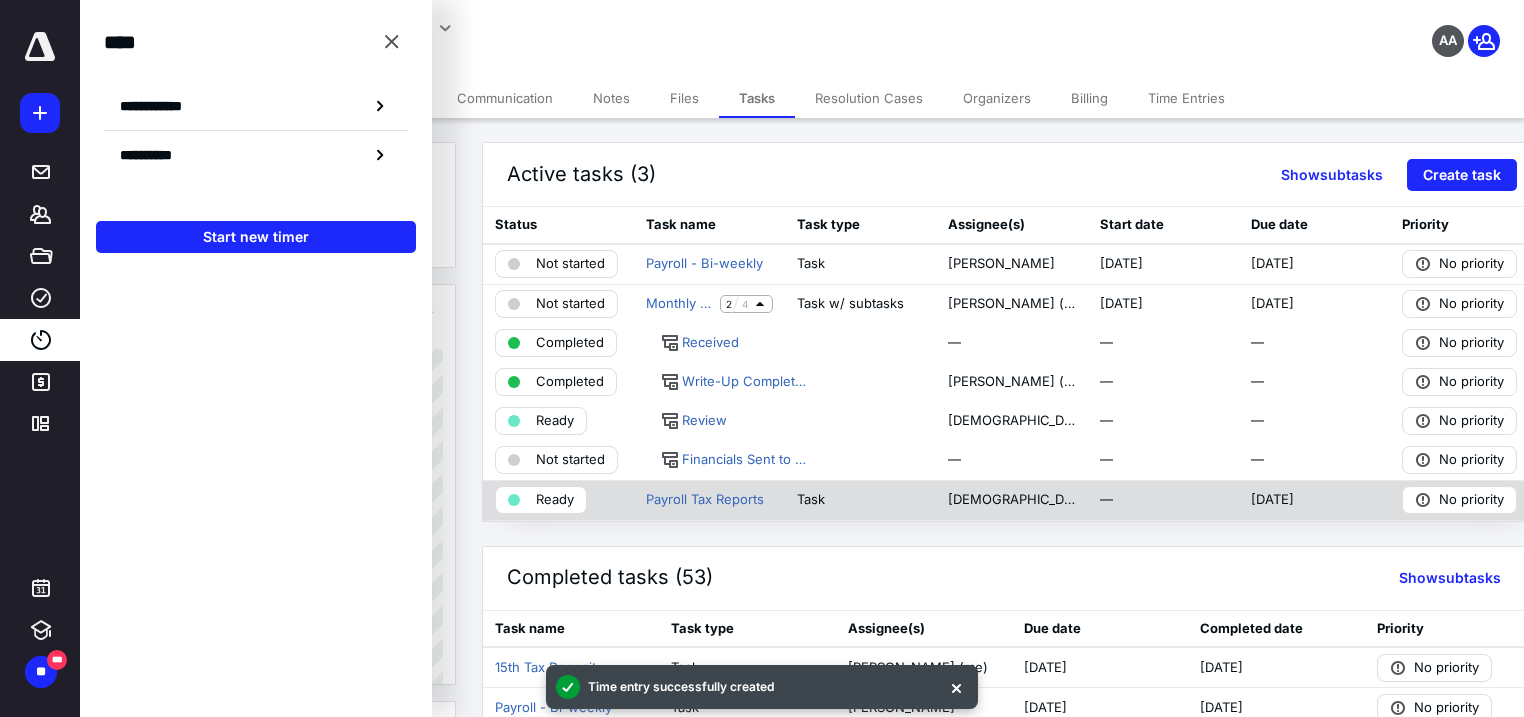 click on "Ready" at bounding box center (555, 500) 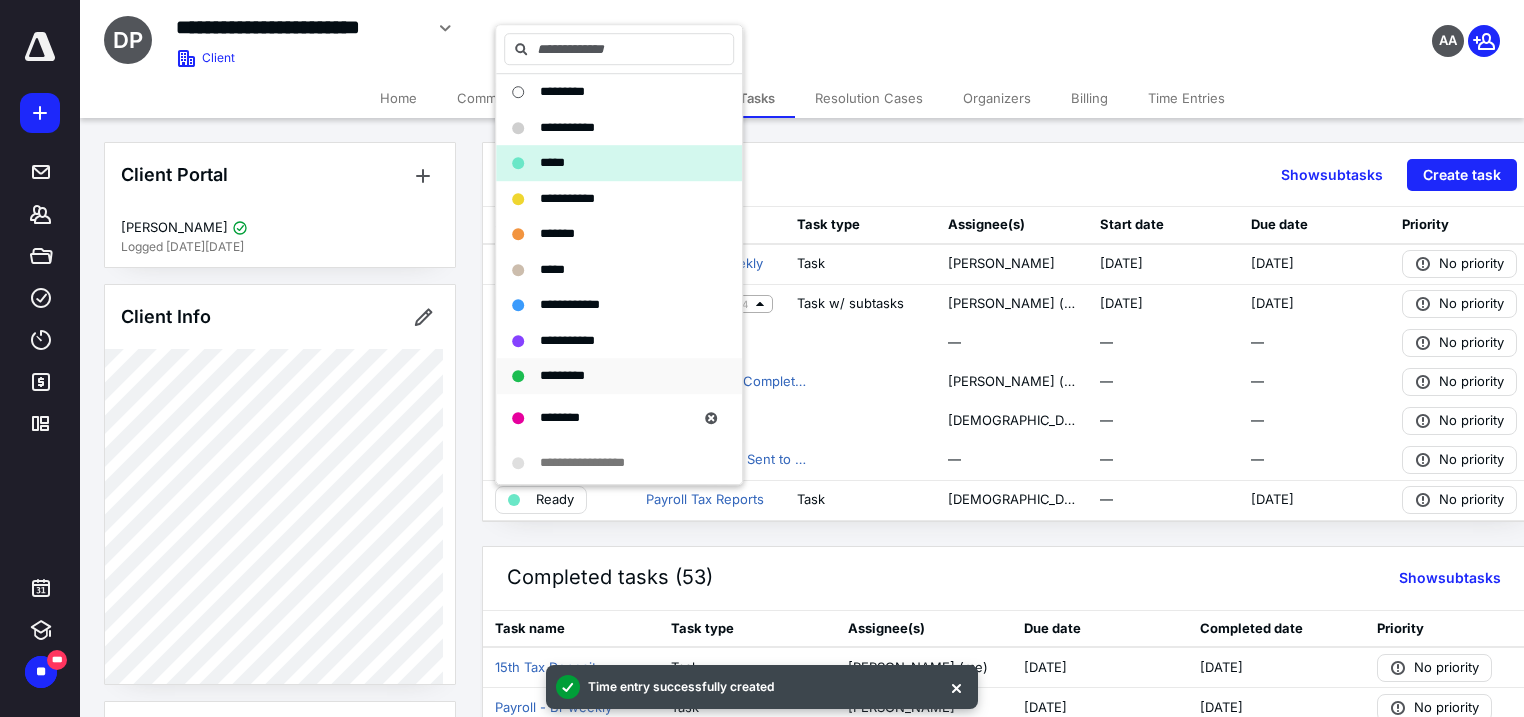 click on "*********" at bounding box center (562, 376) 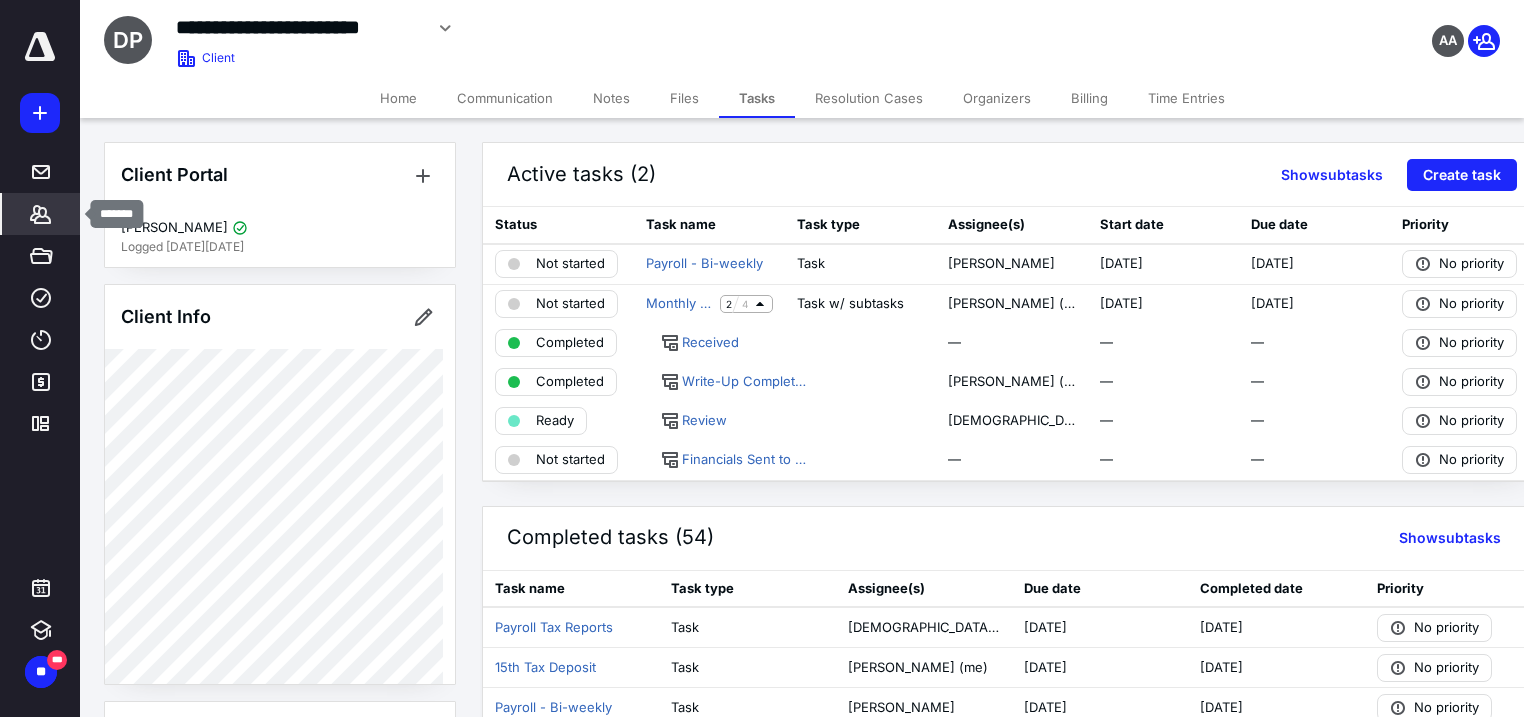 click 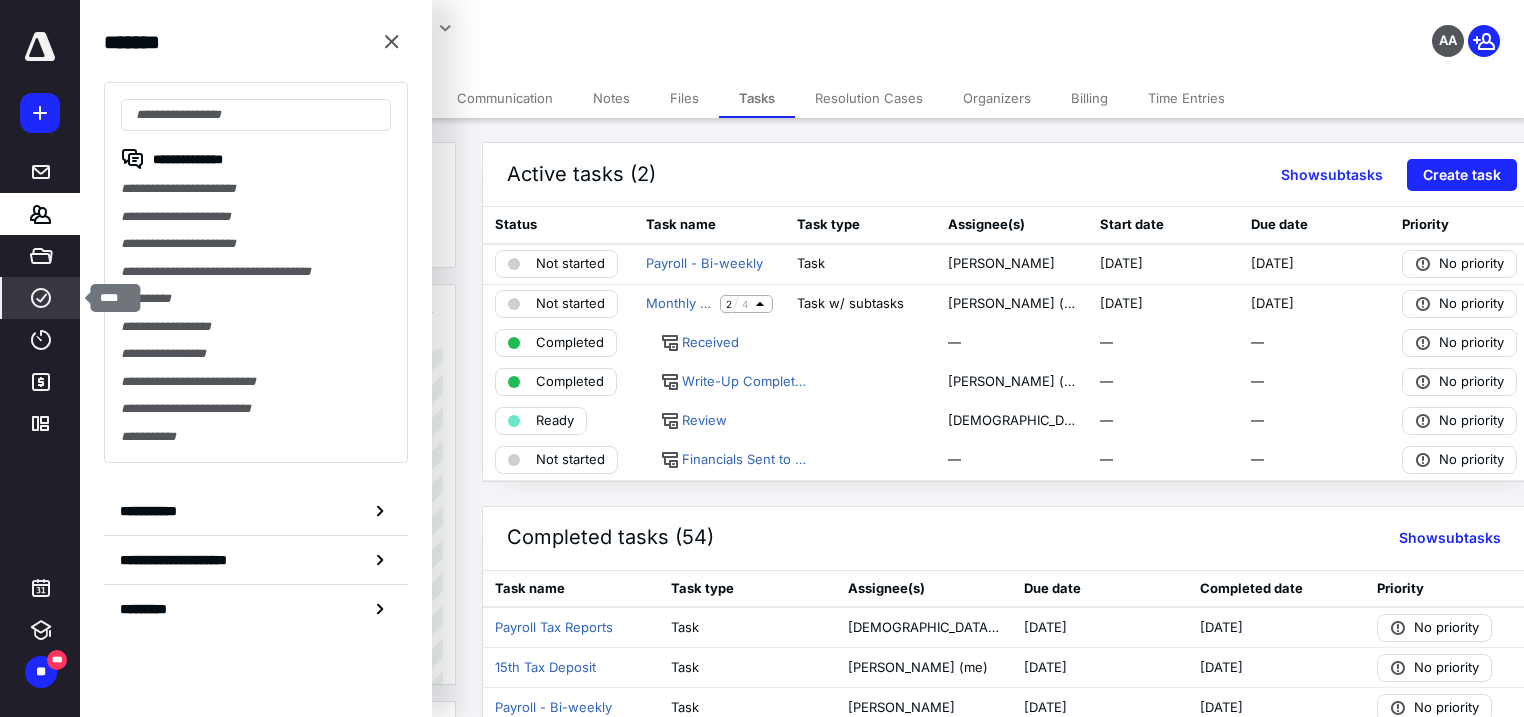 click 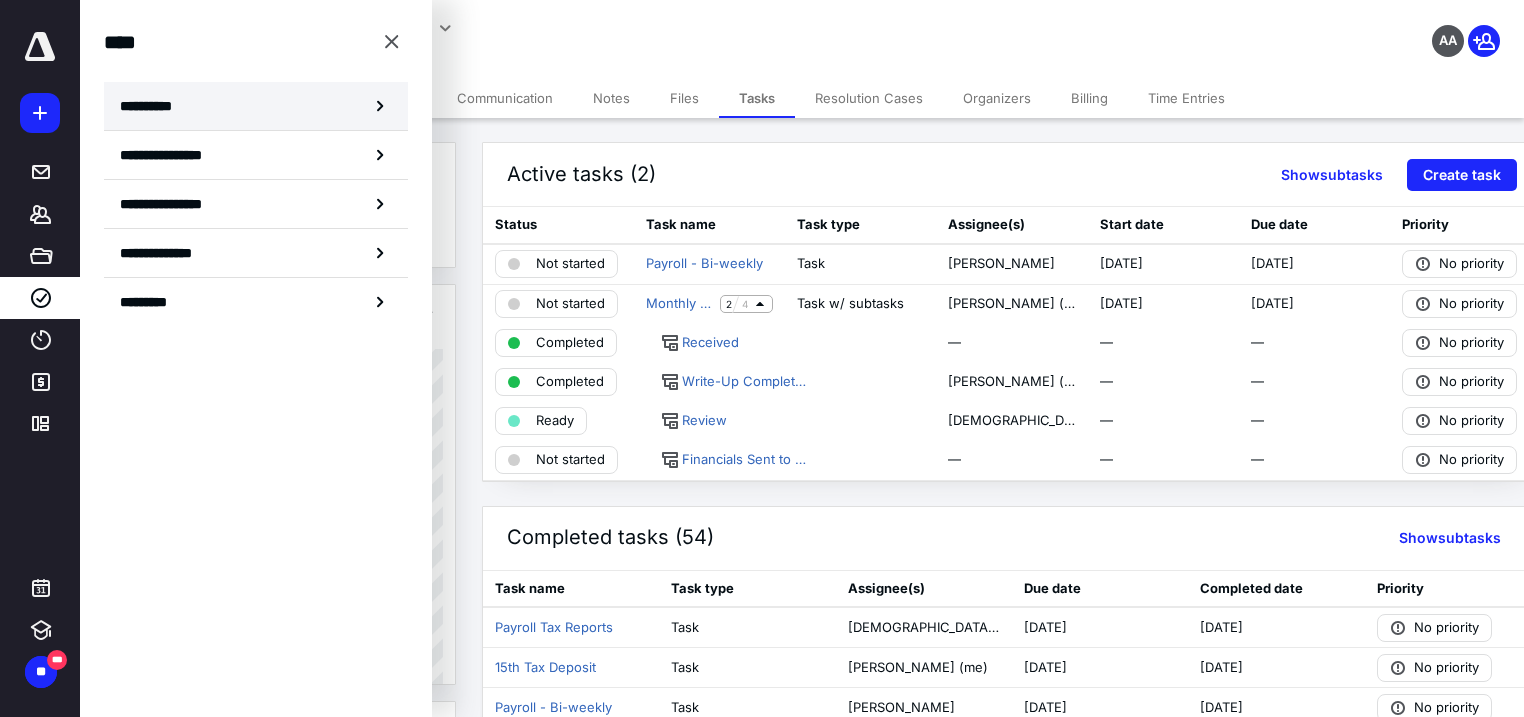 click on "**********" at bounding box center [256, 106] 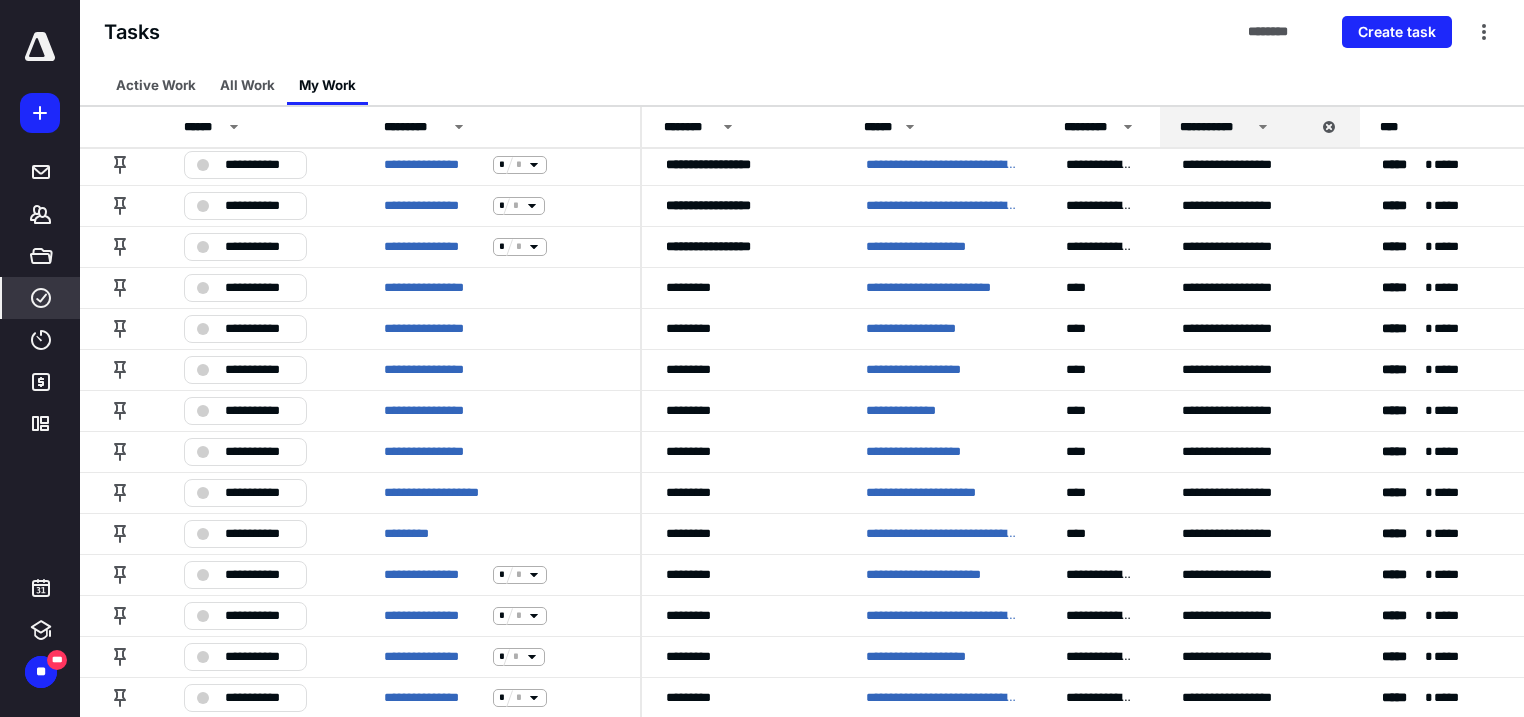 scroll, scrollTop: 280, scrollLeft: 0, axis: vertical 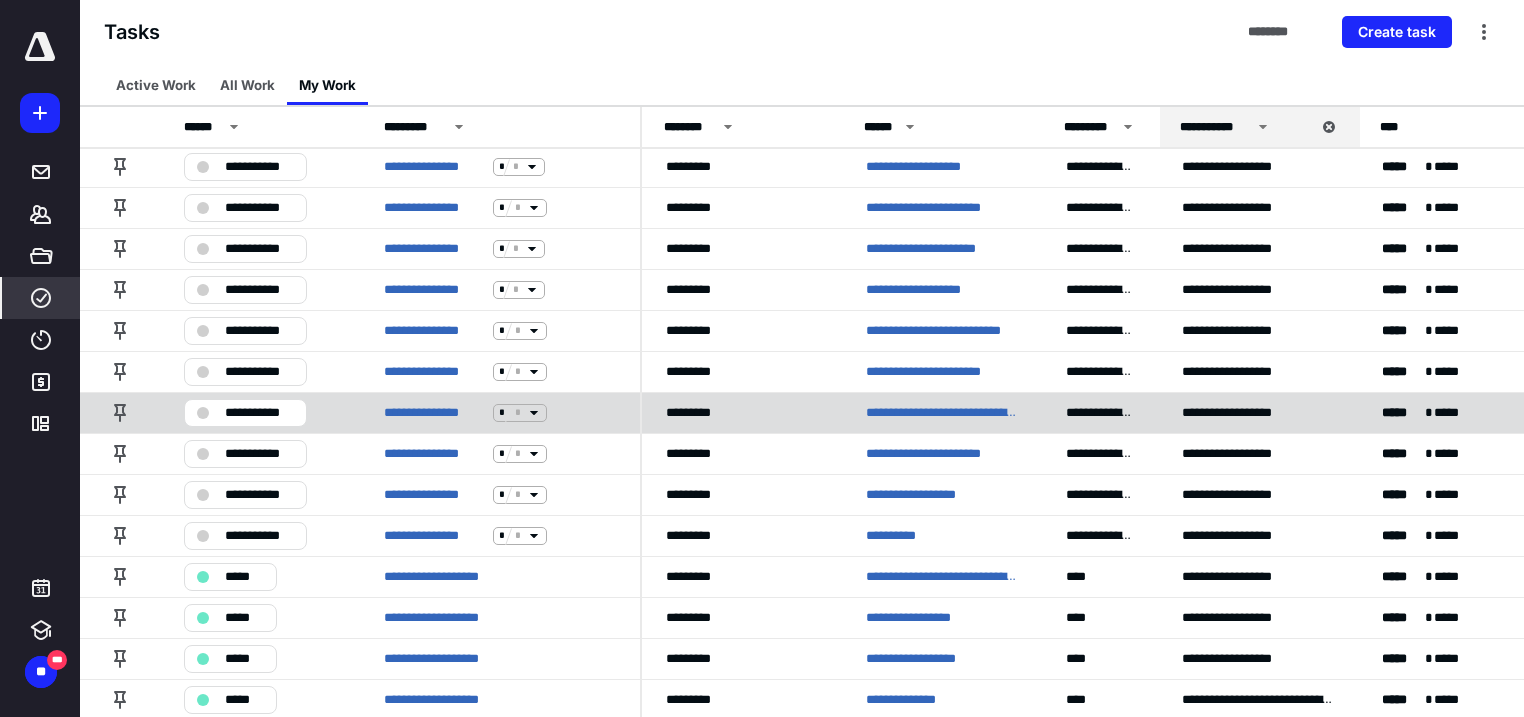 click on "**********" at bounding box center (942, 413) 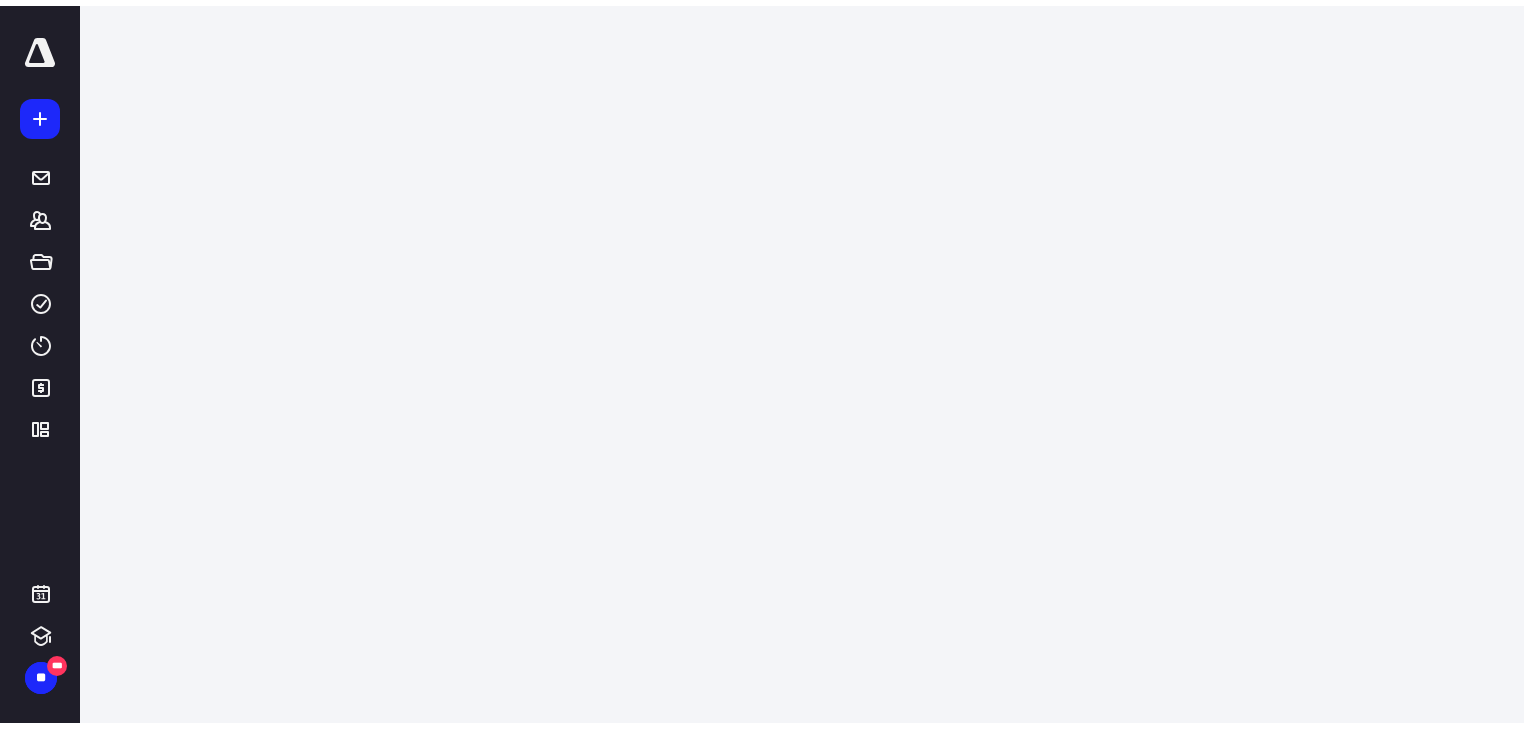scroll, scrollTop: 0, scrollLeft: 0, axis: both 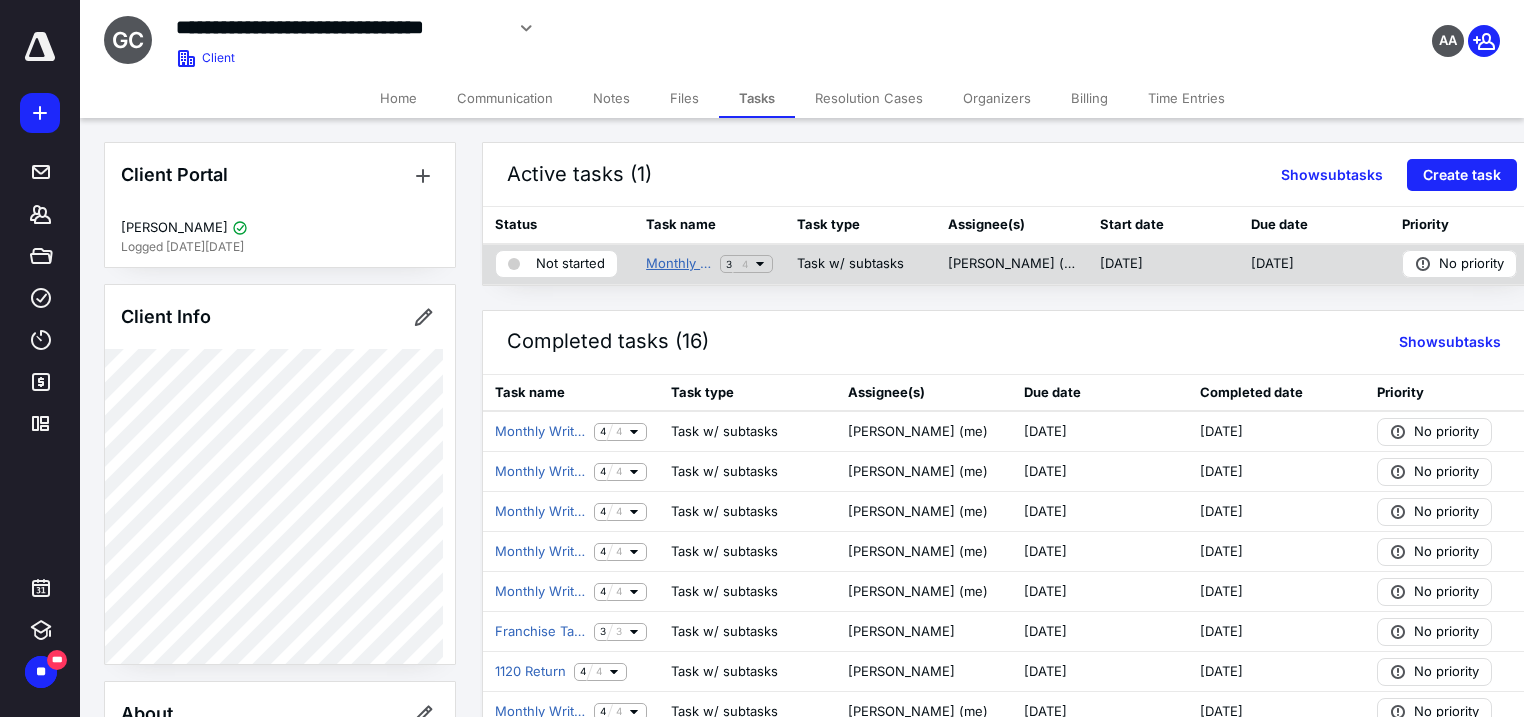 click on "Monthly Writeup" at bounding box center (679, 264) 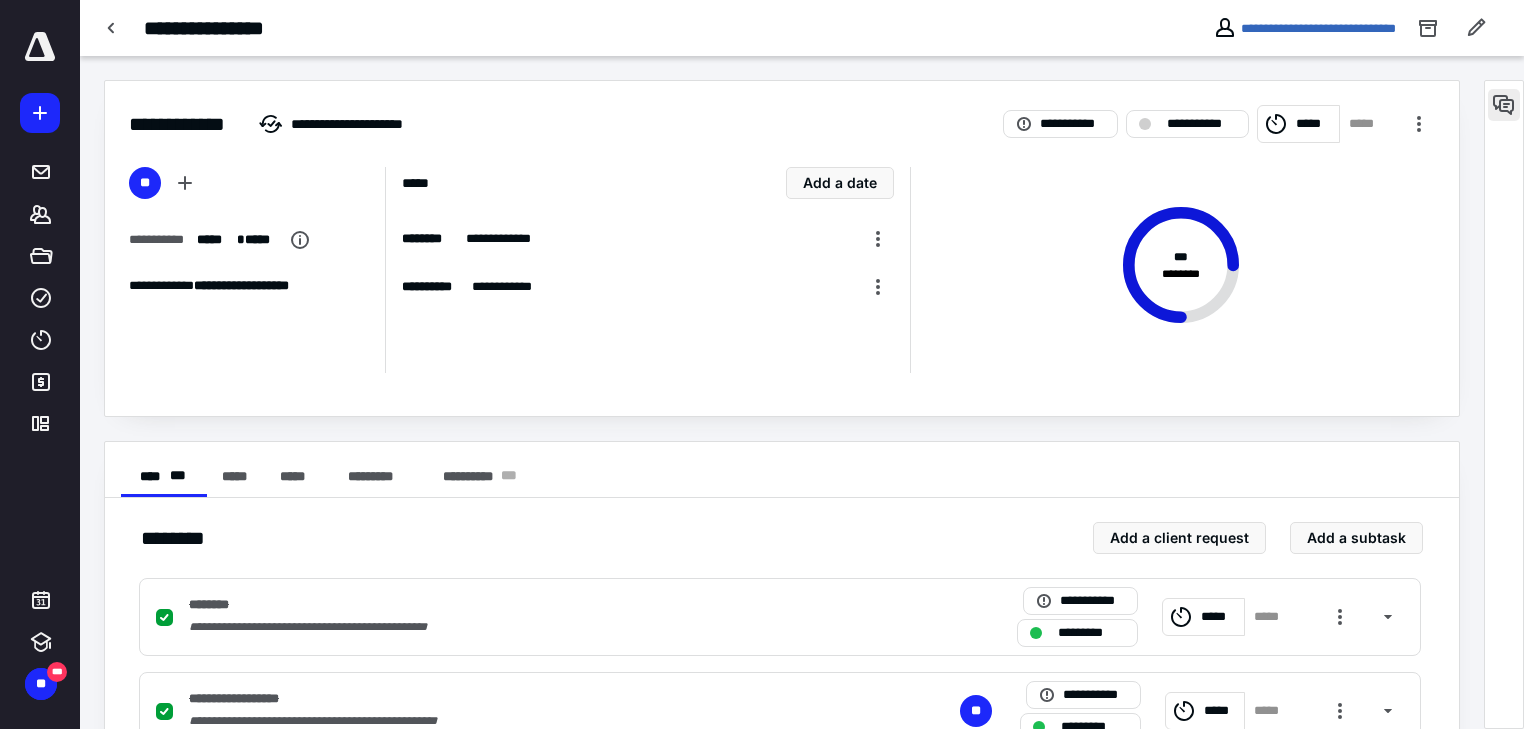 click at bounding box center [1504, 105] 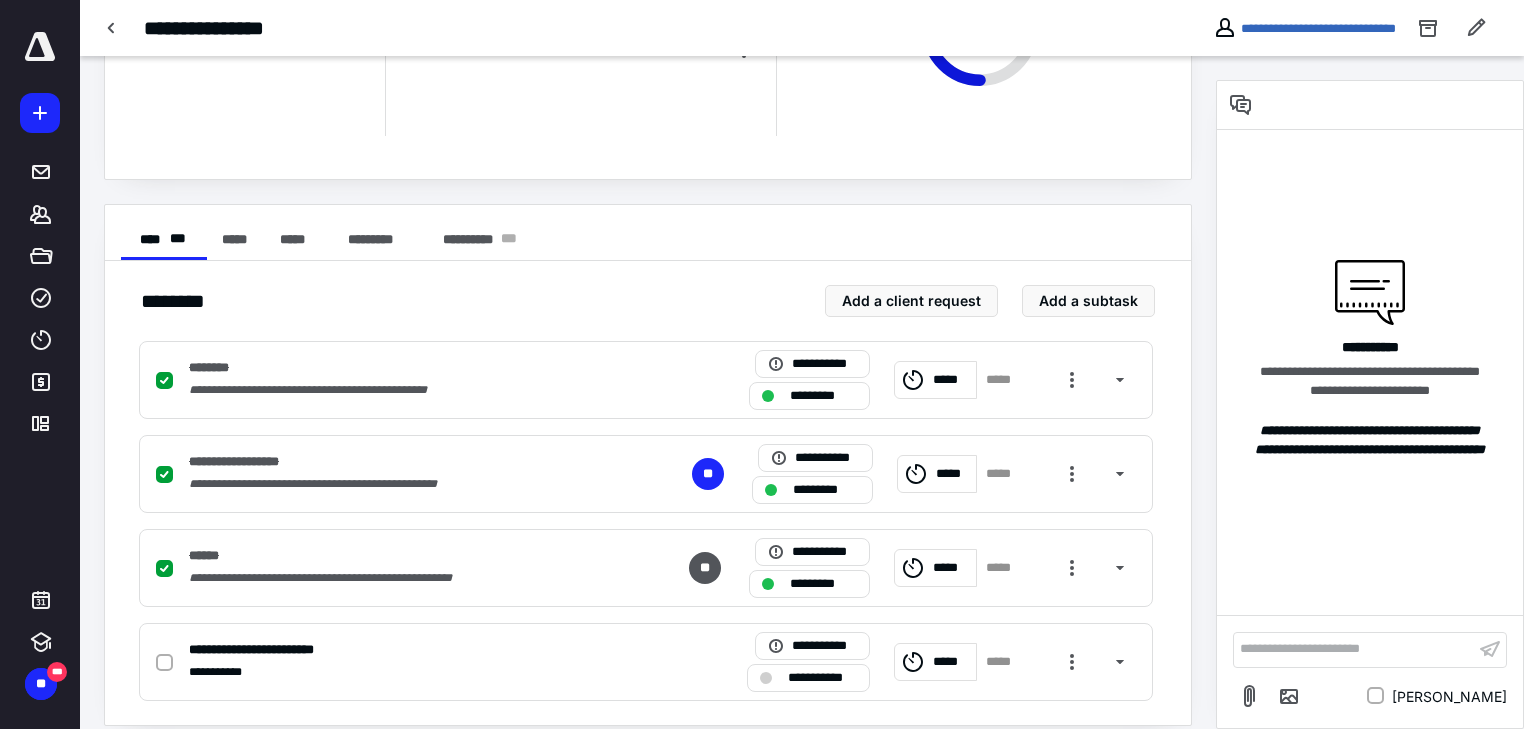 scroll, scrollTop: 257, scrollLeft: 0, axis: vertical 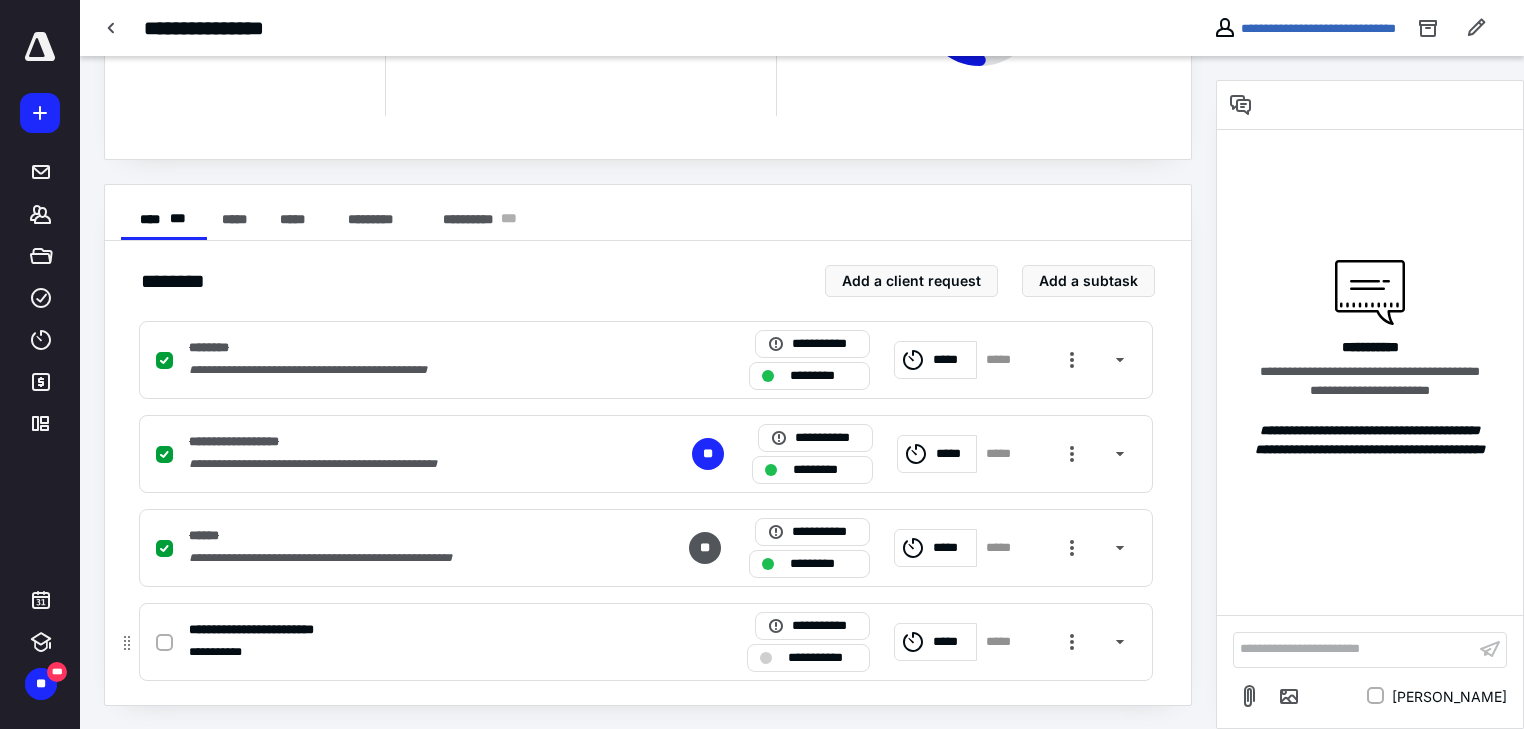 click on "**********" at bounding box center [265, 630] 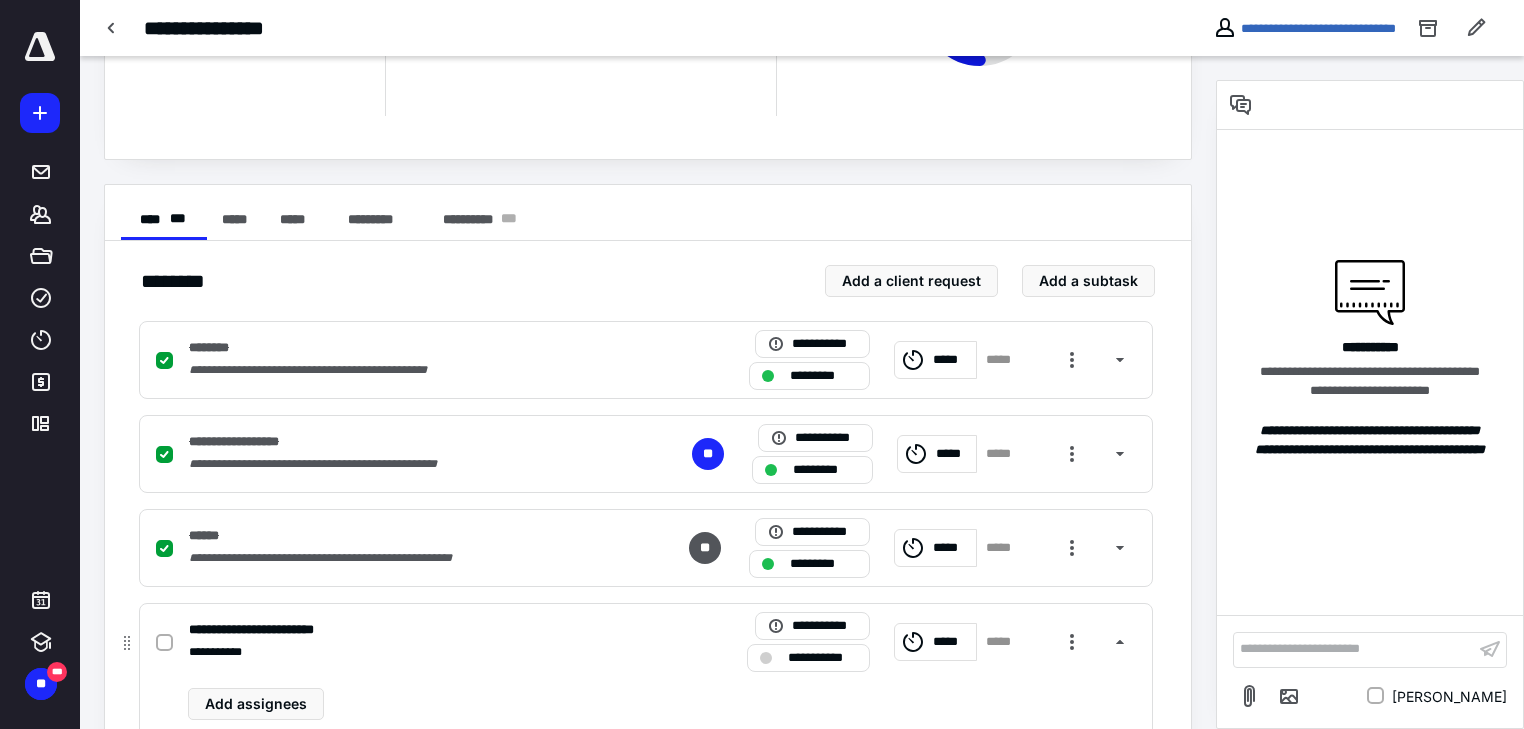 click 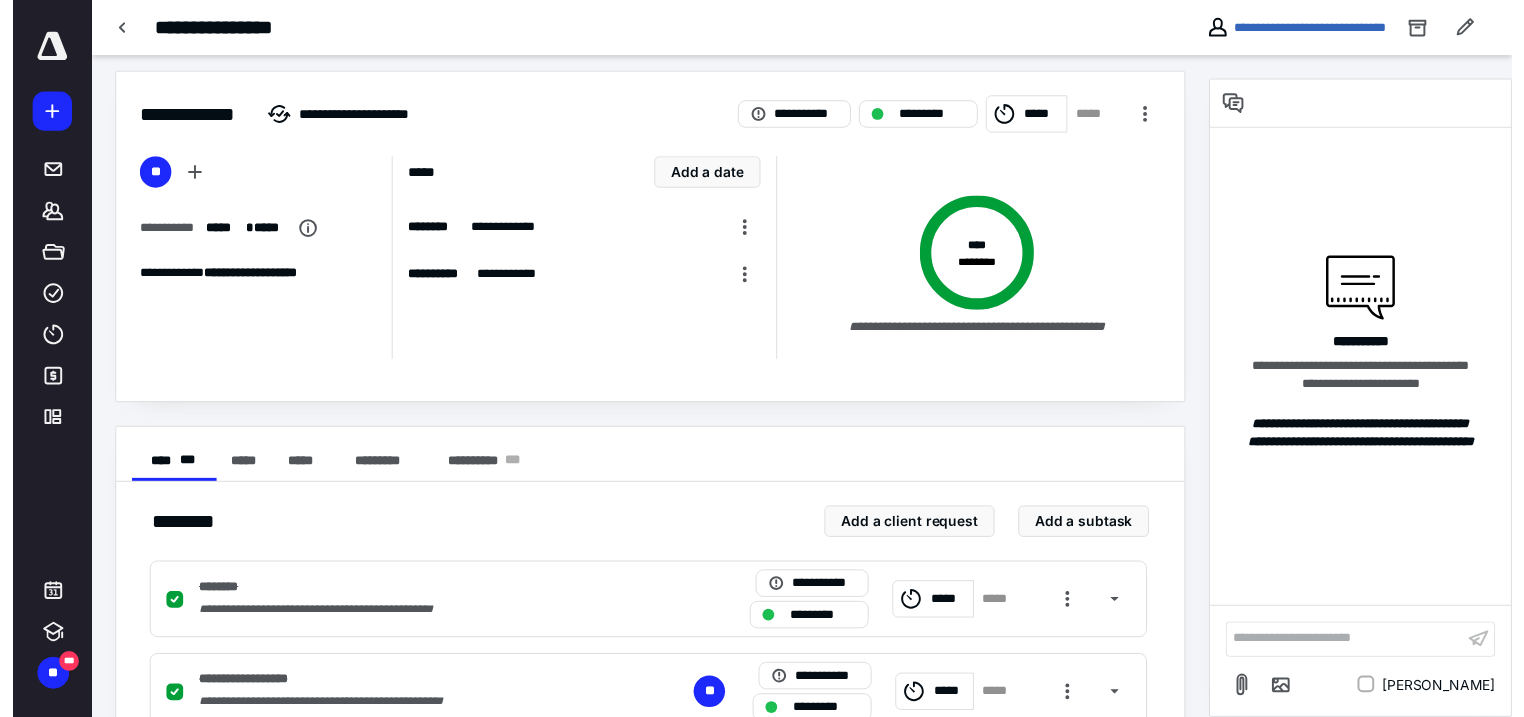 scroll, scrollTop: 0, scrollLeft: 0, axis: both 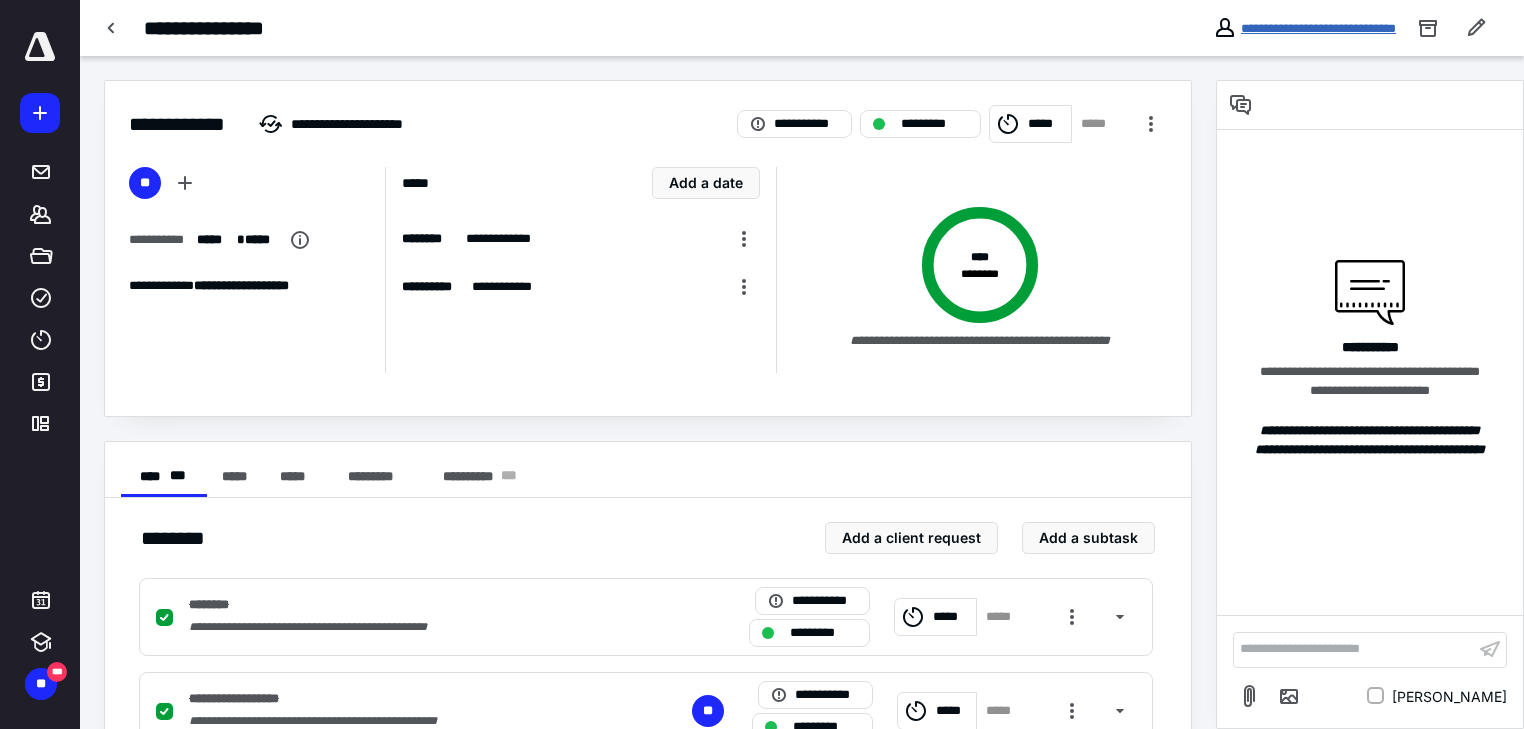 click on "**********" at bounding box center [1318, 28] 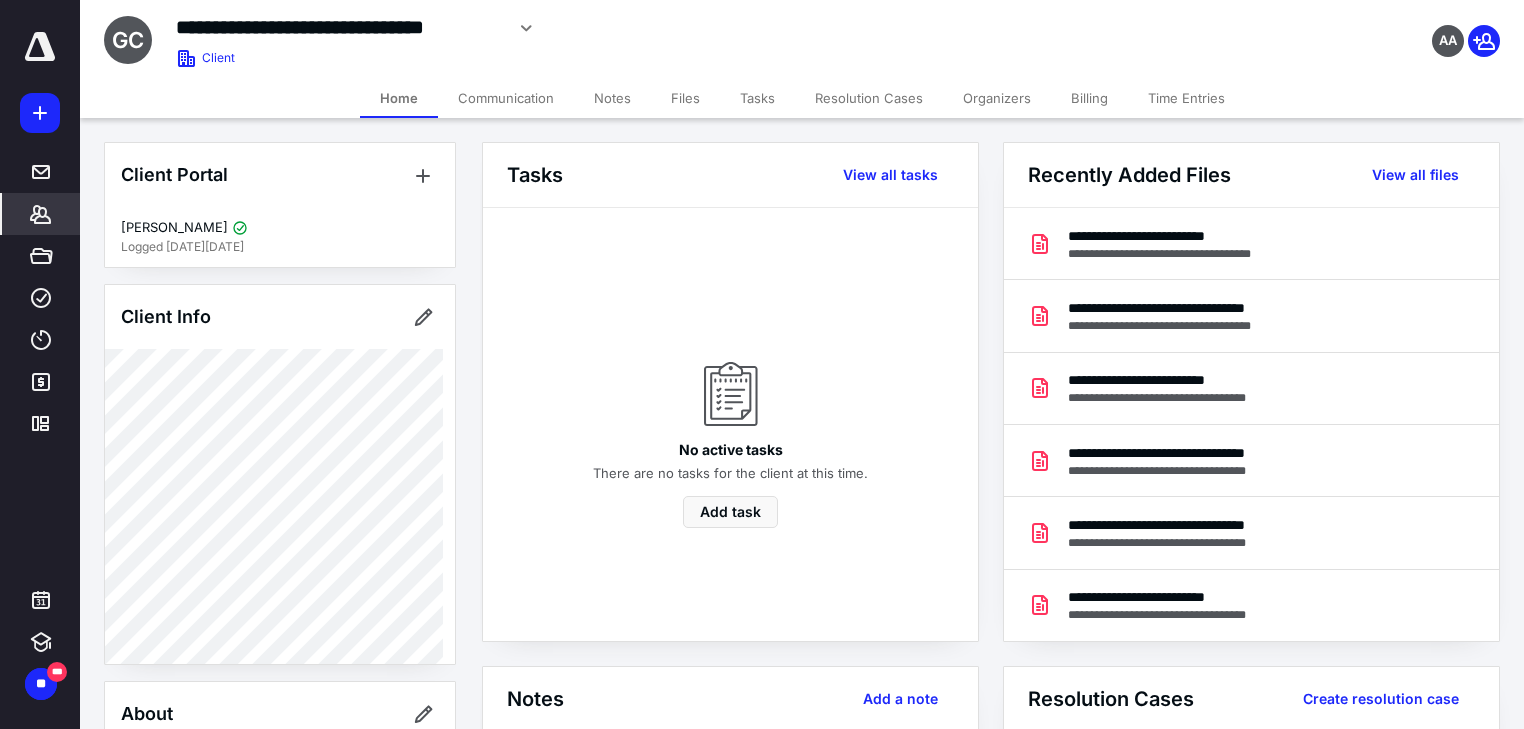 click on "Files" at bounding box center (685, 98) 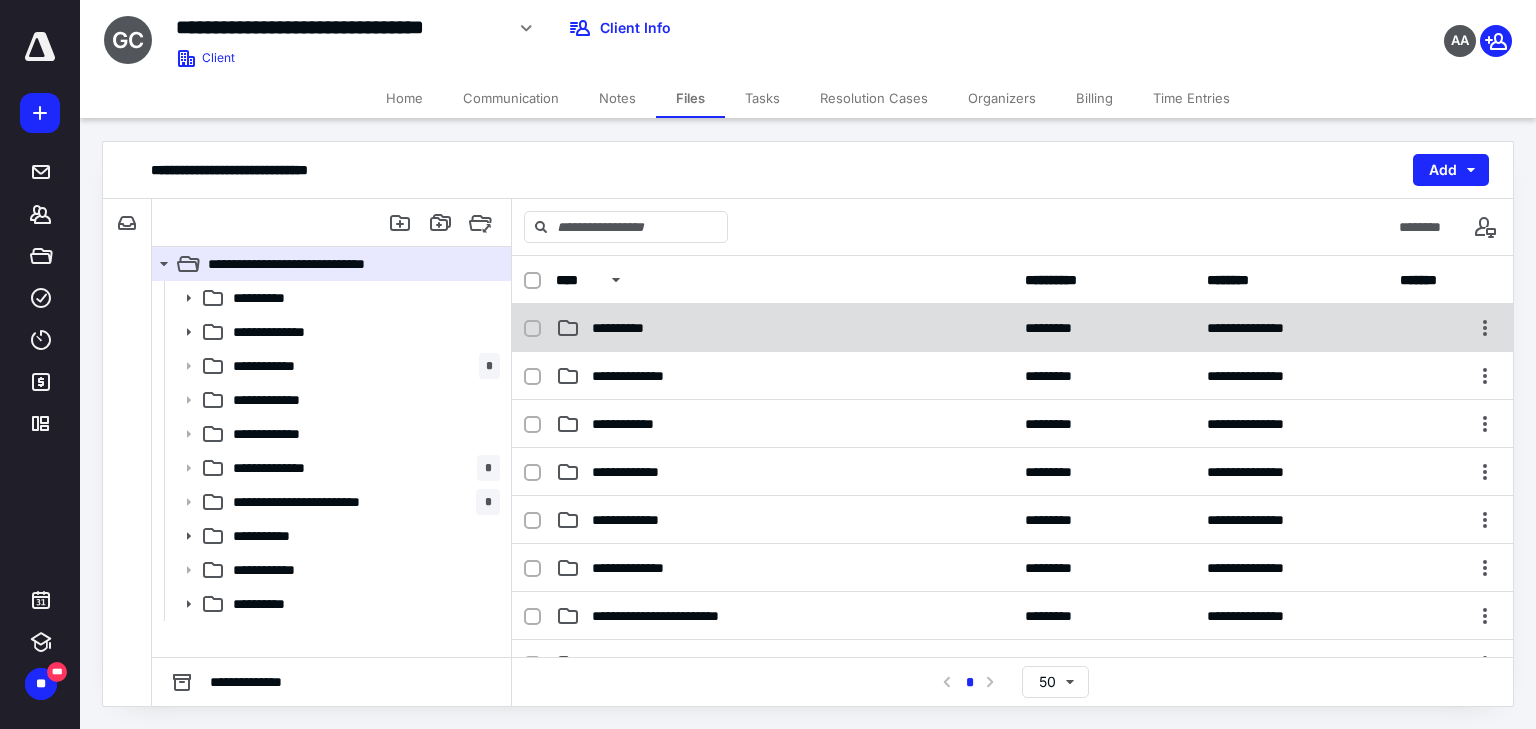click on "**********" at bounding box center [1012, 328] 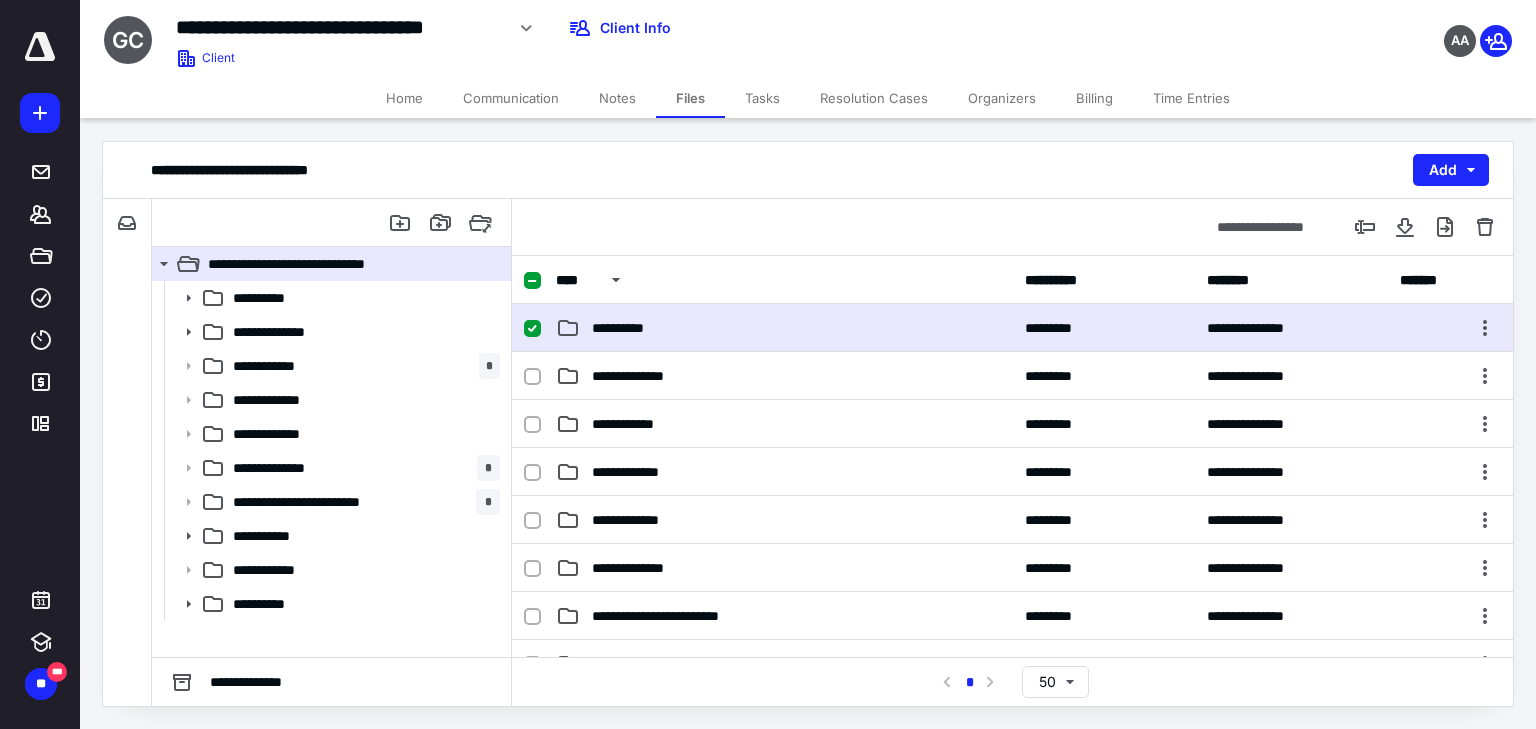 click on "**********" at bounding box center (1012, 328) 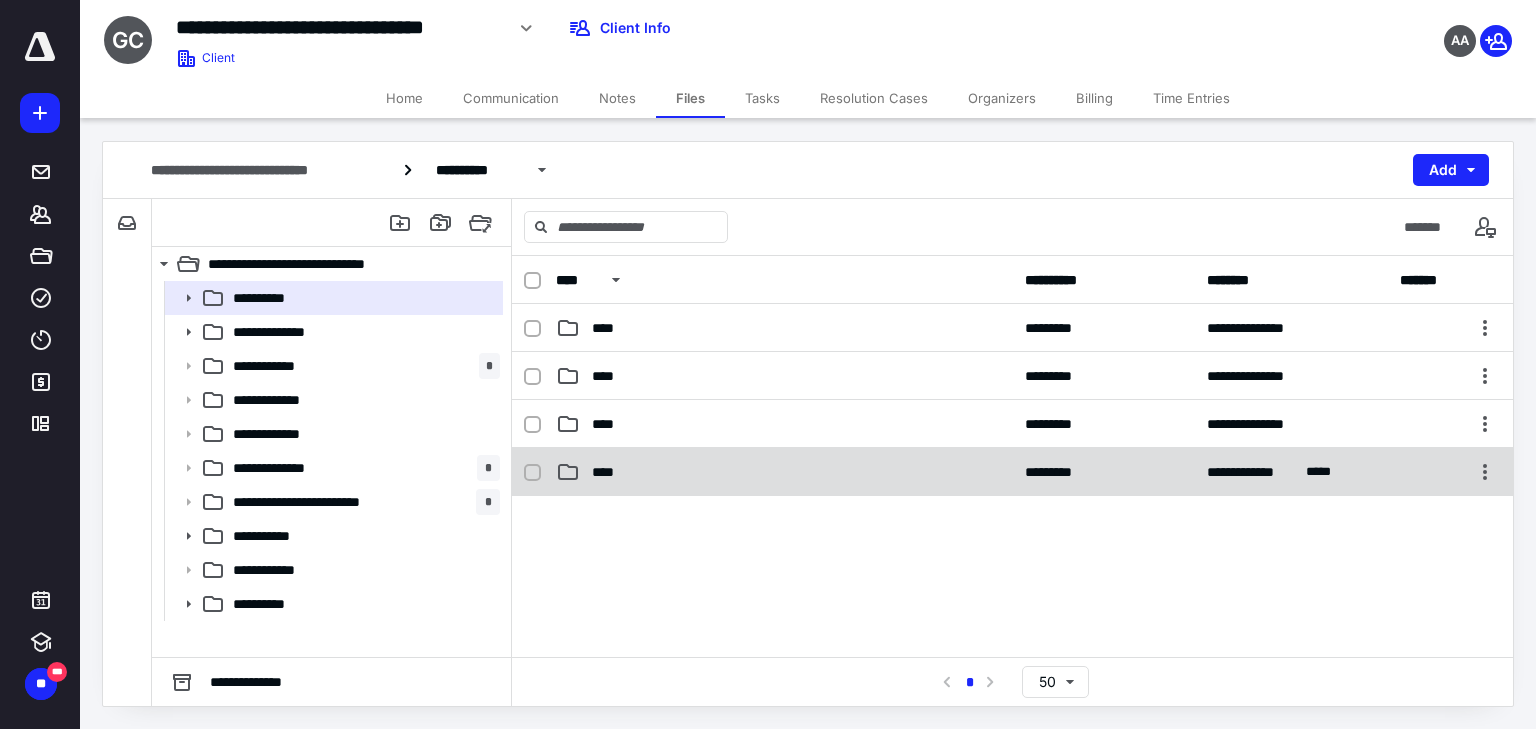 click on "**********" at bounding box center (1012, 472) 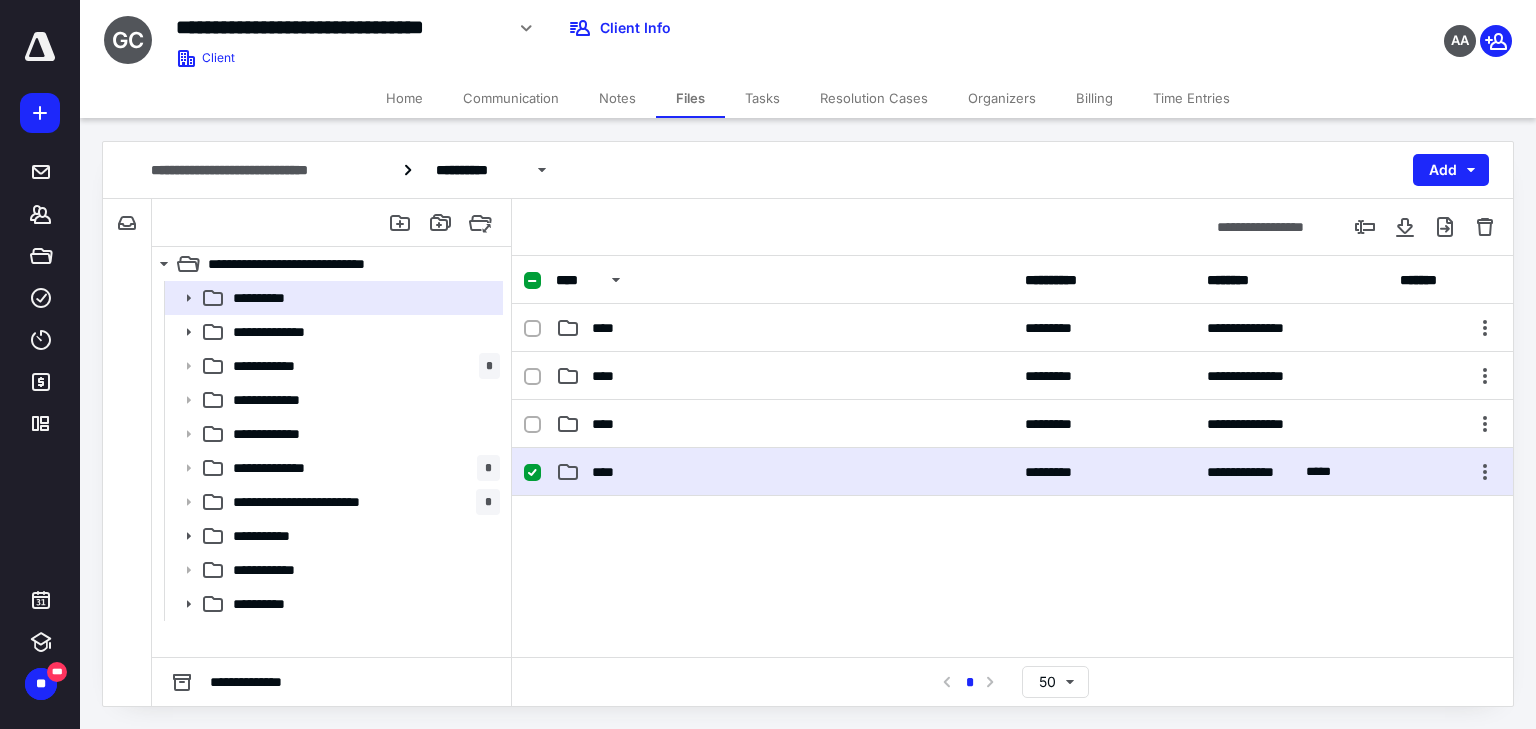 click on "**********" at bounding box center [1012, 472] 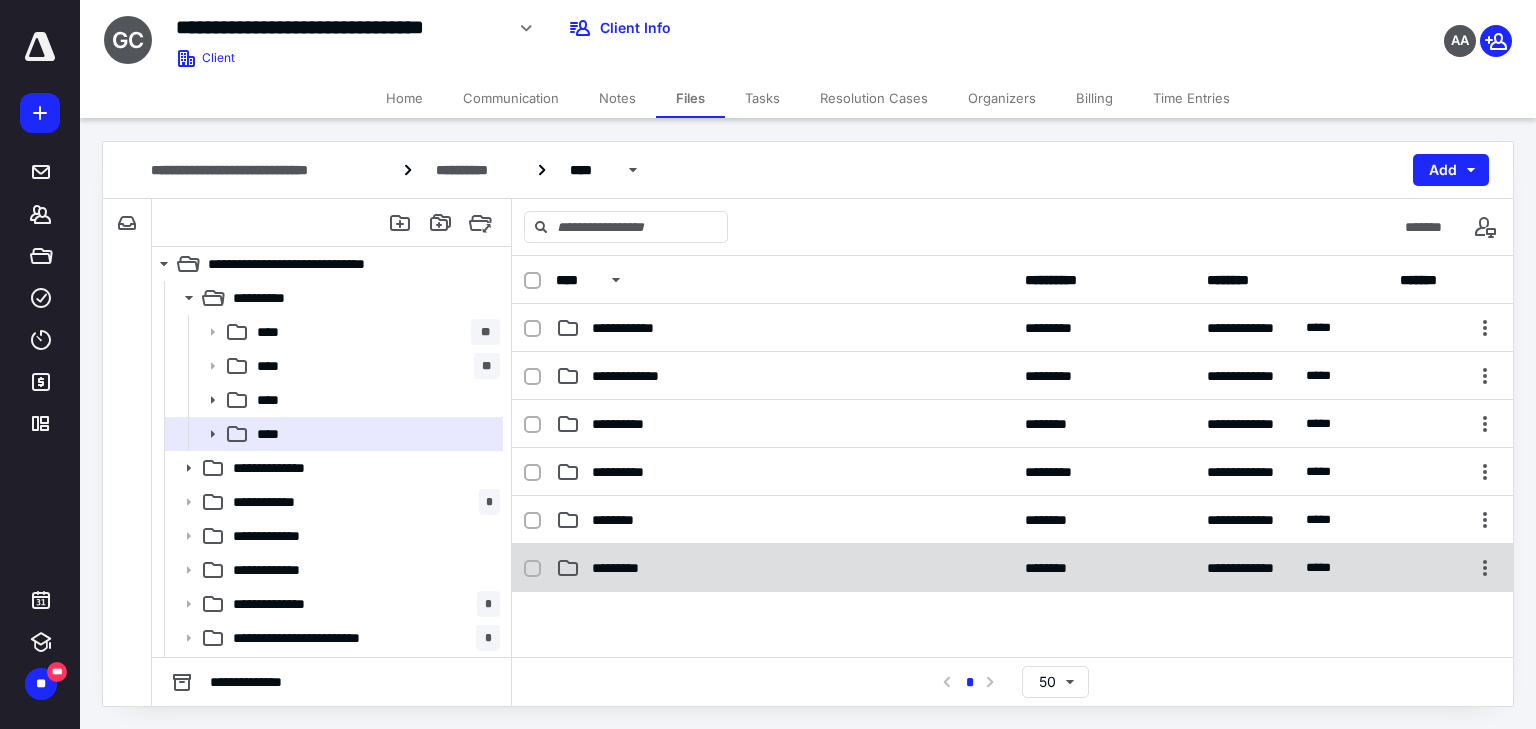 click on "*********" at bounding box center [784, 568] 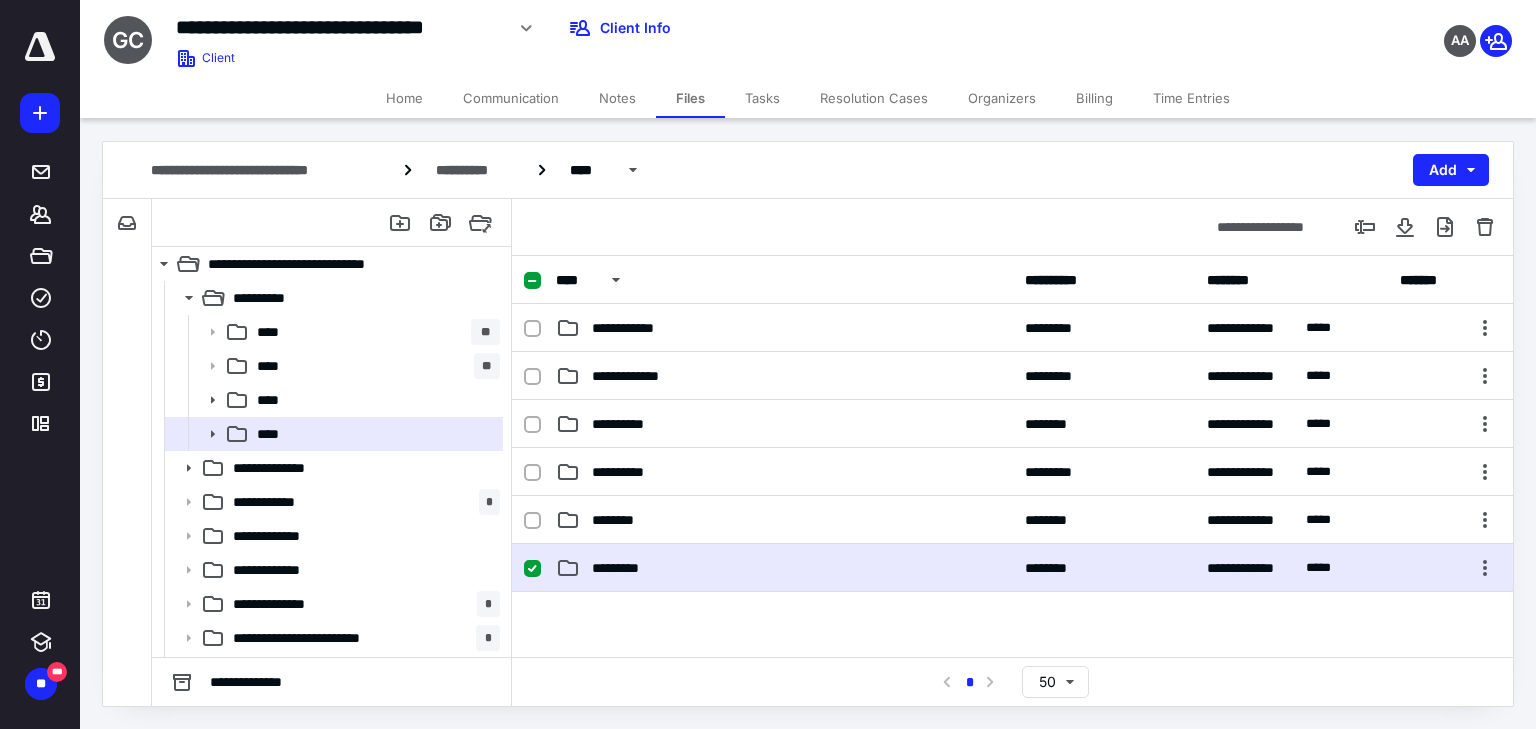 click on "*********" at bounding box center [784, 568] 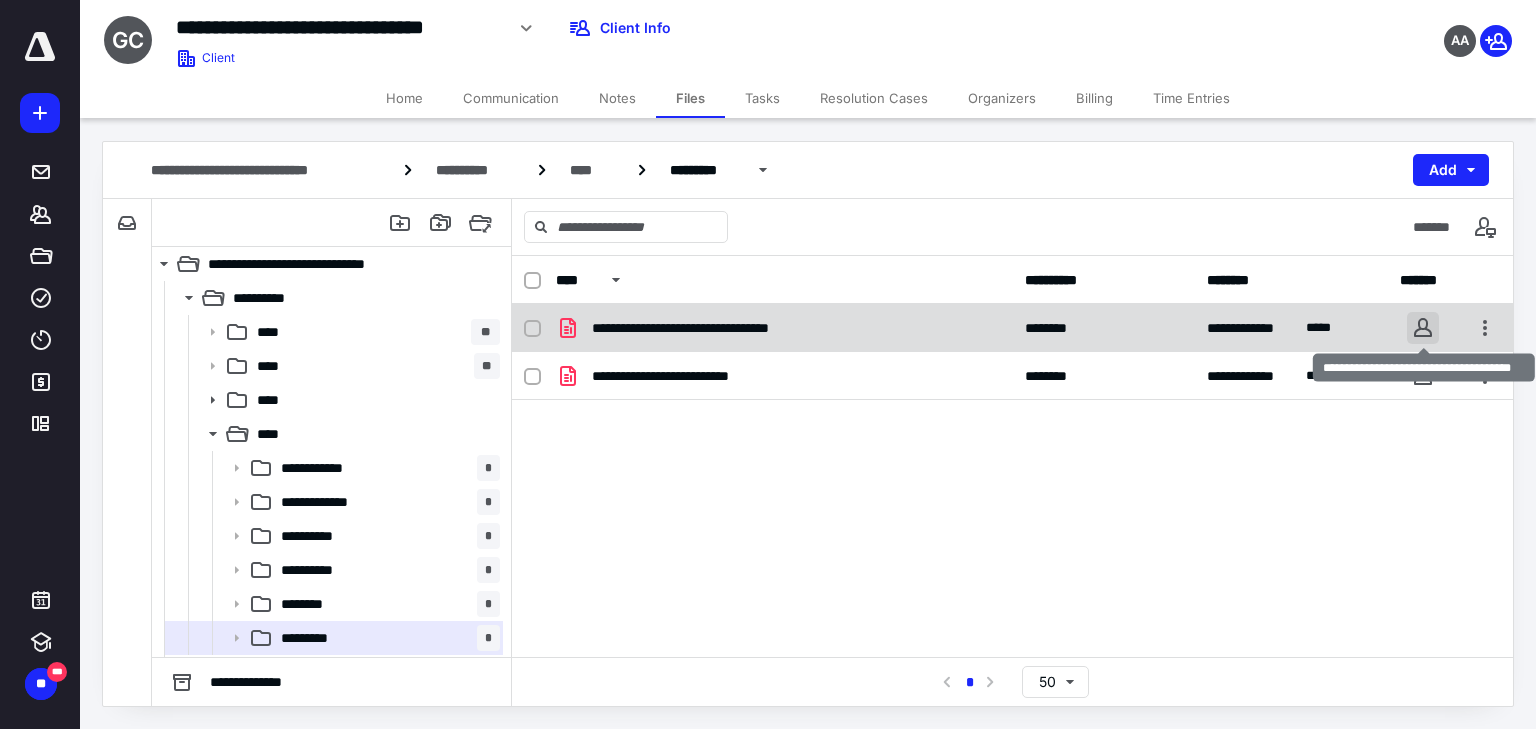 click at bounding box center [1423, 328] 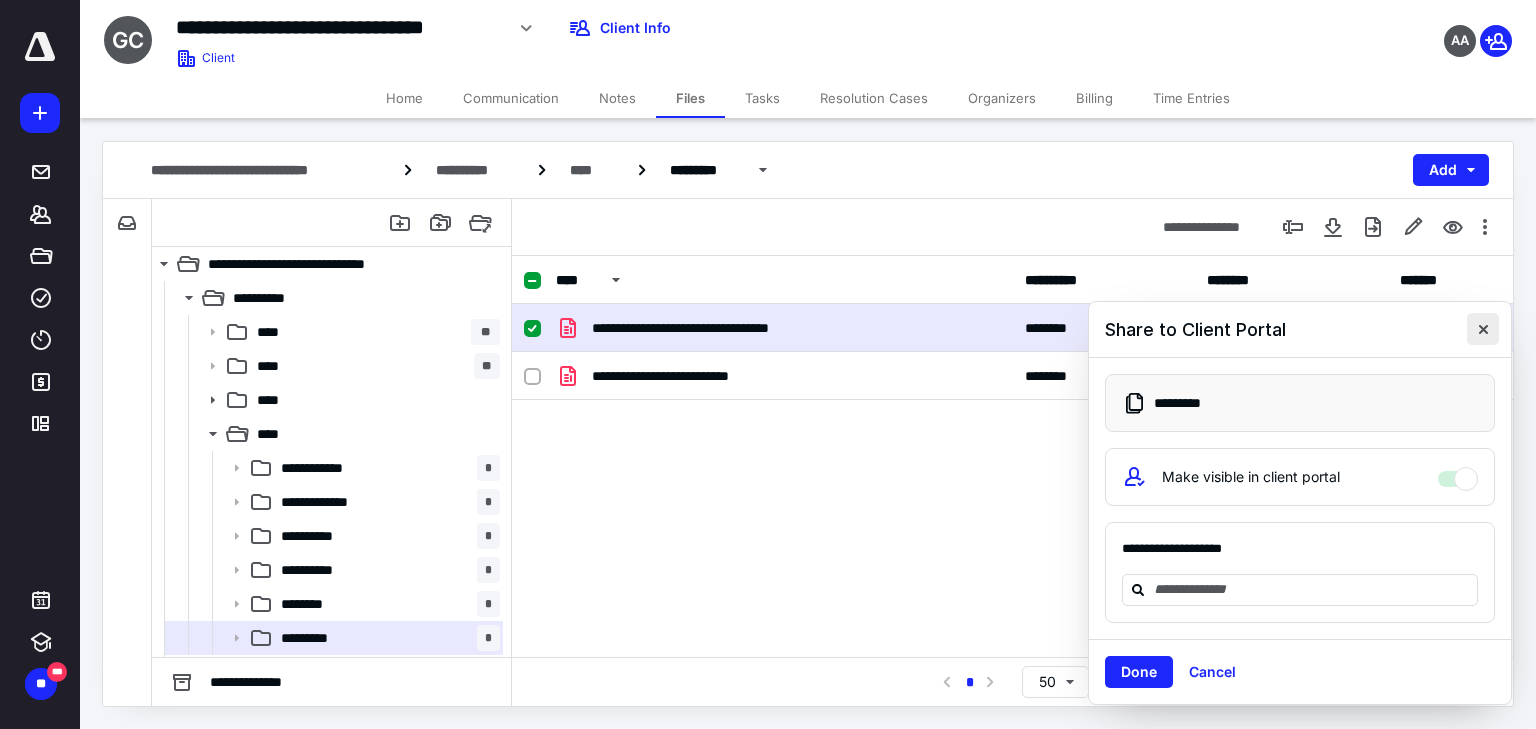 click at bounding box center [1483, 329] 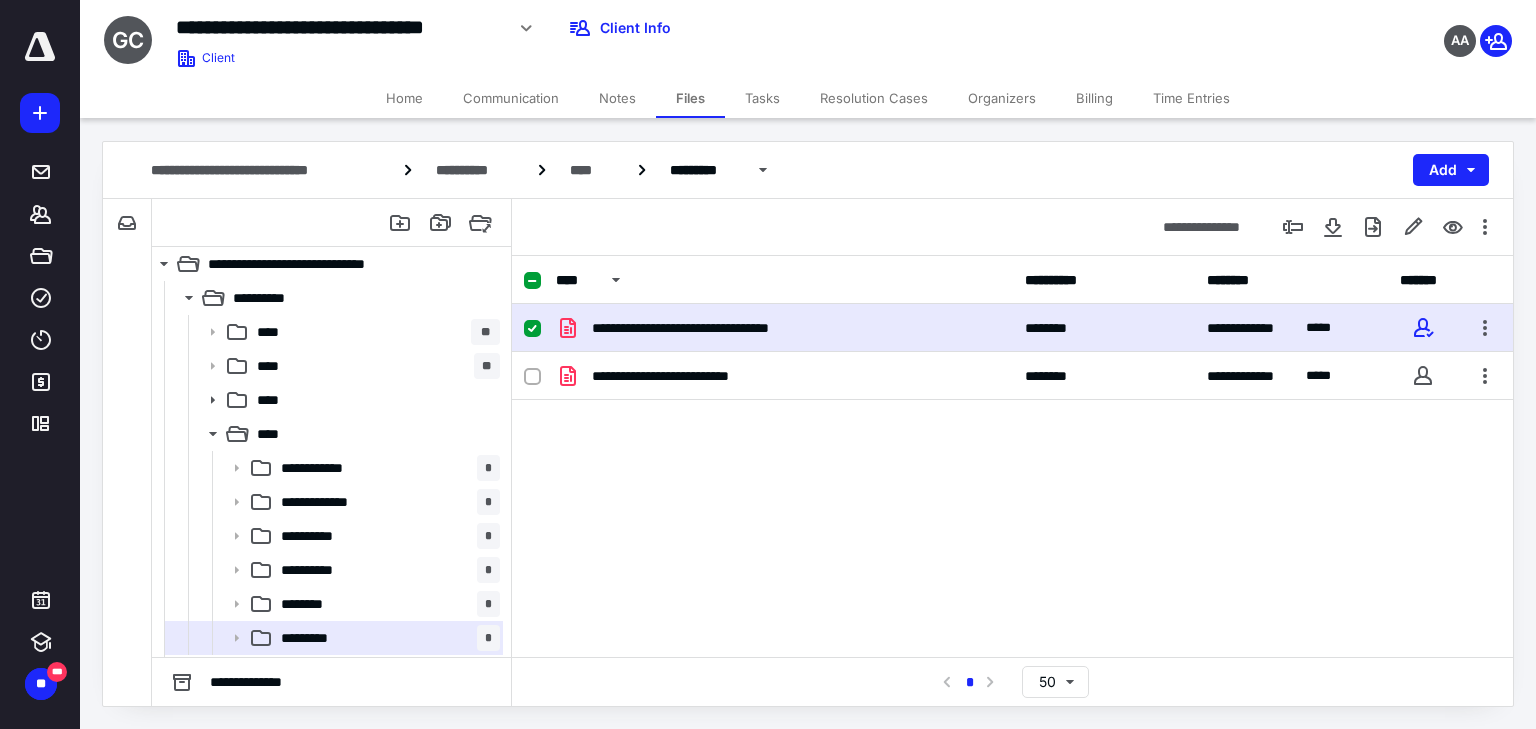 click on "**********" at bounding box center [1012, 454] 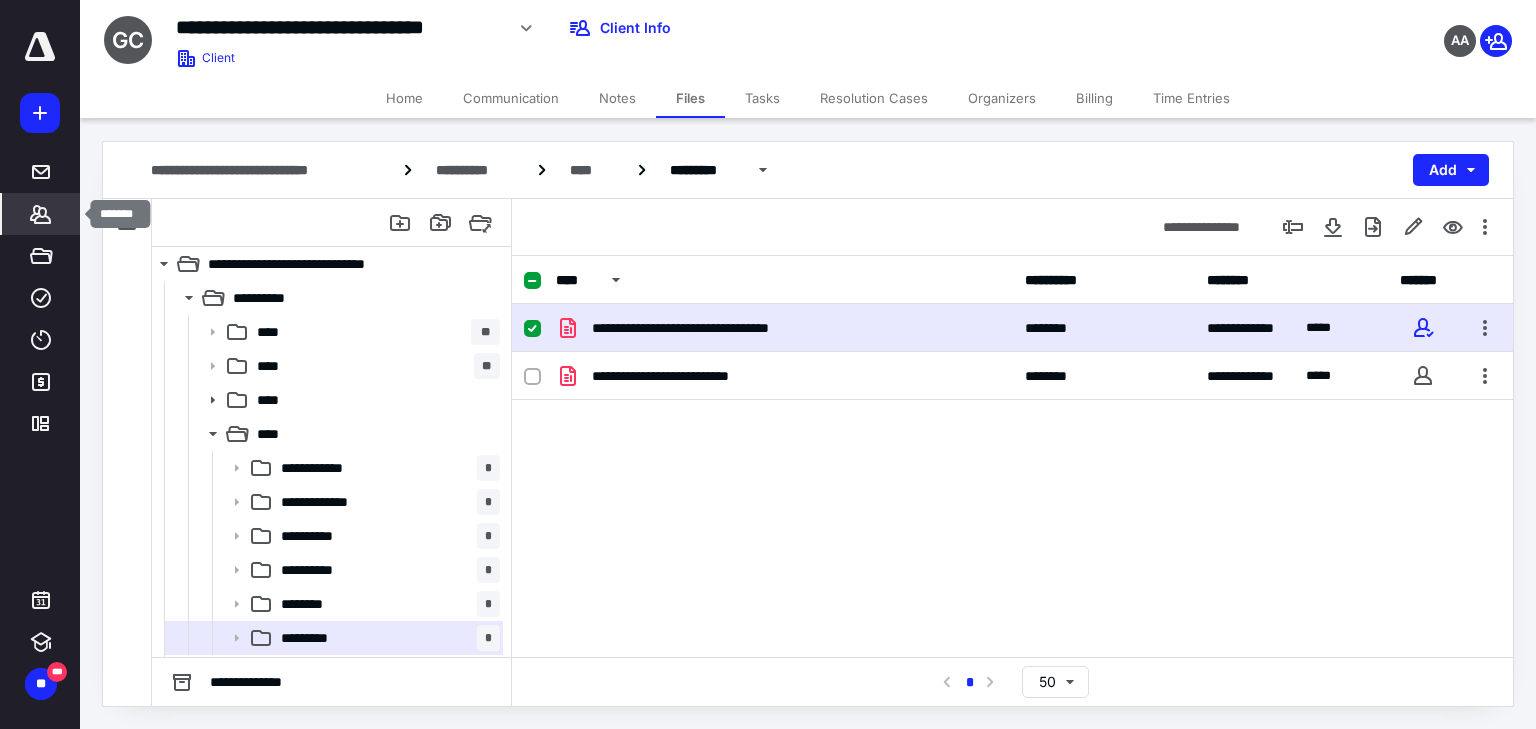 click on "*******" at bounding box center [41, 214] 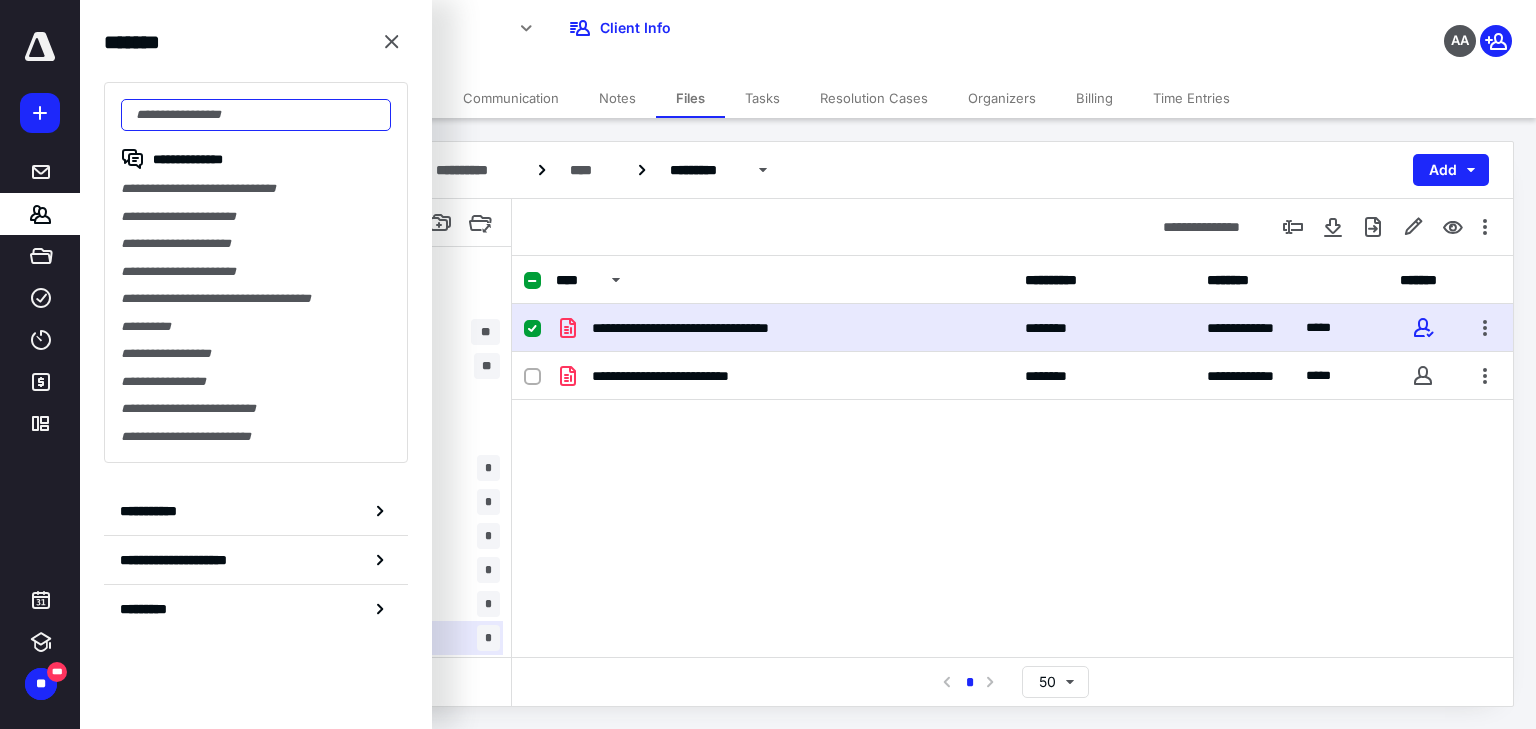 click at bounding box center (256, 115) 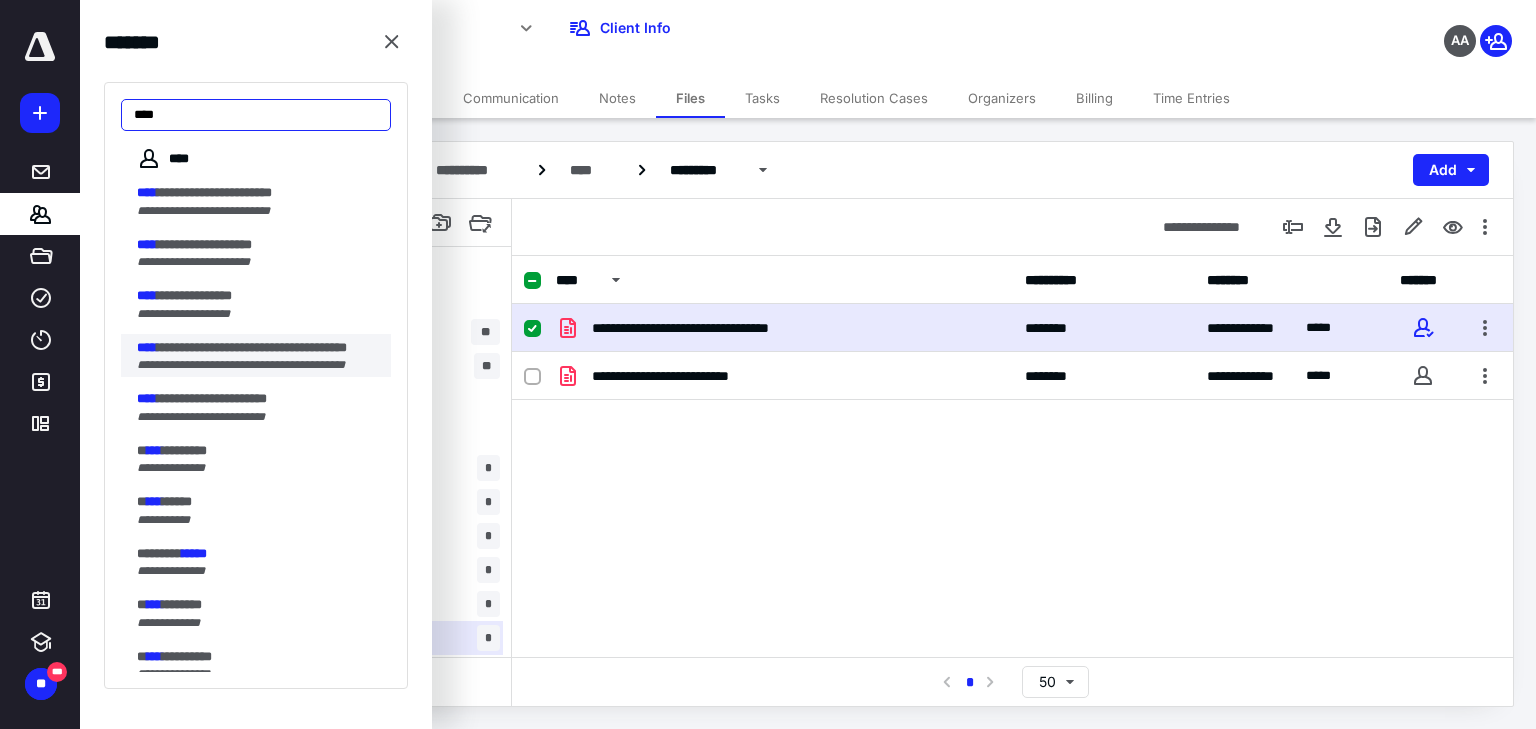type on "****" 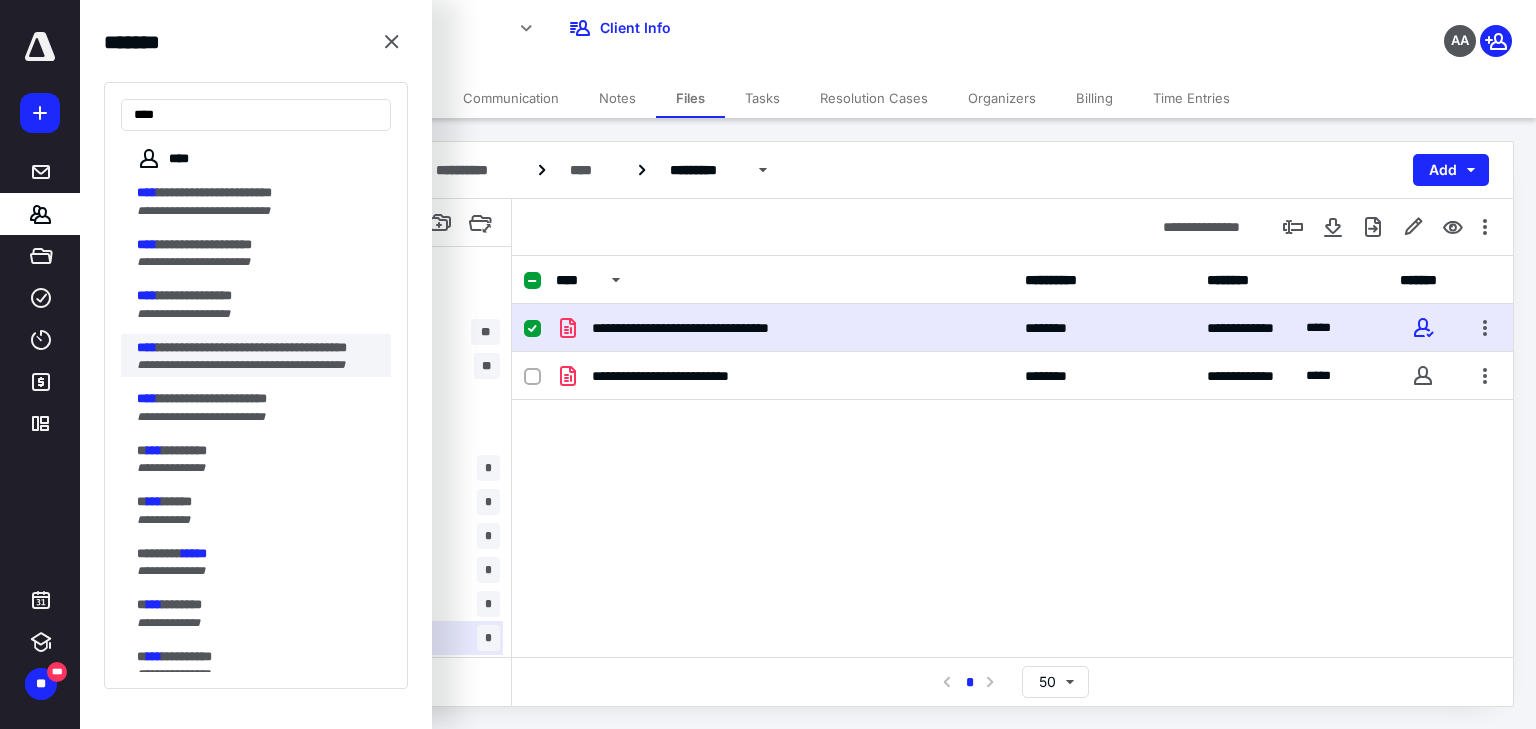 click on "**********" at bounding box center (258, 348) 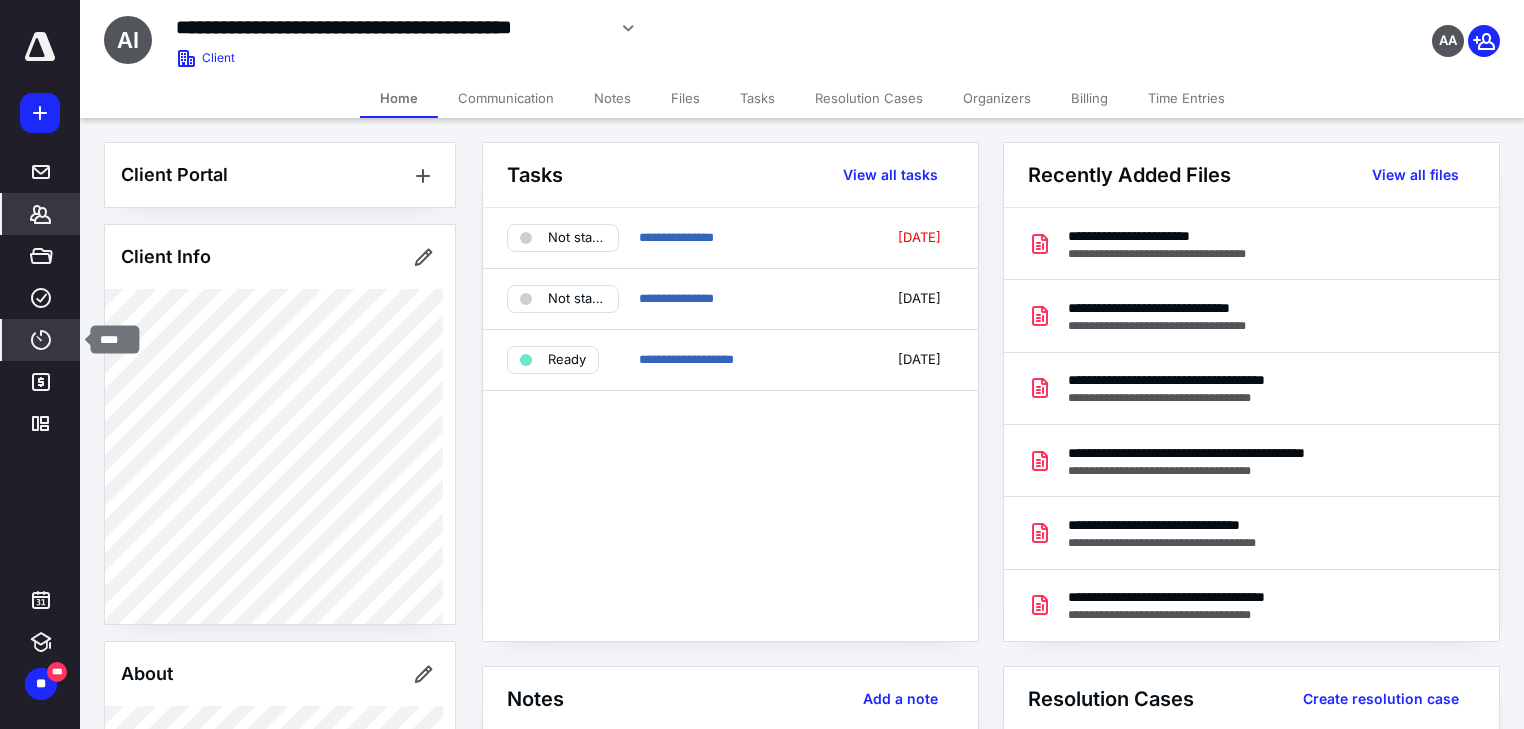 click 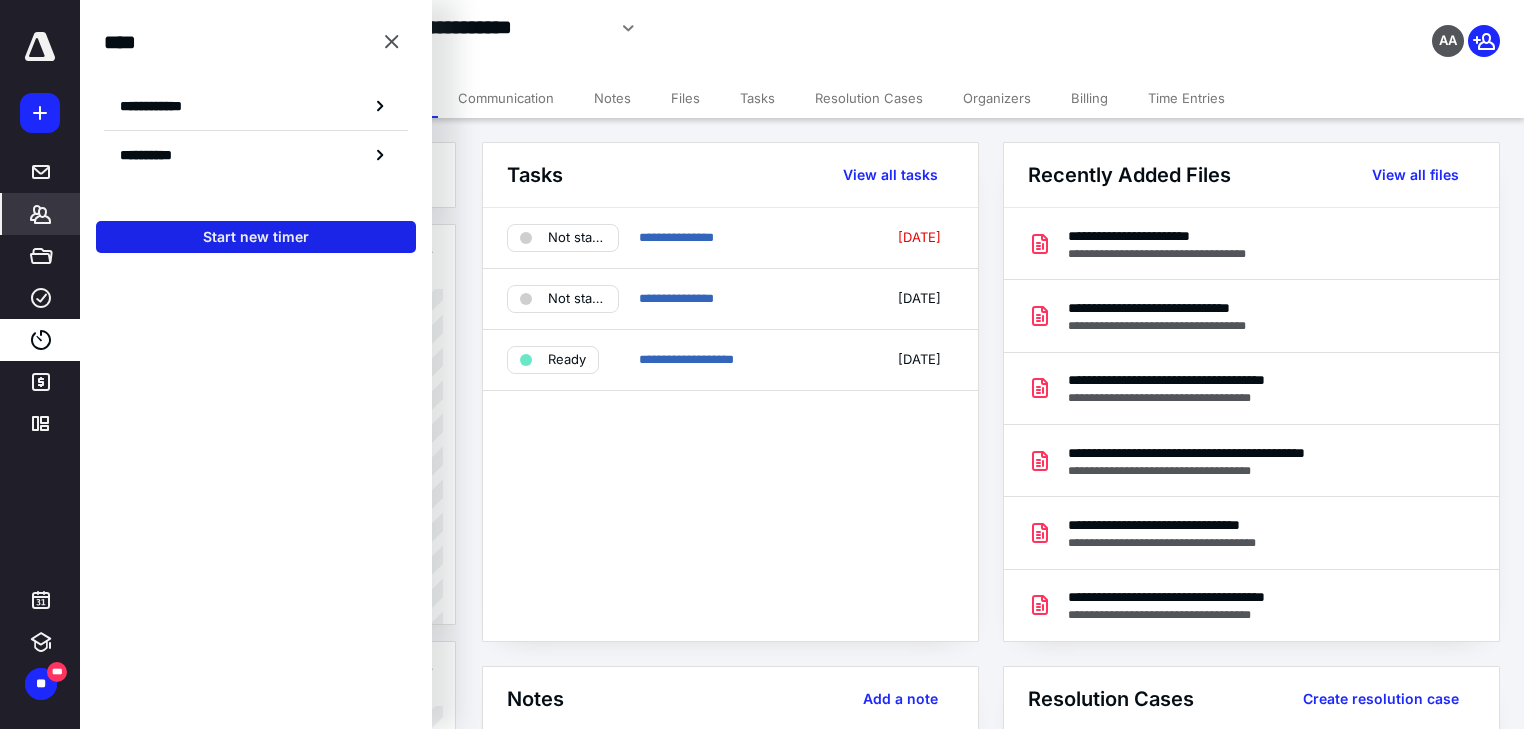 click on "Start new timer" at bounding box center [256, 237] 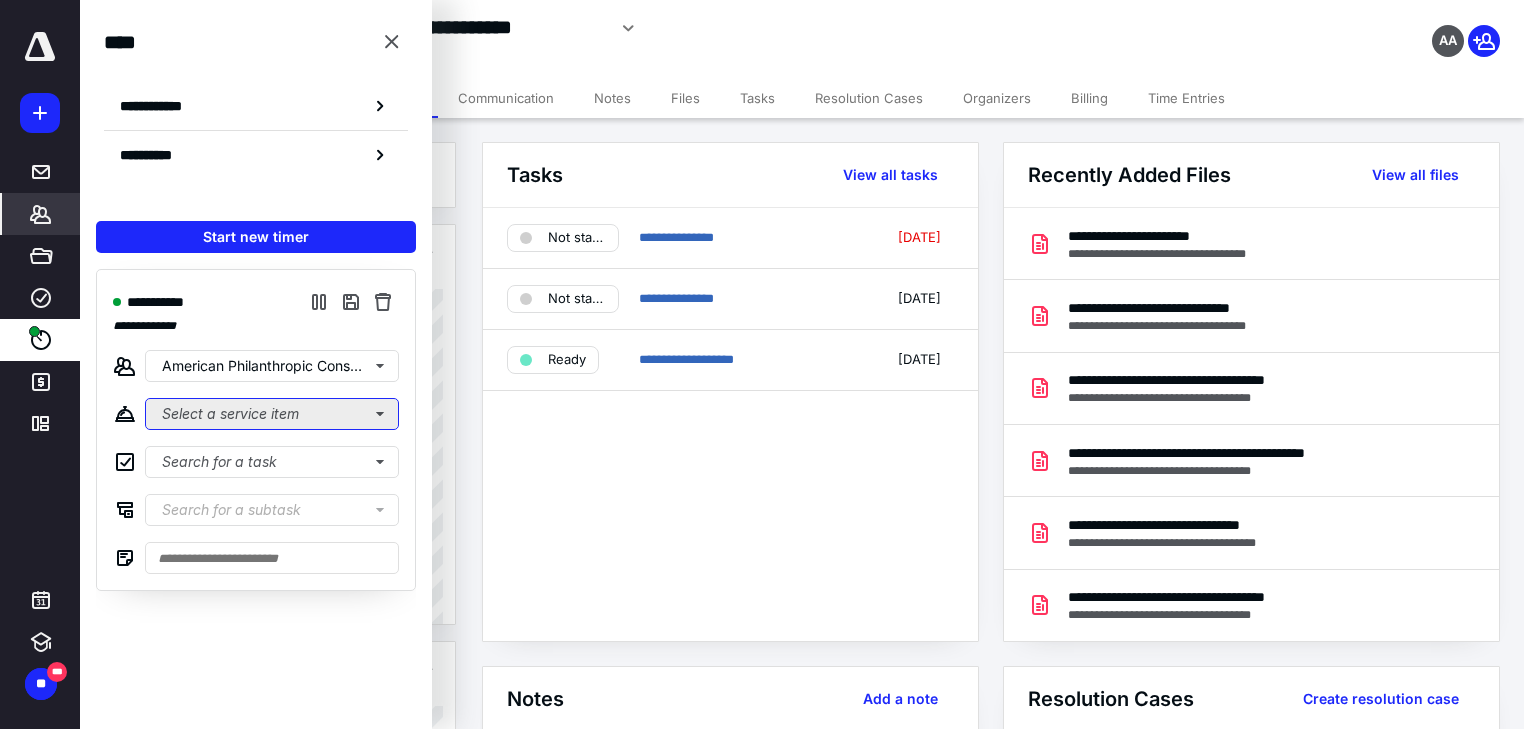 click on "Select a service item" at bounding box center (272, 414) 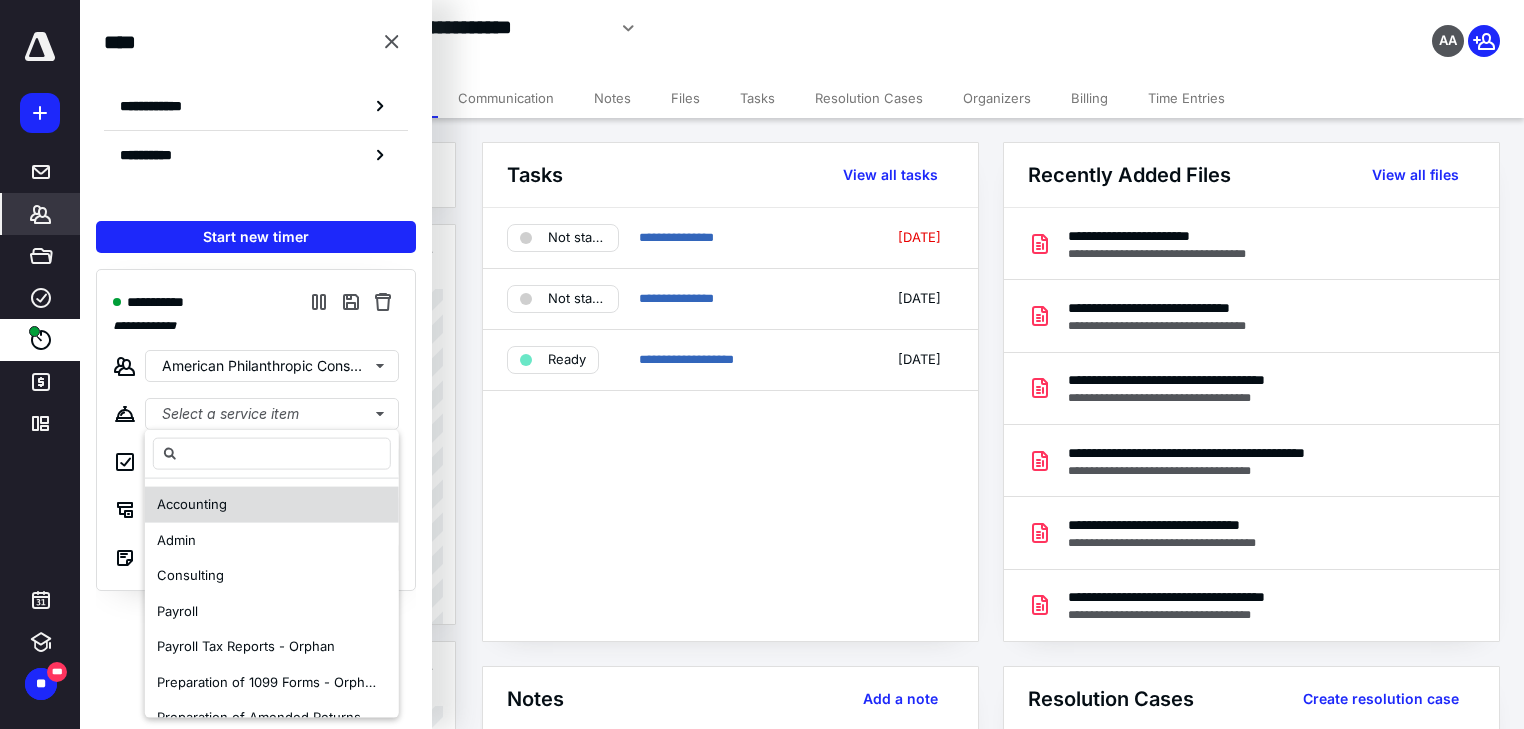 click on "Accounting" at bounding box center [272, 504] 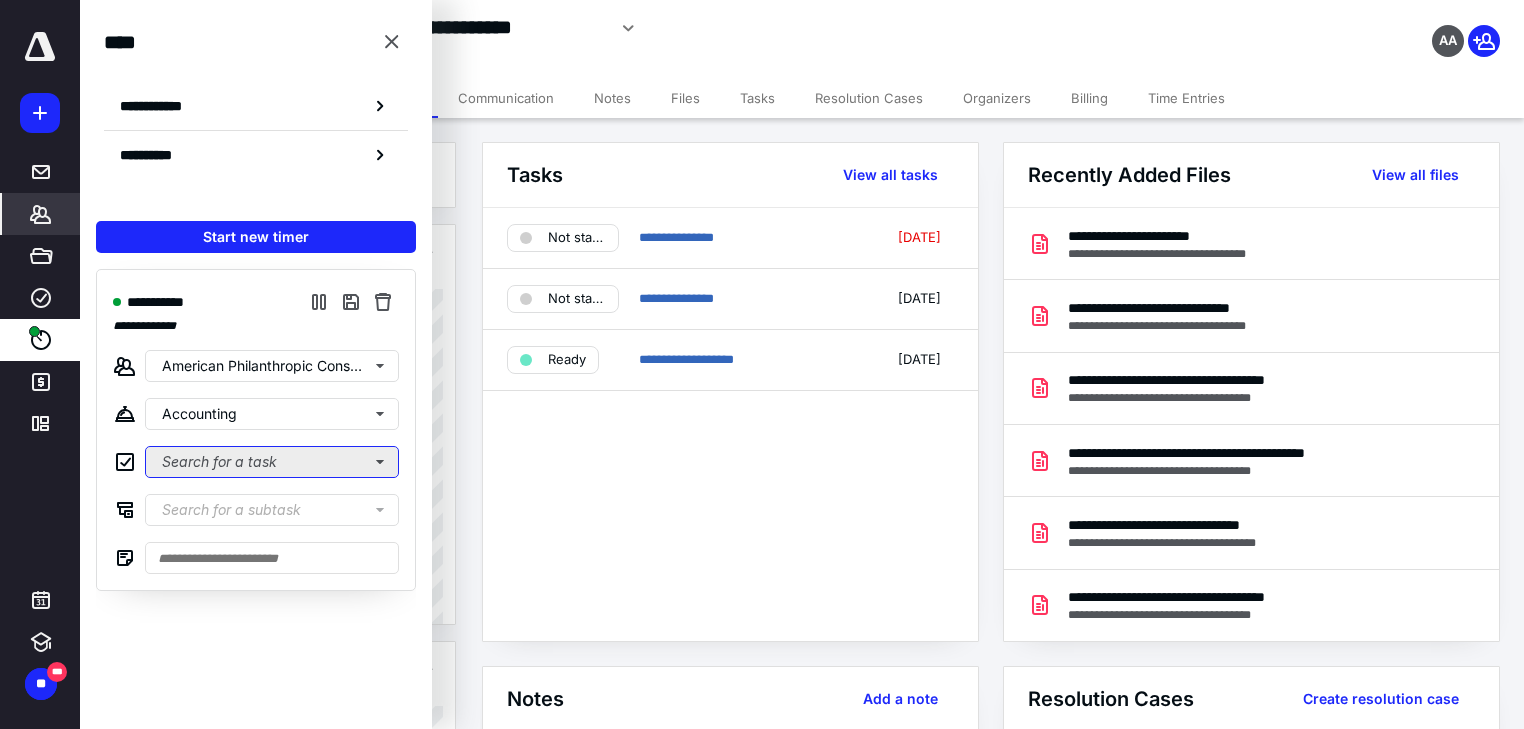 click on "Search for a task" at bounding box center (272, 462) 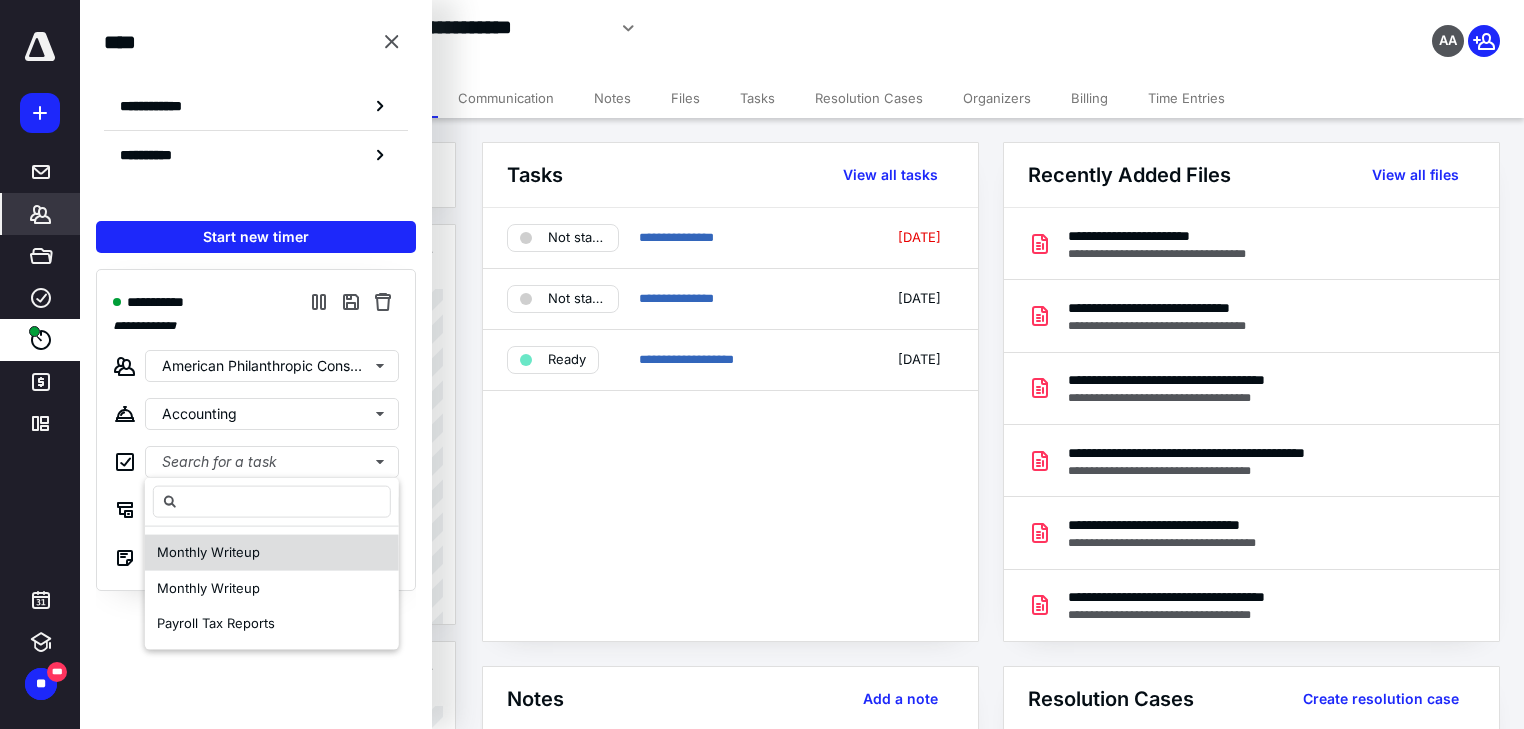 click on "Monthly Writeup" at bounding box center (208, 552) 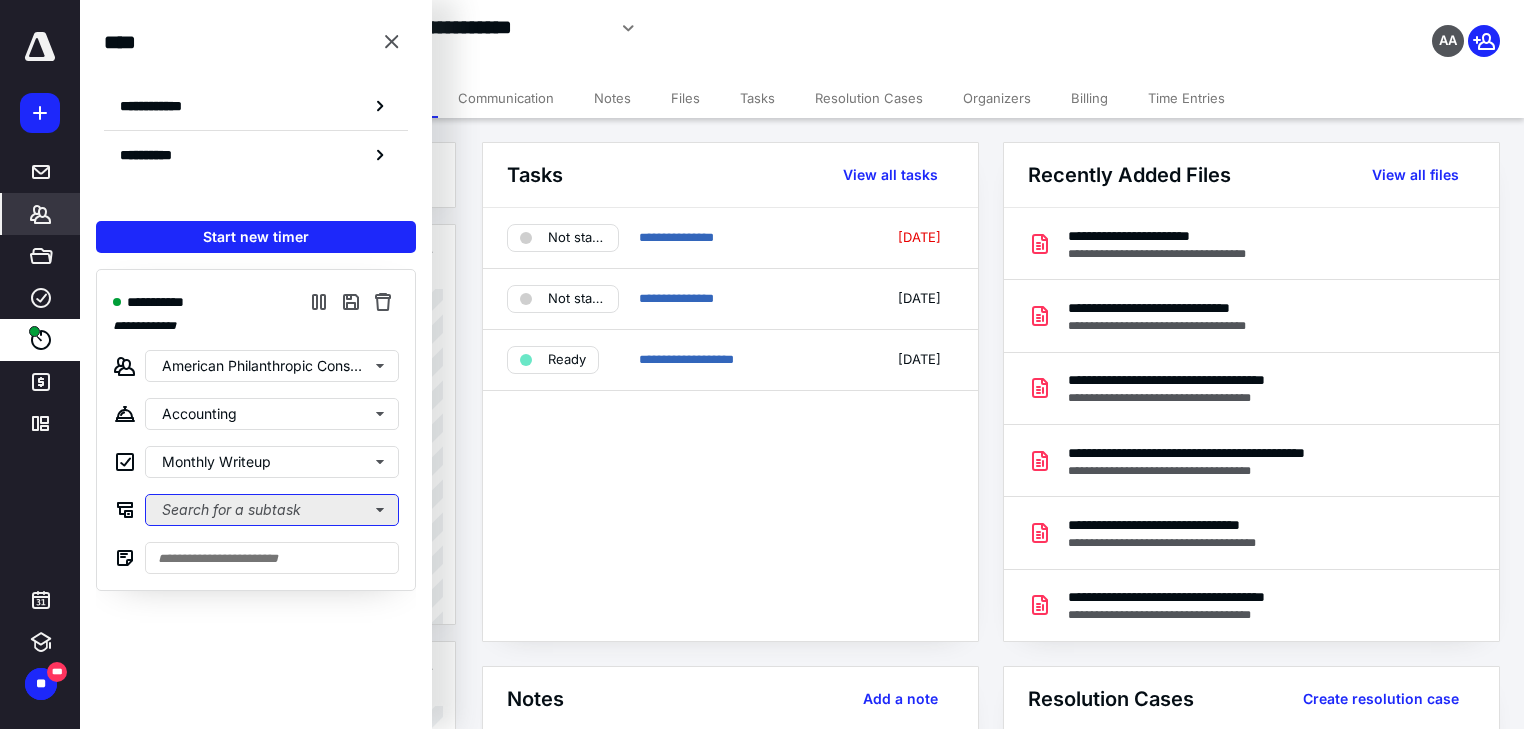 click on "Search for a subtask" at bounding box center [272, 510] 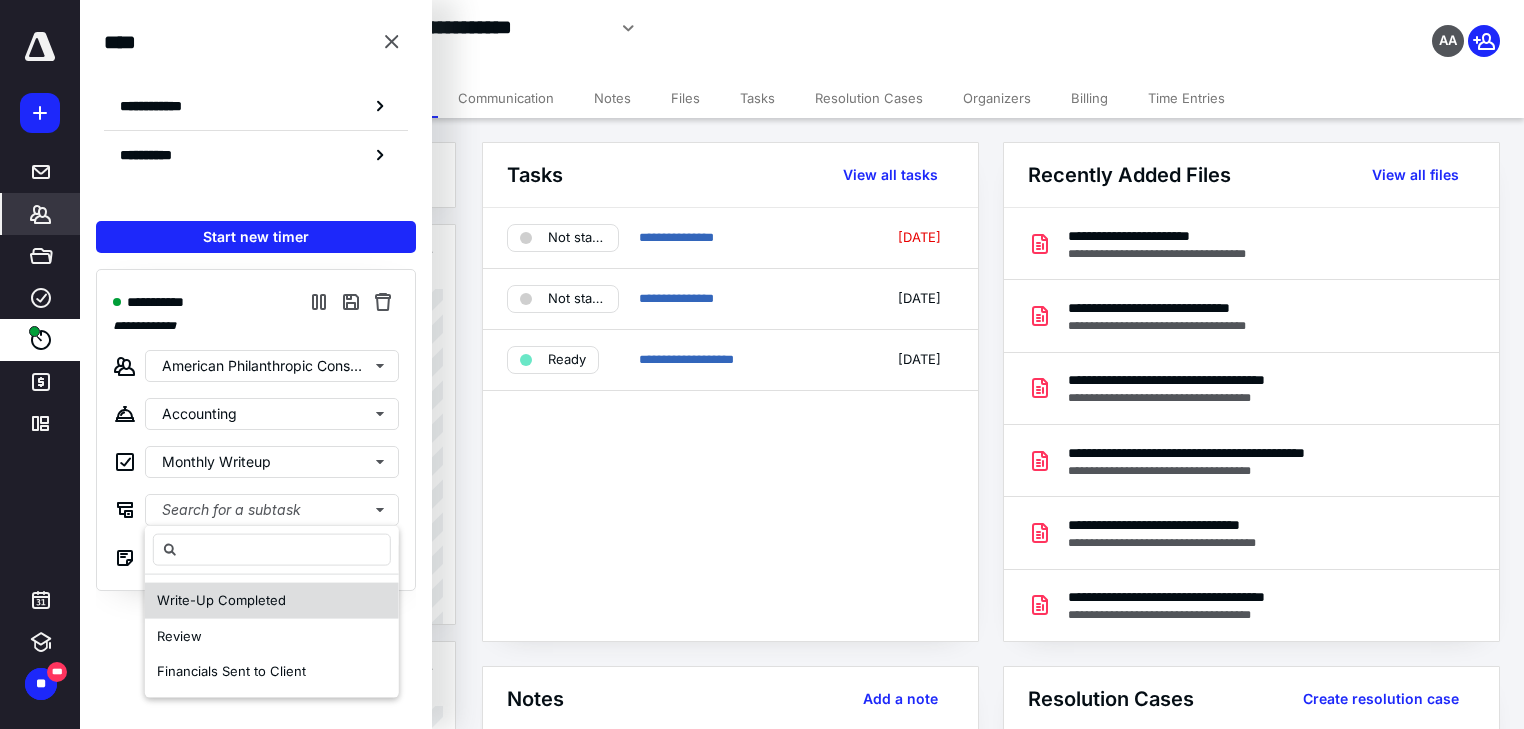 click on "Write-Up Completed" at bounding box center (221, 601) 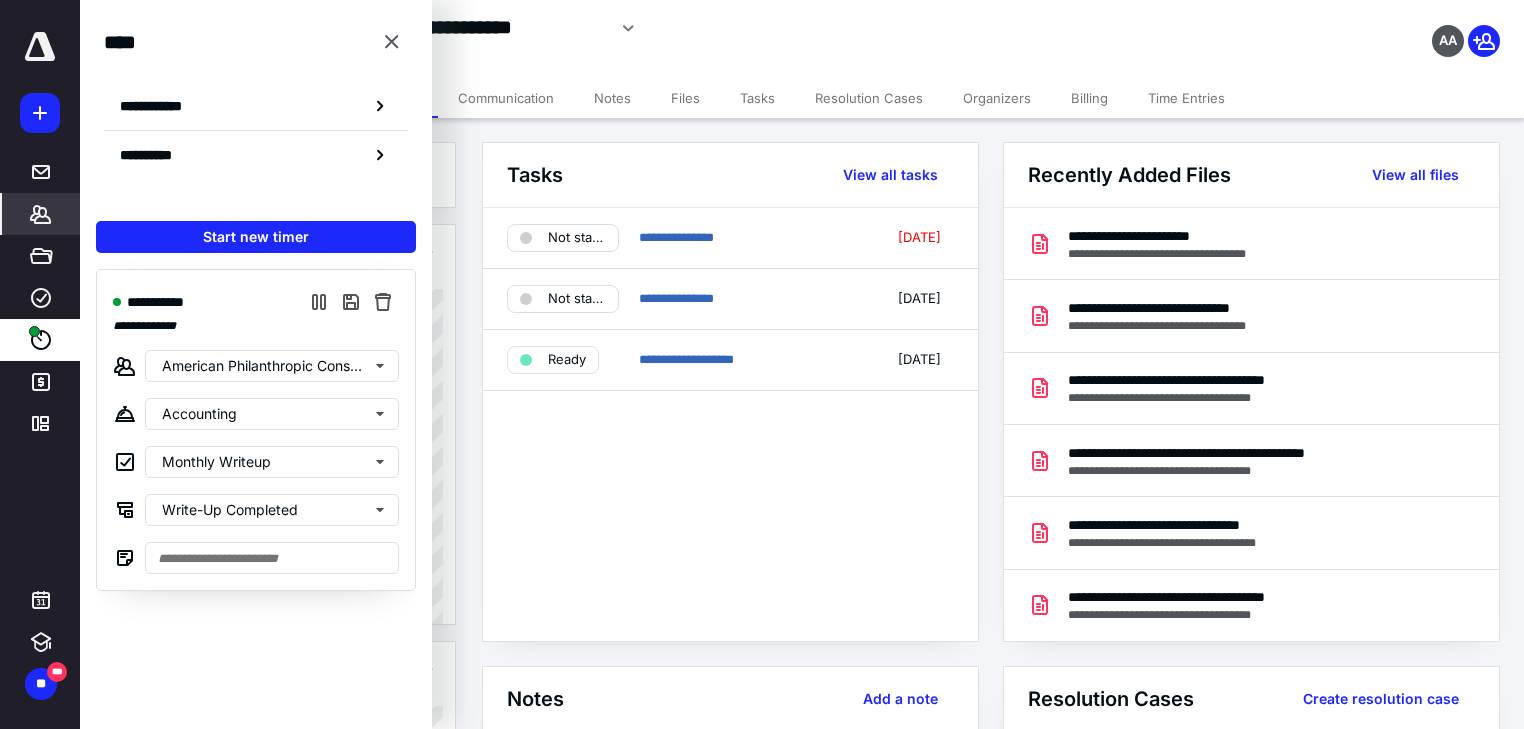 click at bounding box center [392, 42] 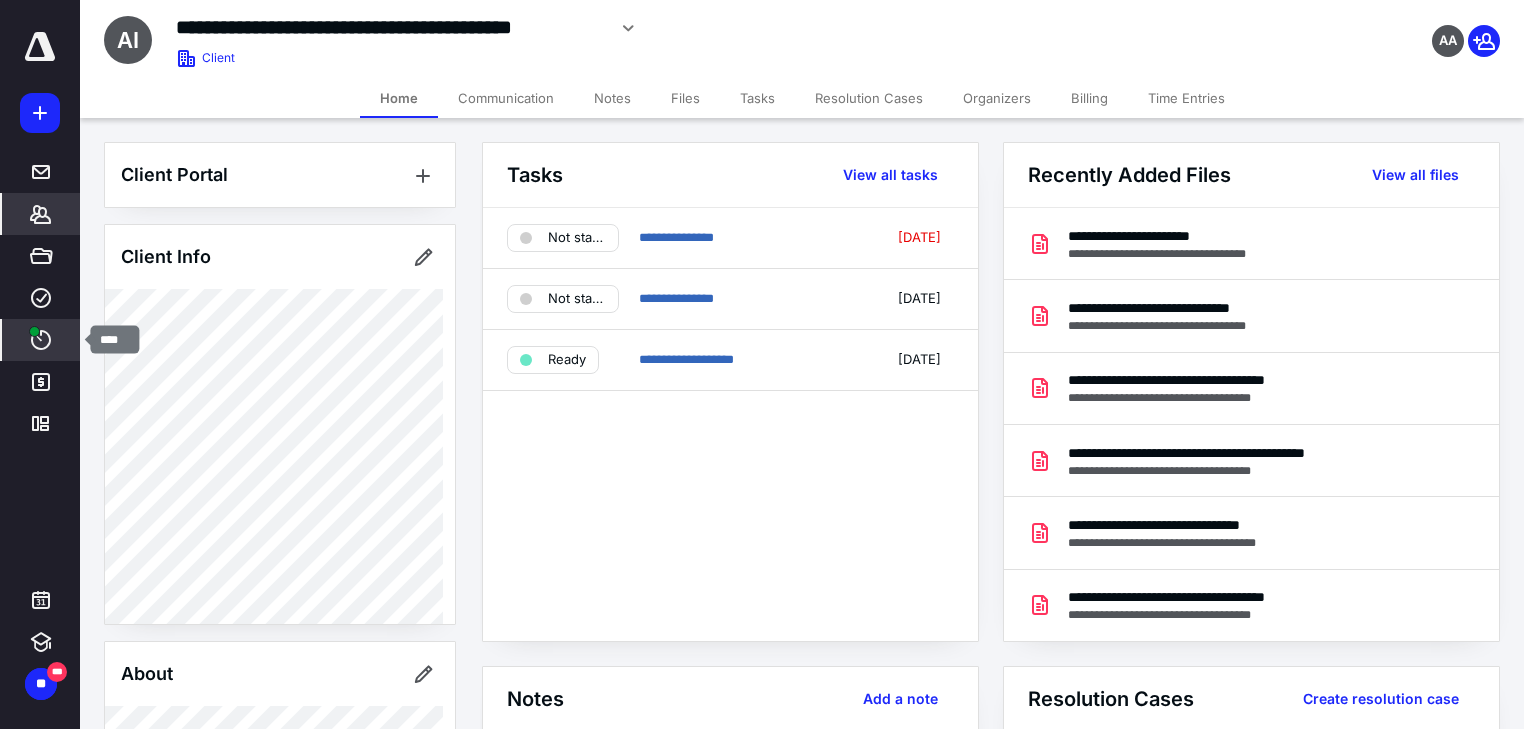 click 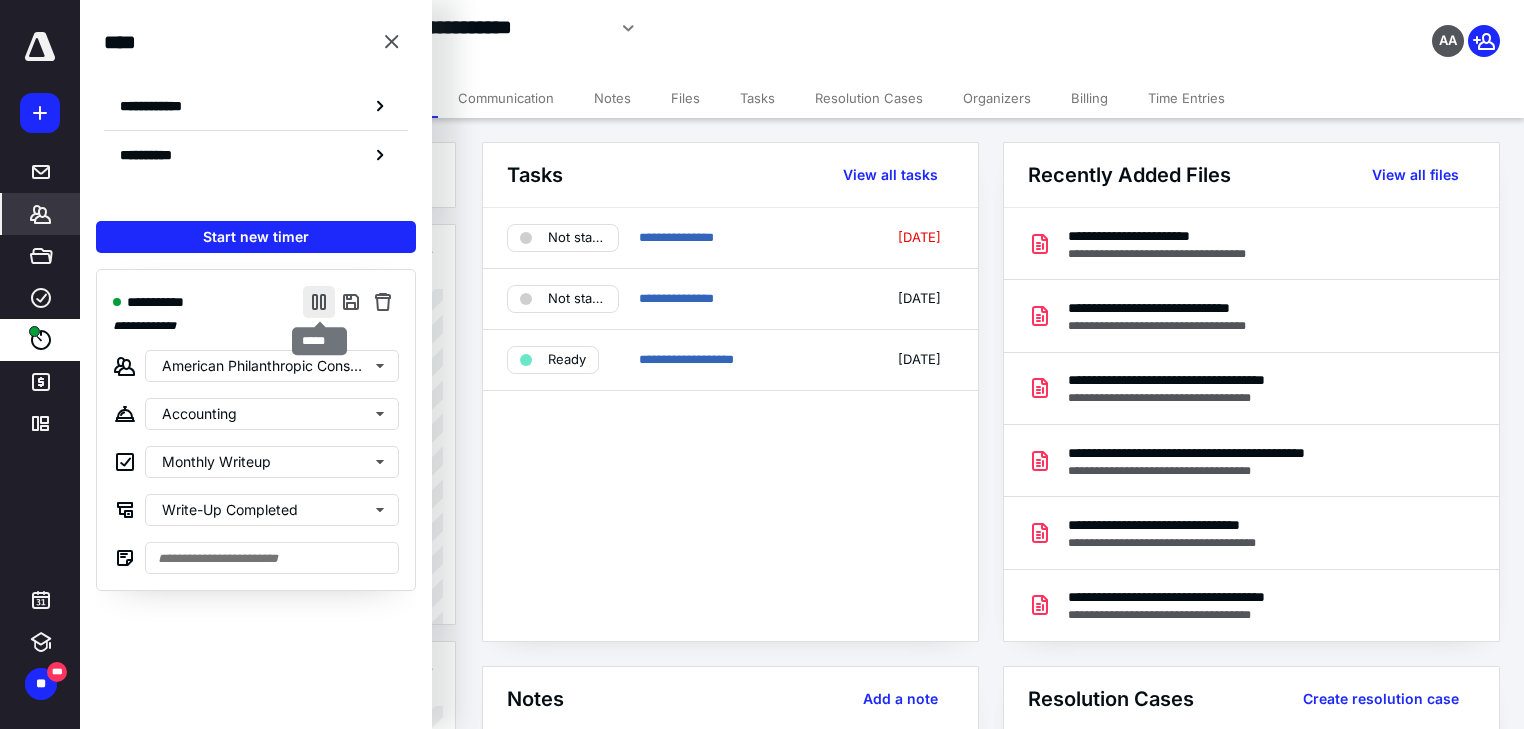 click at bounding box center (319, 302) 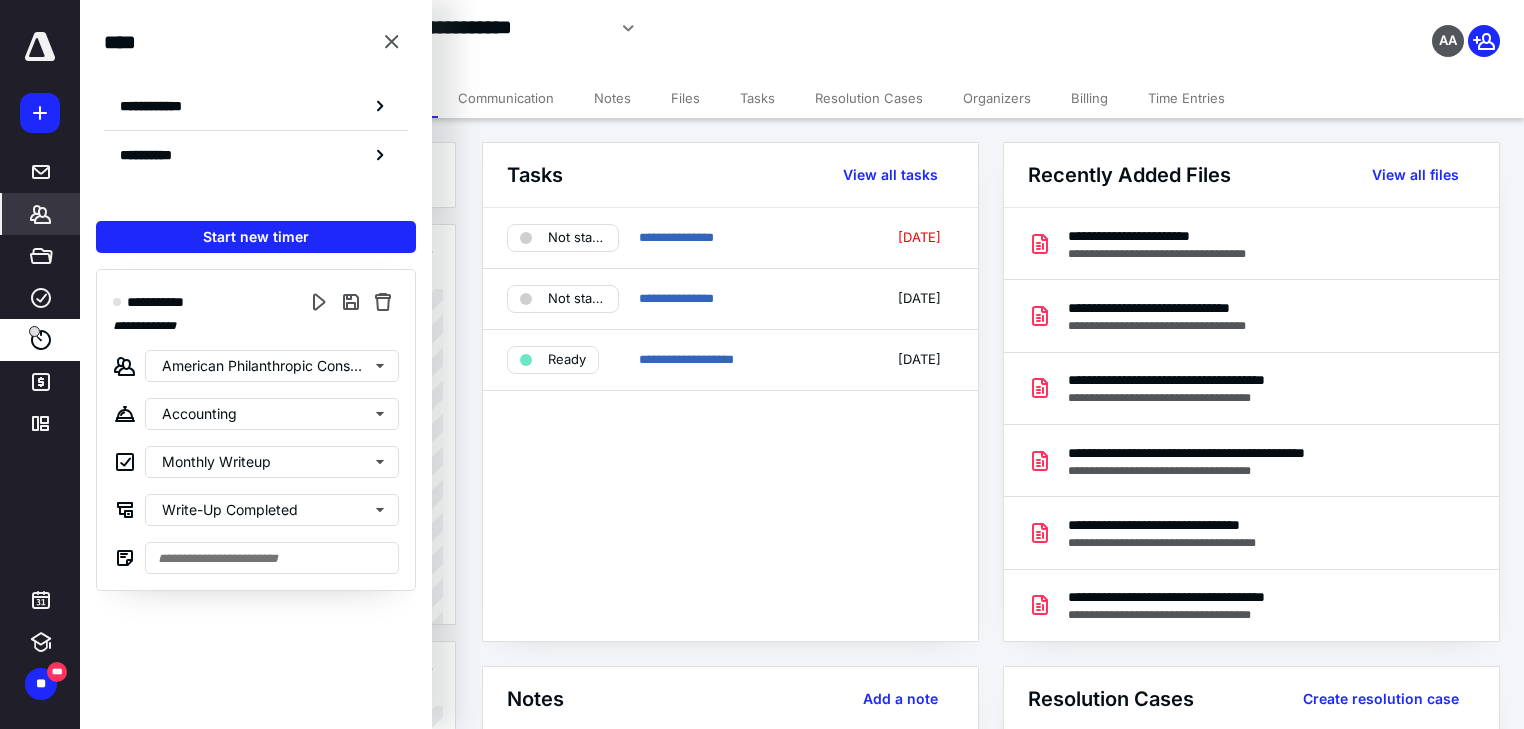 click on "Tasks" at bounding box center (757, 98) 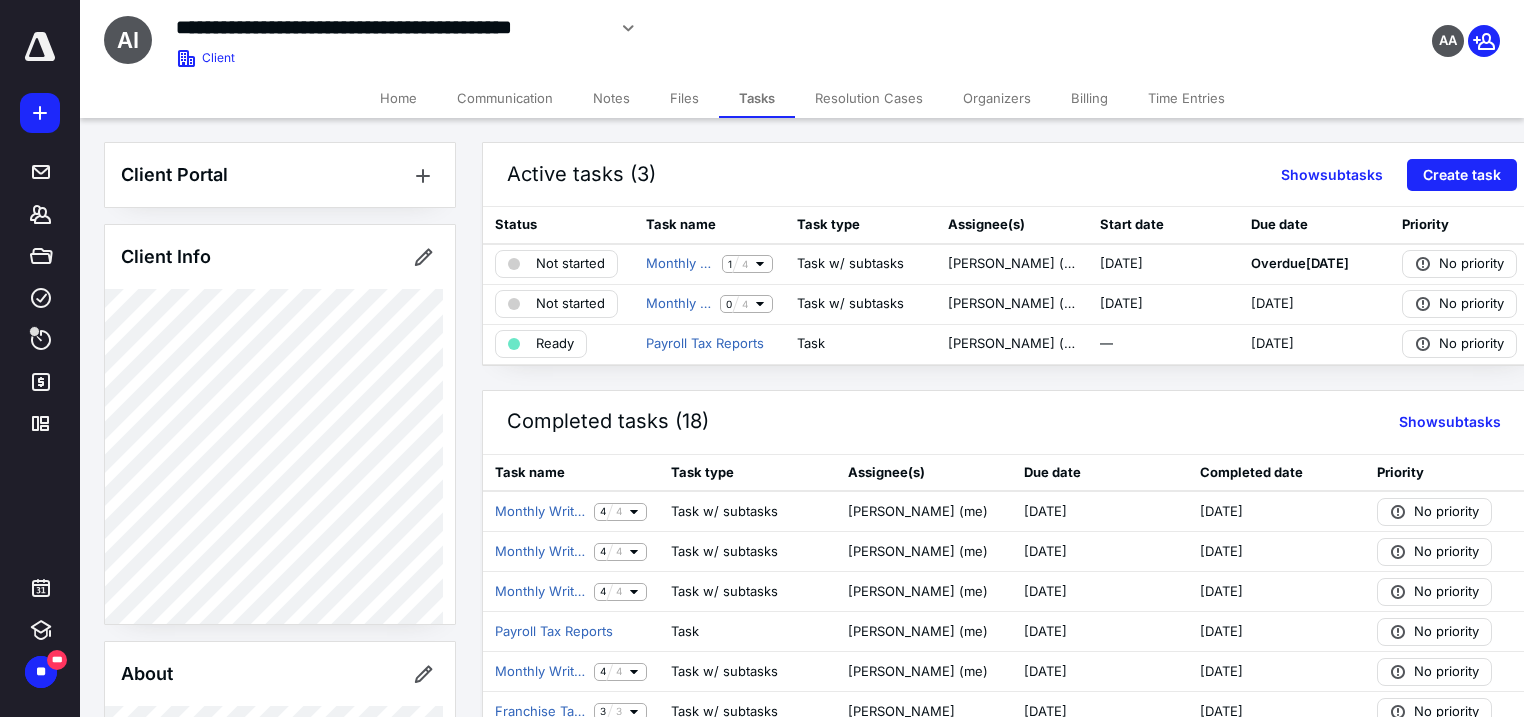 click on "Files" at bounding box center [684, 98] 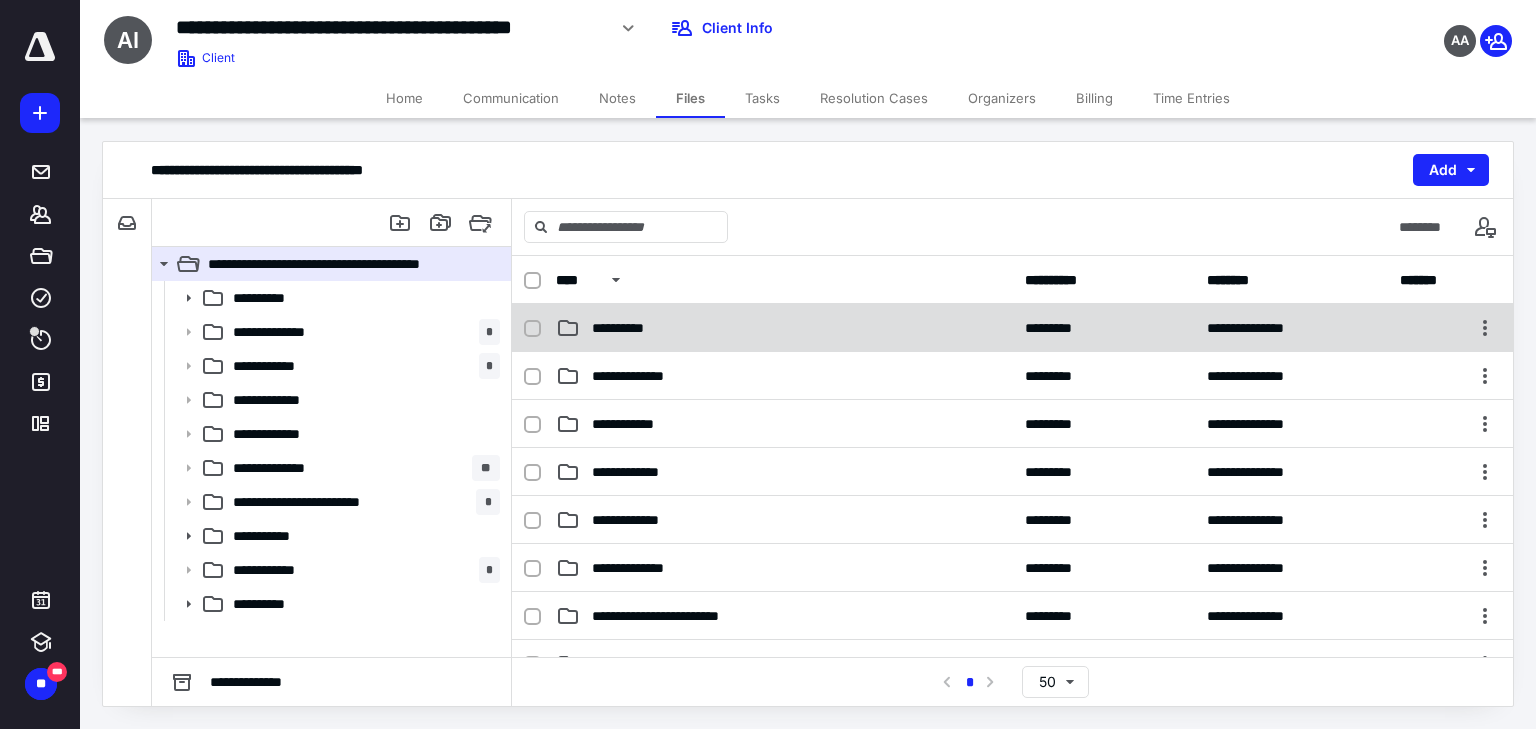 click on "**********" at bounding box center [629, 328] 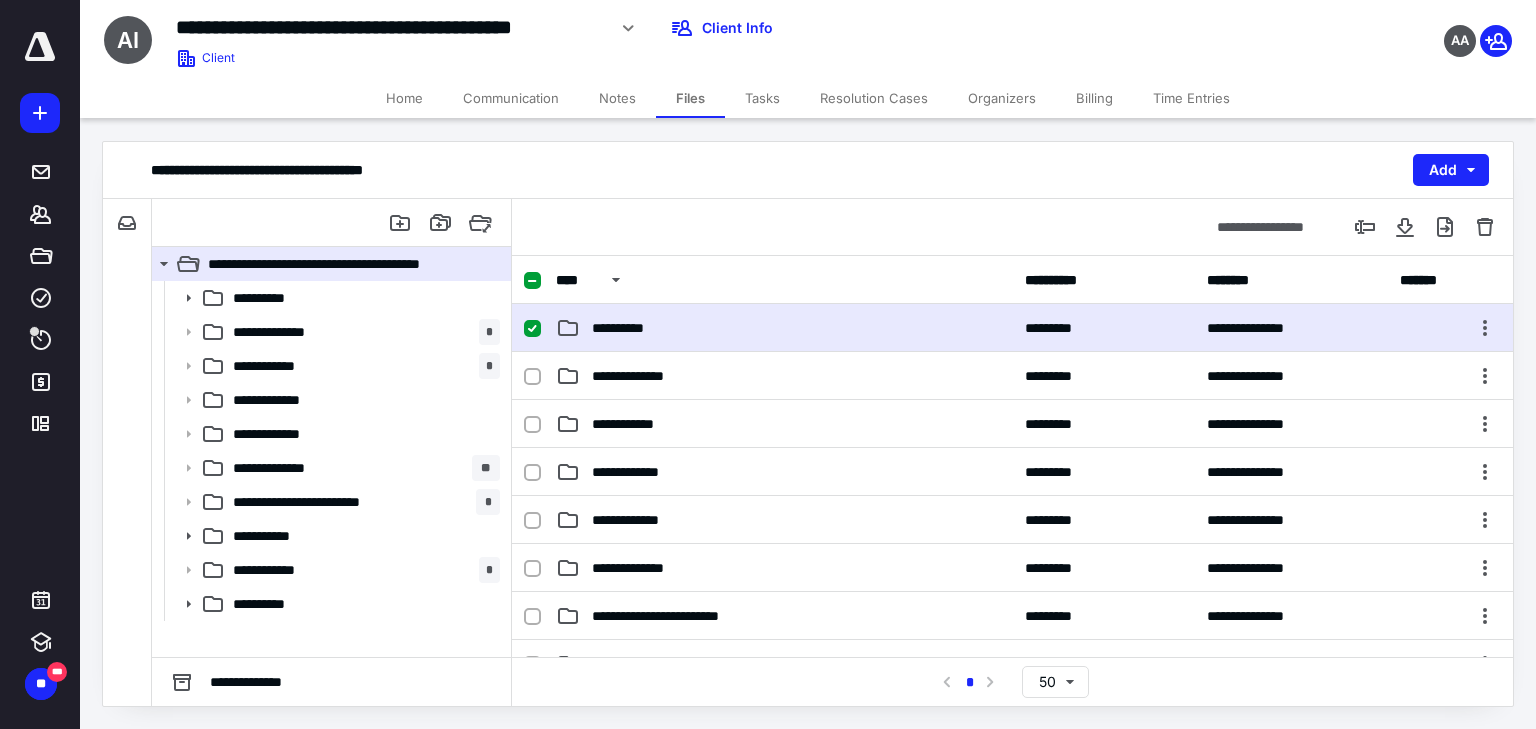 click on "**********" at bounding box center (629, 328) 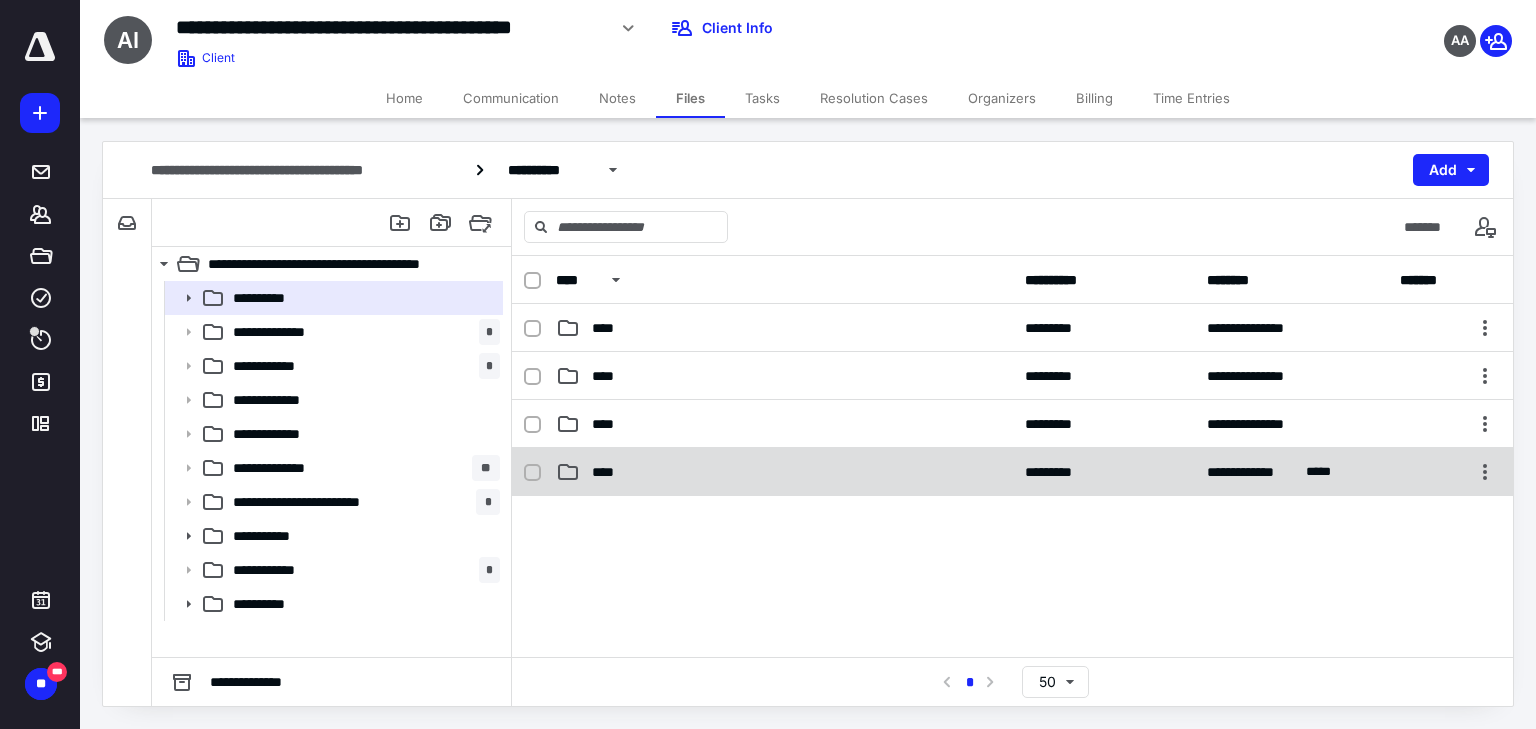 click on "****" at bounding box center [784, 472] 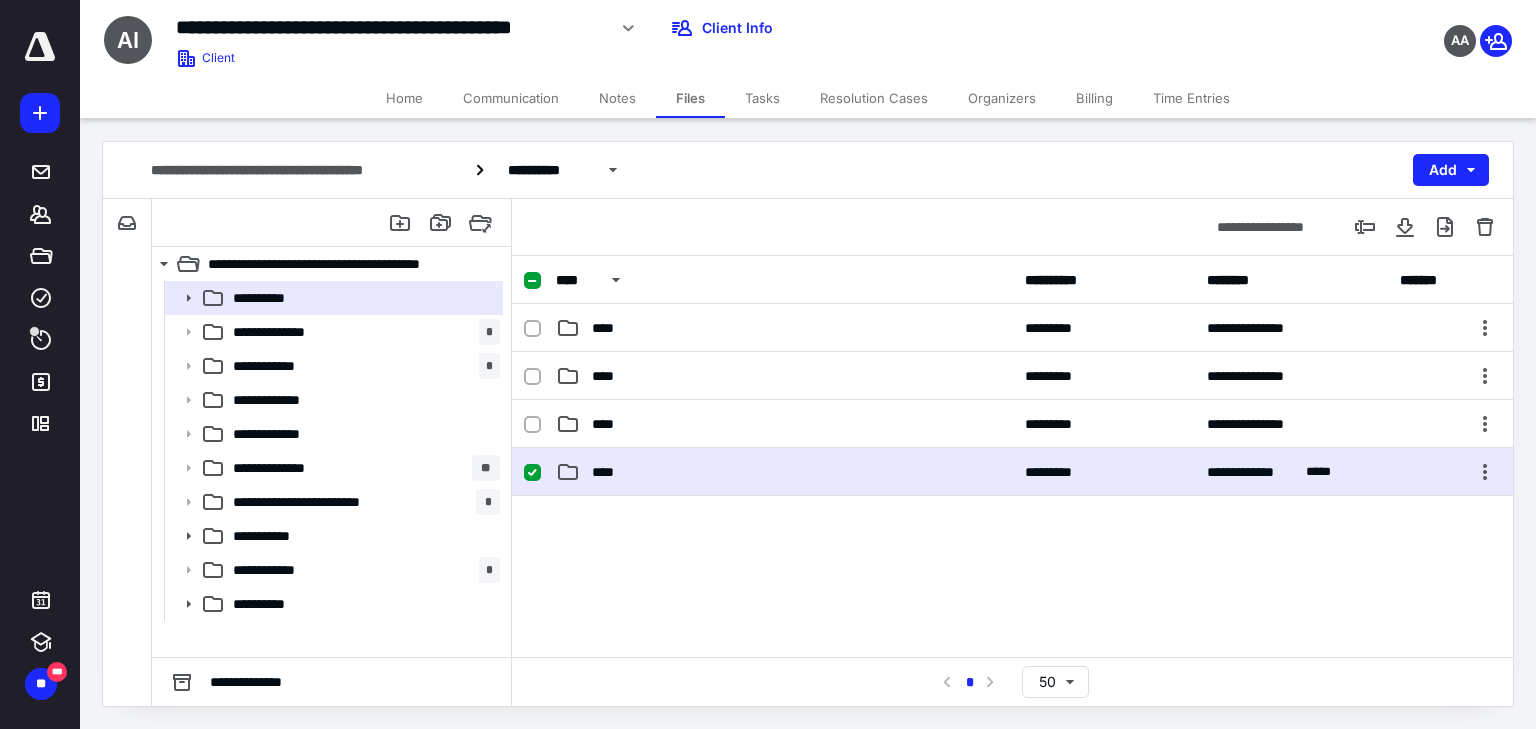 click on "****" at bounding box center [784, 472] 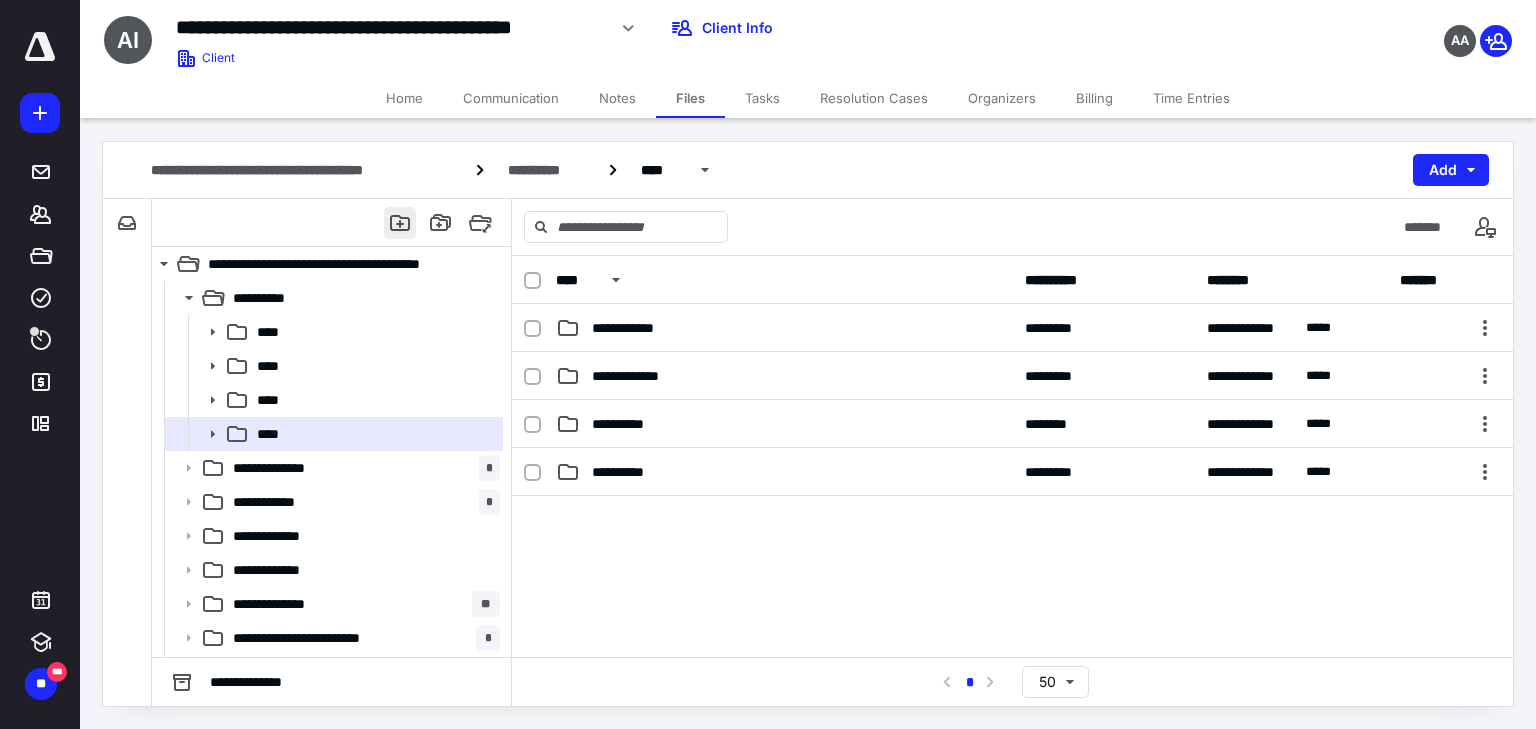 click at bounding box center [400, 223] 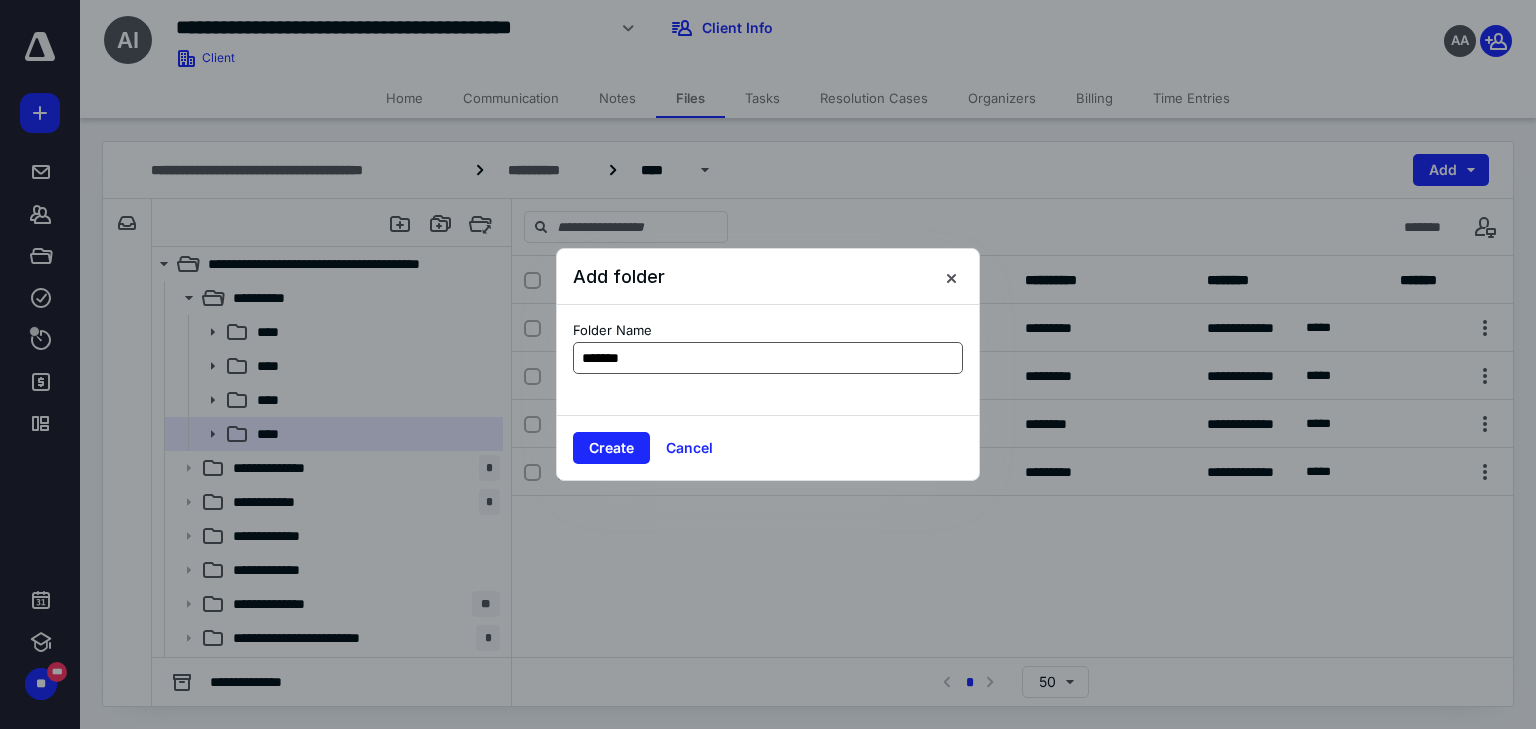 type on "********" 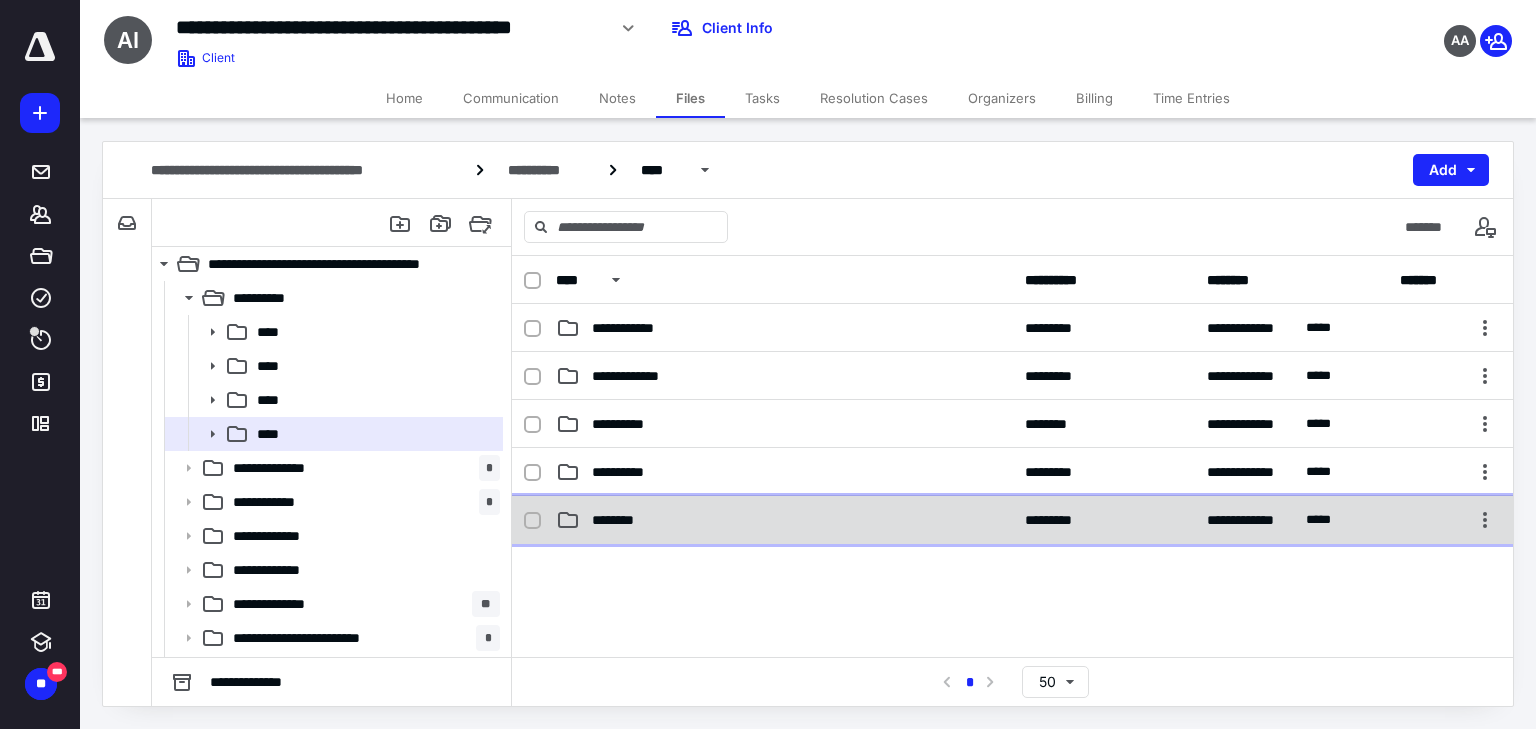 click on "********" at bounding box center [784, 520] 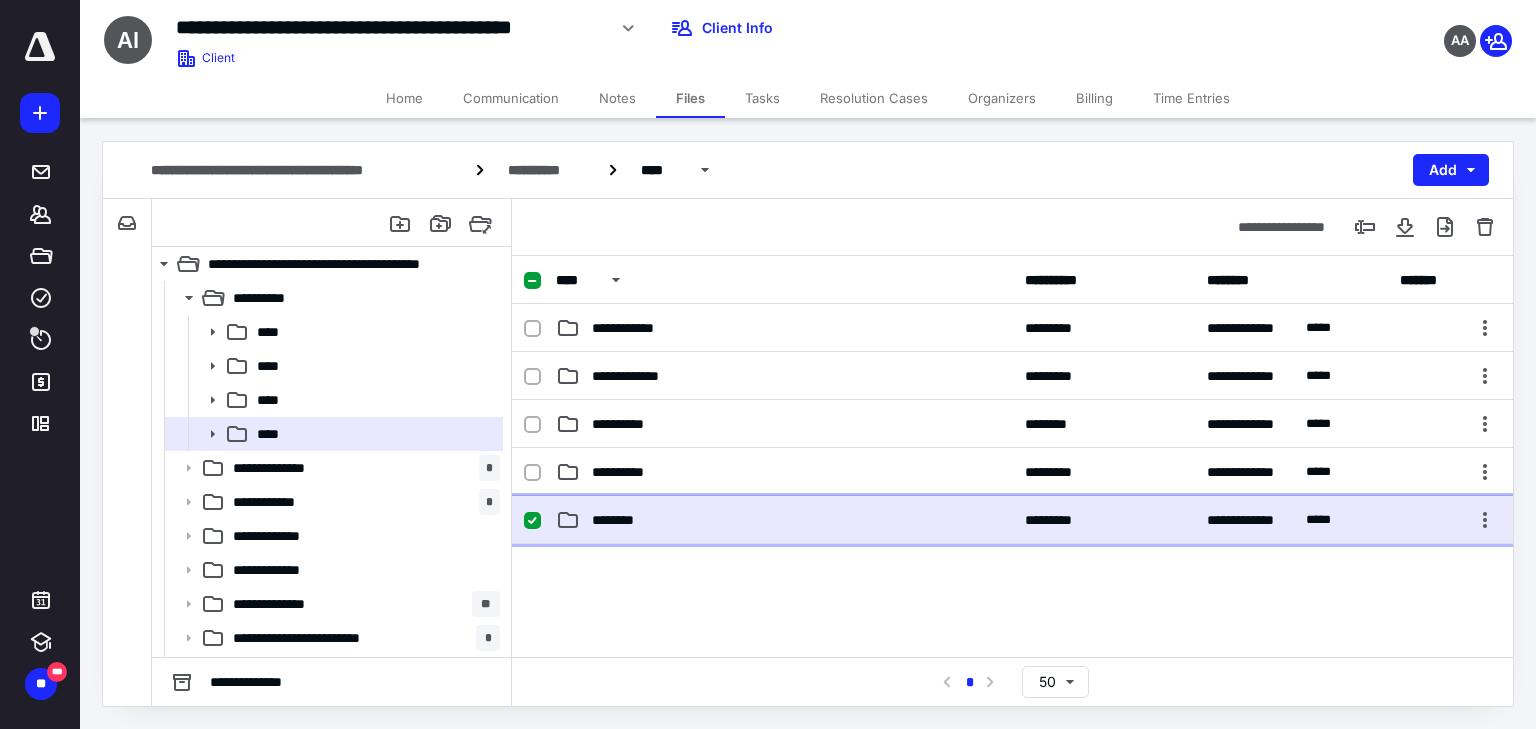 click on "********" at bounding box center [784, 520] 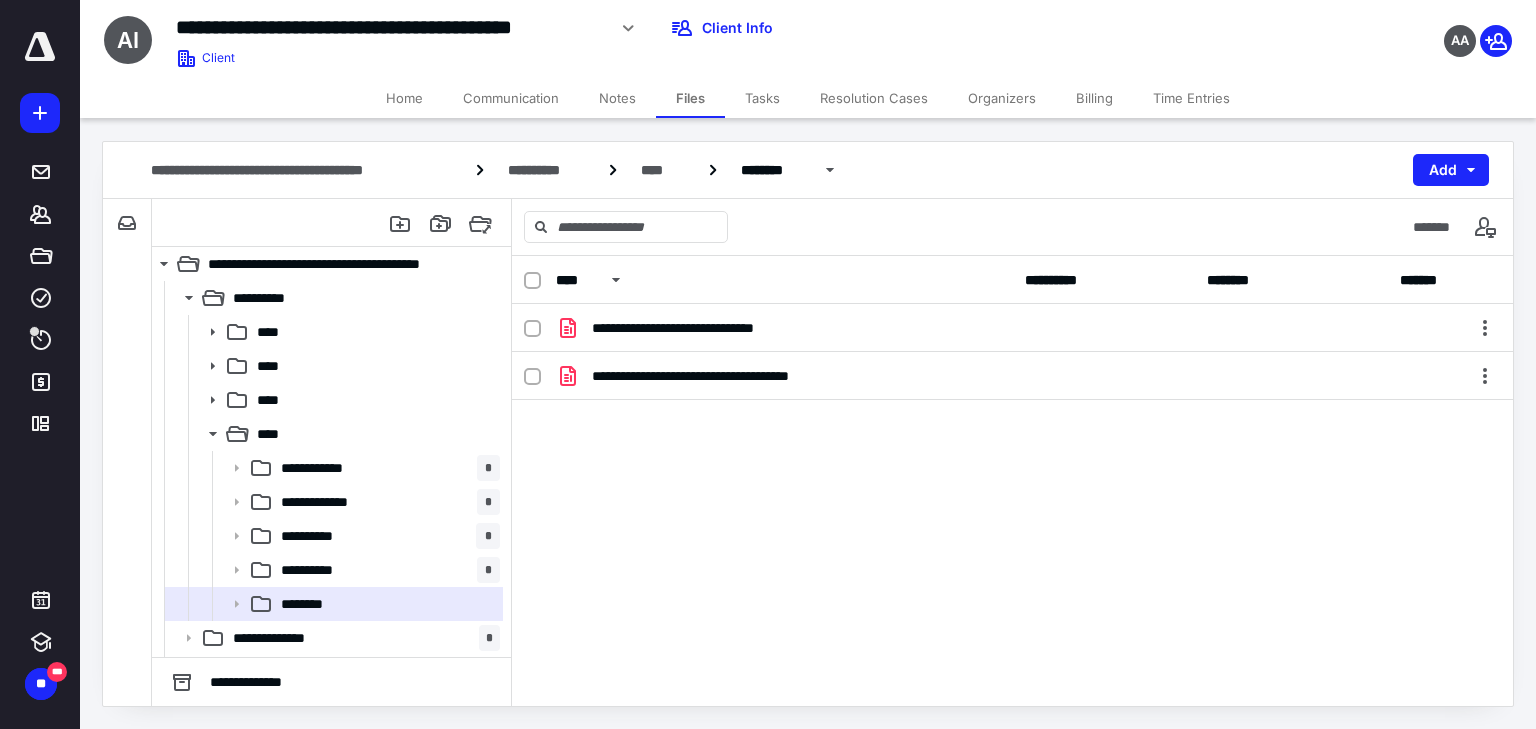 click on "Tasks" at bounding box center (762, 98) 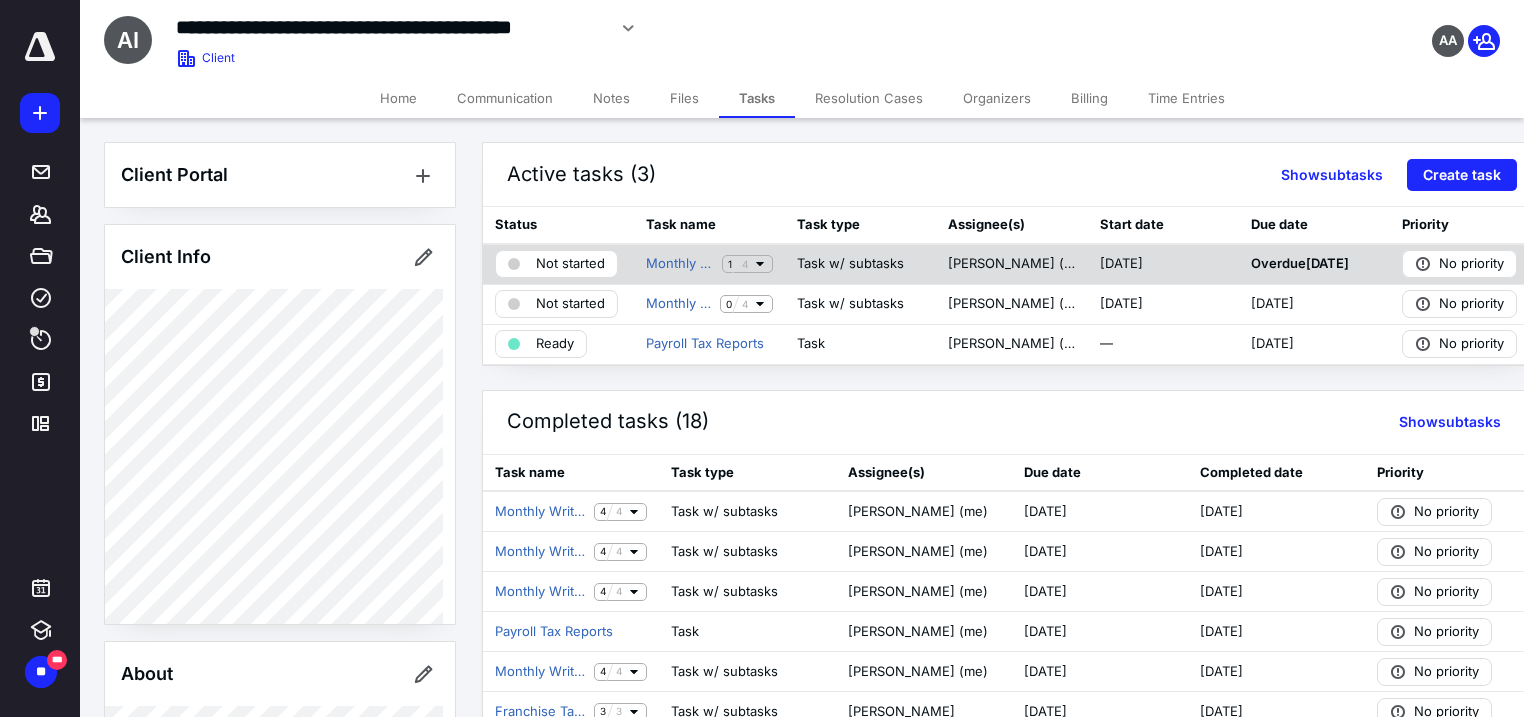 click 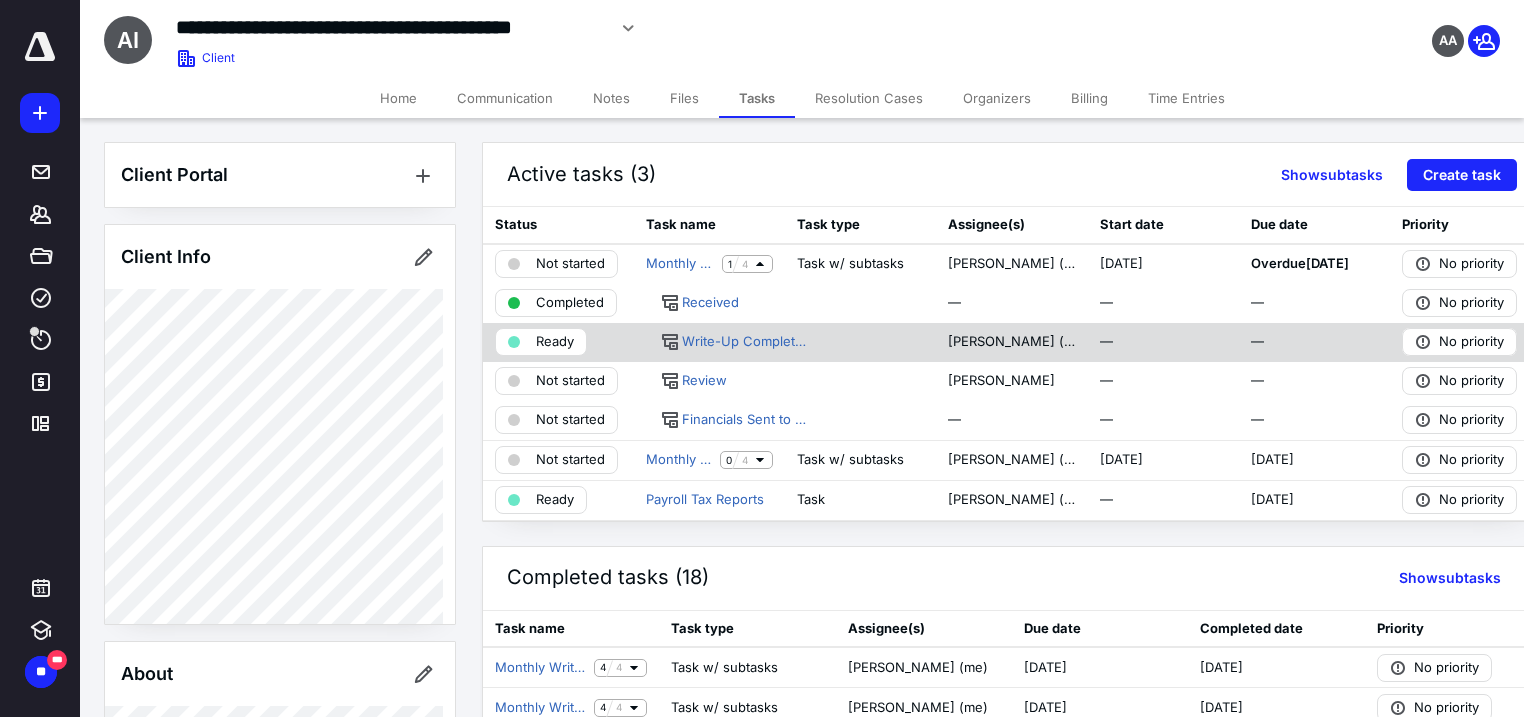 click on "Ready" at bounding box center (555, 342) 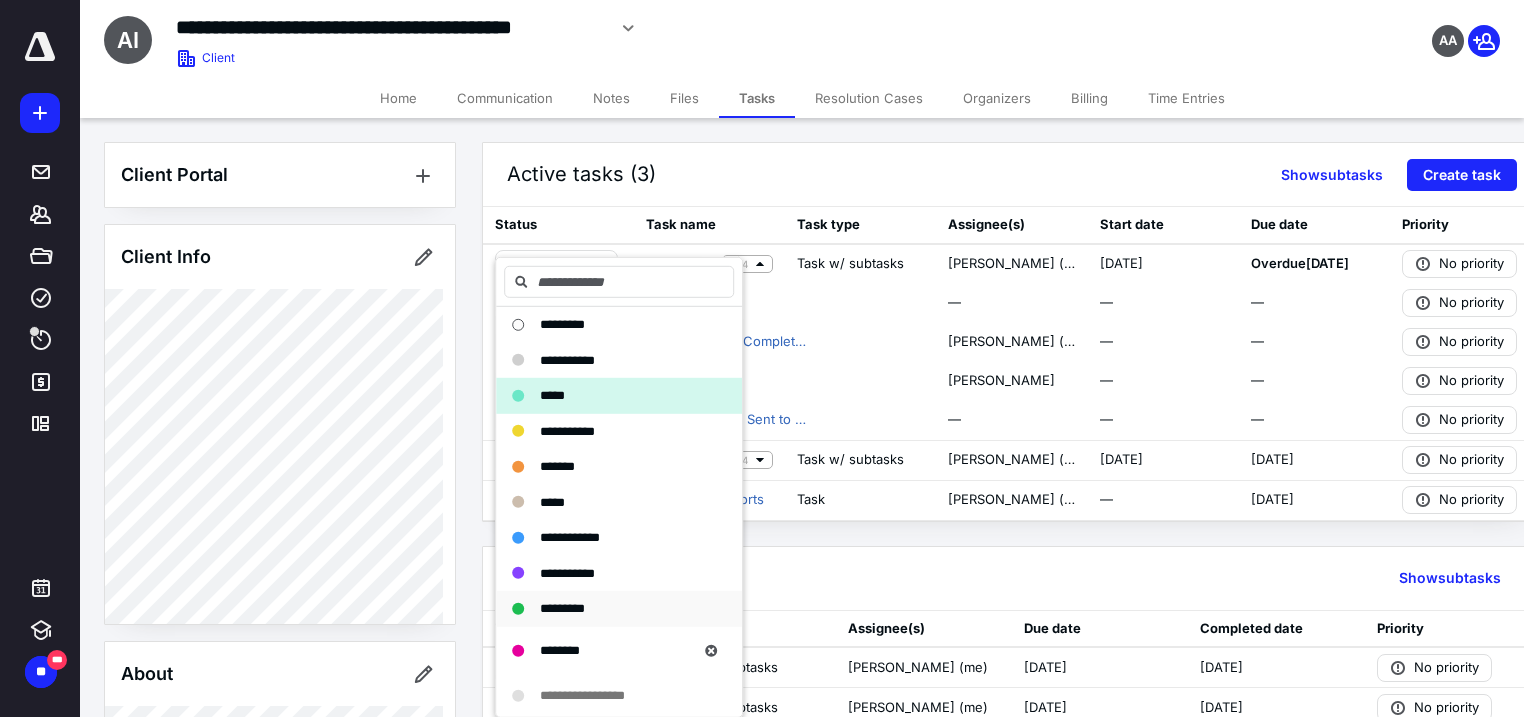 click on "*********" at bounding box center [562, 608] 